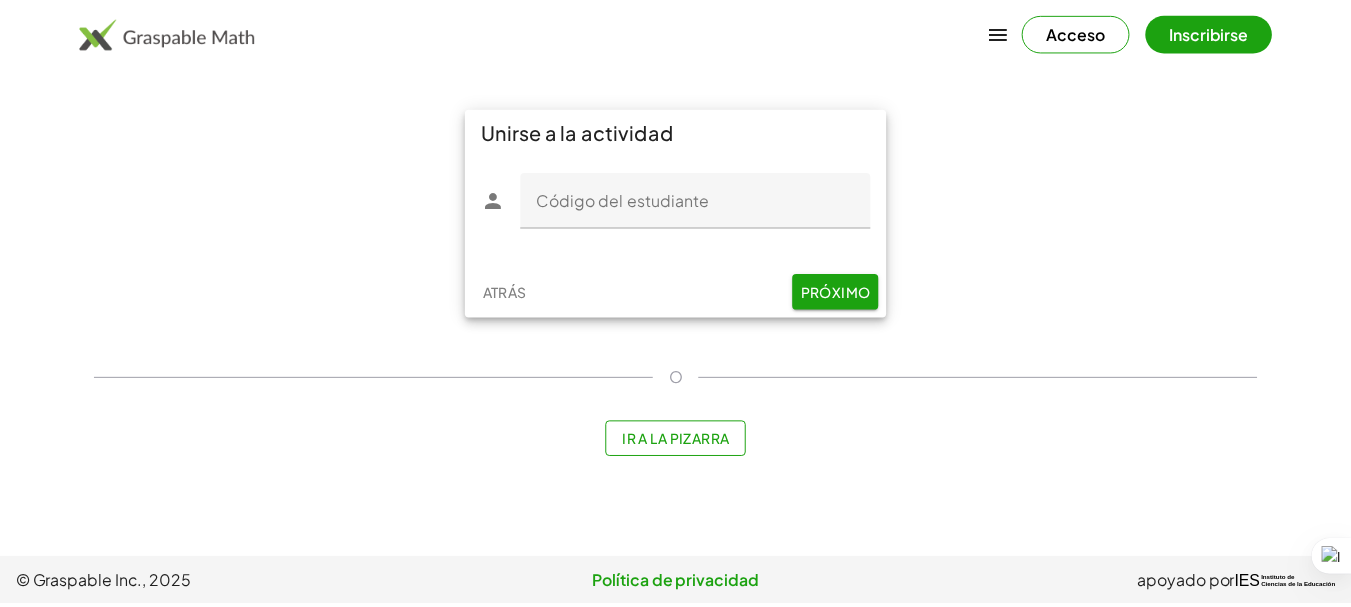 scroll, scrollTop: 0, scrollLeft: 0, axis: both 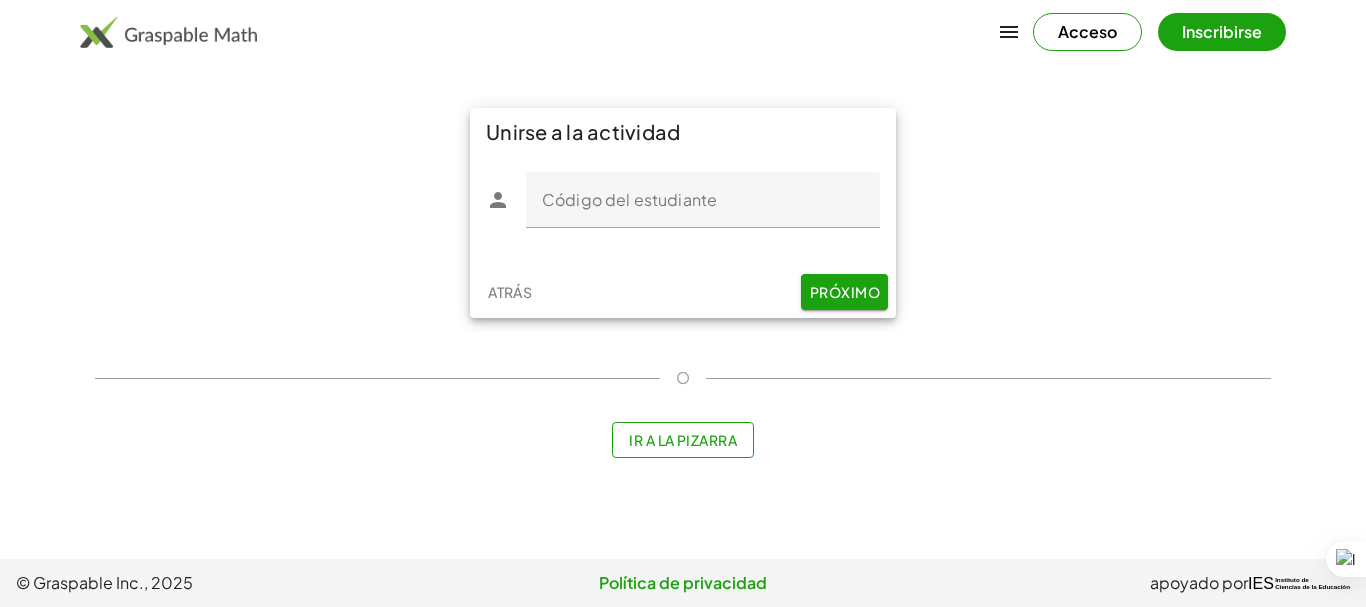 click on "Código del estudiante" 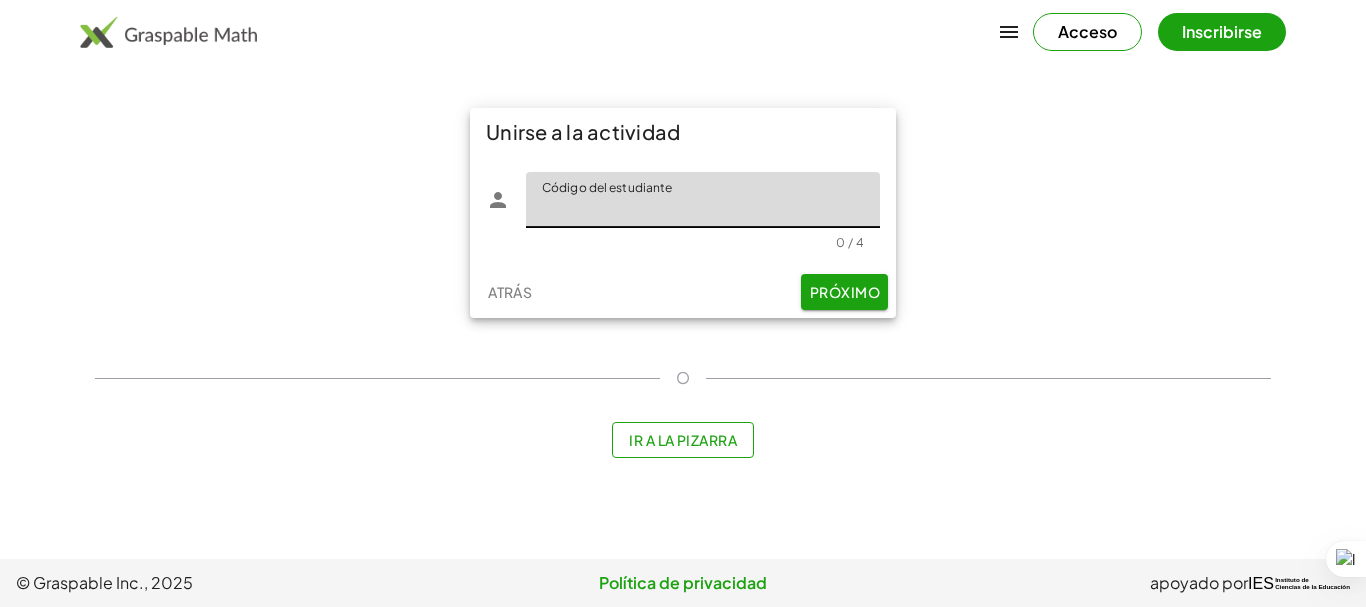 type on "****" 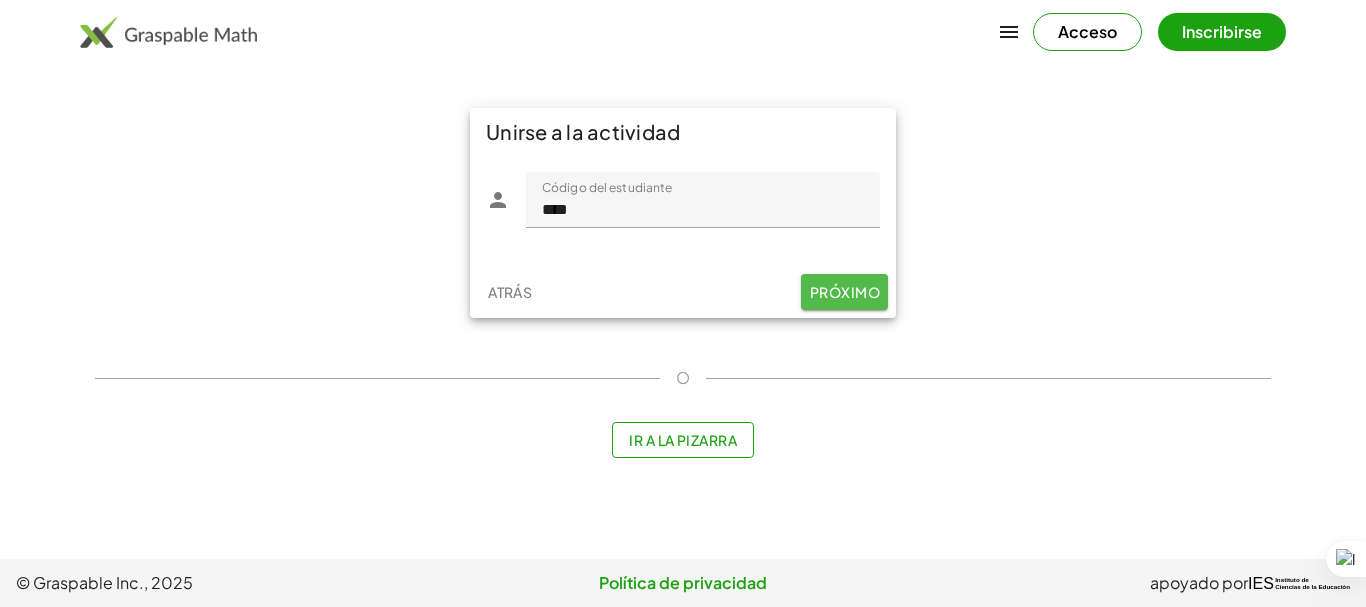 click on "Próximo" at bounding box center (845, 292) 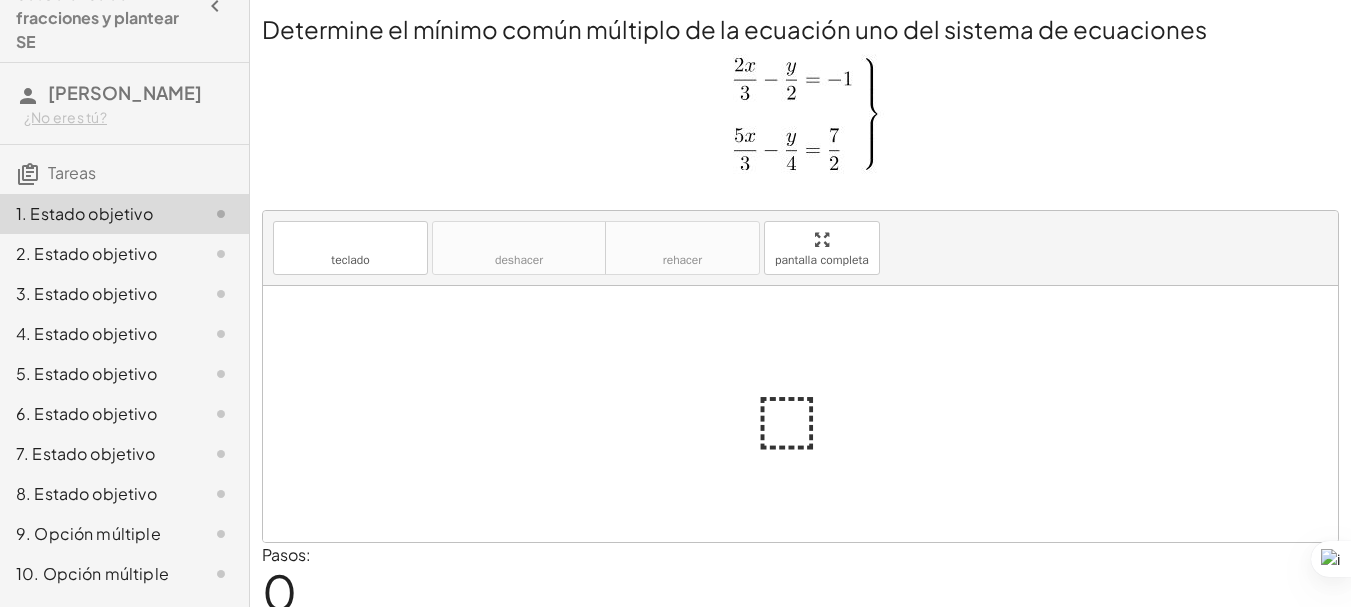 scroll, scrollTop: 97, scrollLeft: 0, axis: vertical 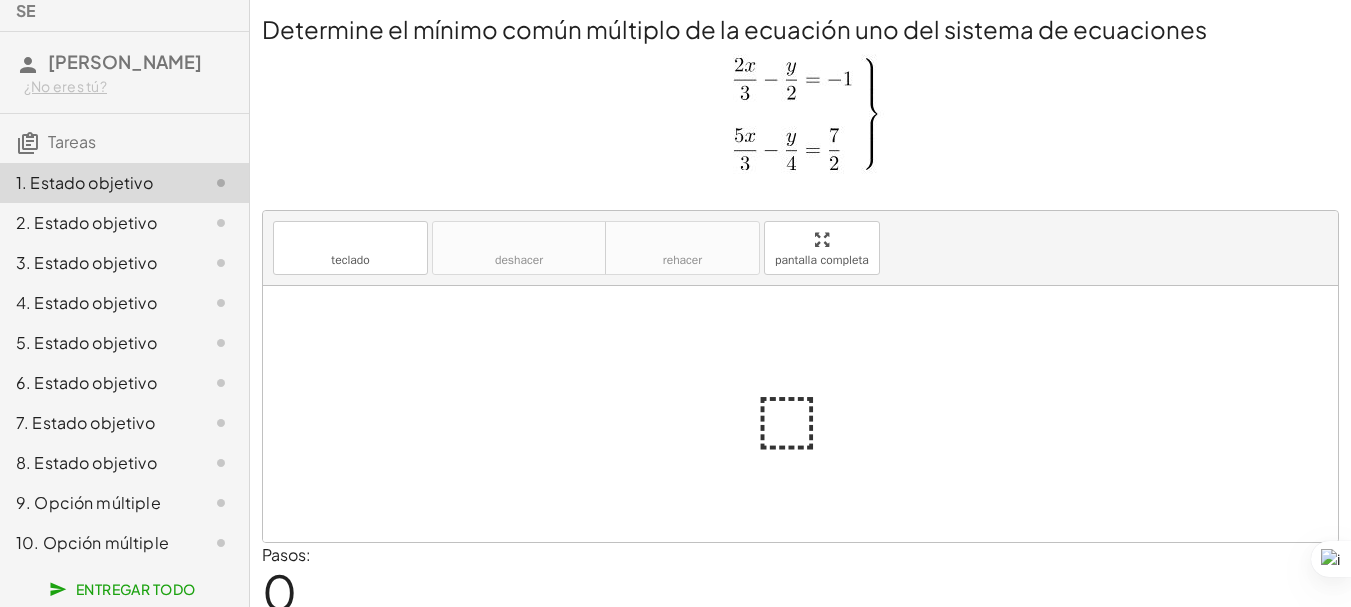 click at bounding box center (801, 117) 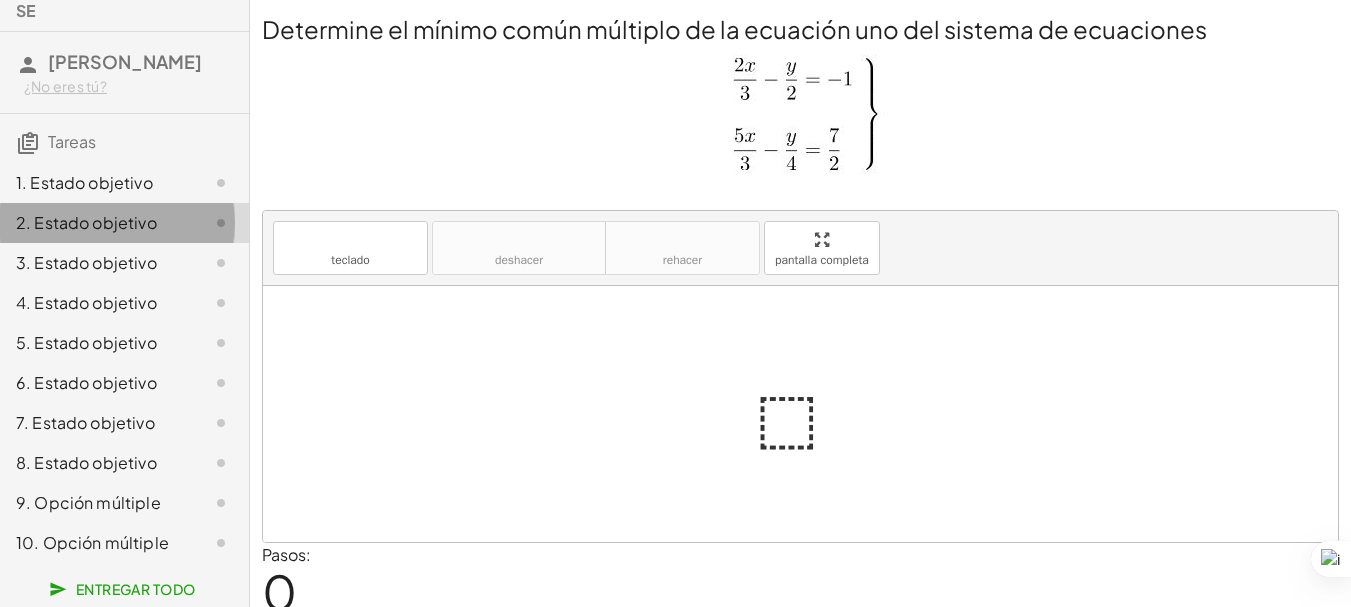 click on "2. Estado objetivo" at bounding box center (86, 222) 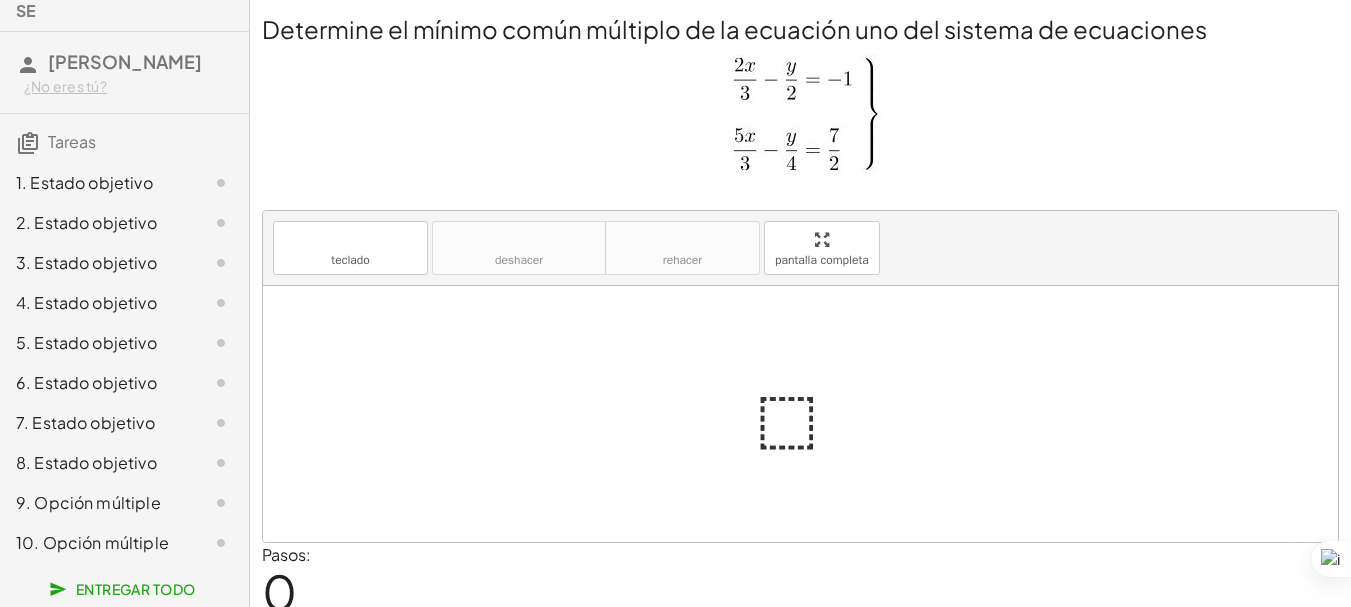 click on "1. Estado objetivo" at bounding box center [84, 182] 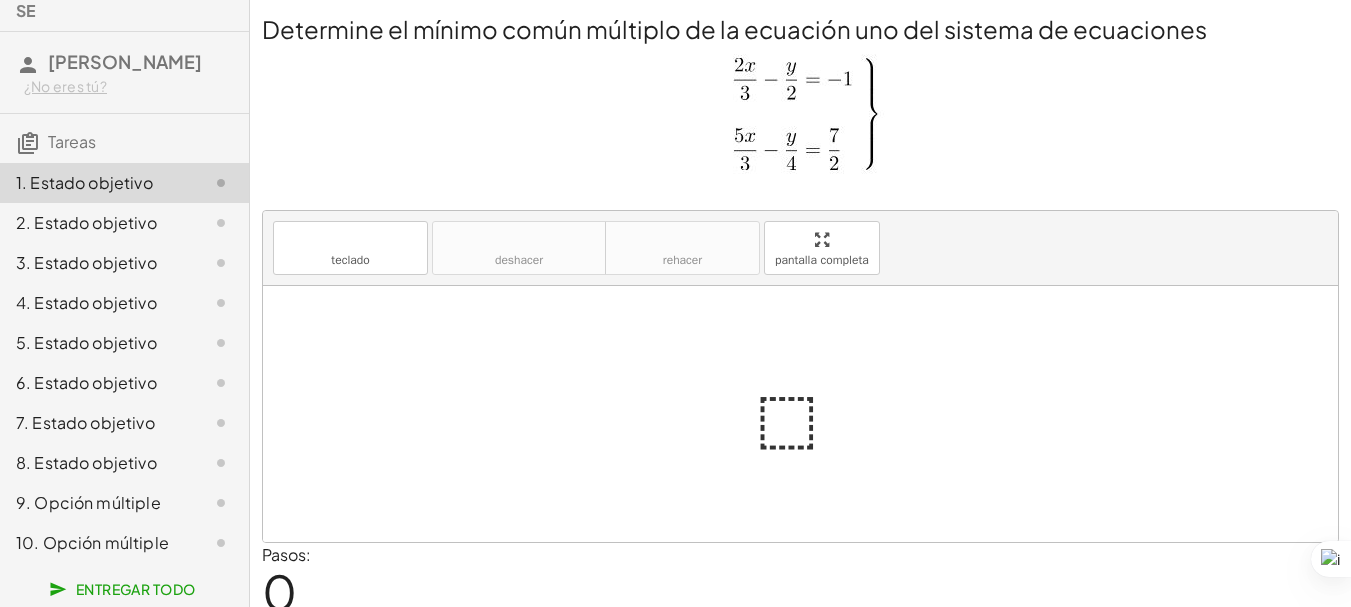 click at bounding box center (801, 117) 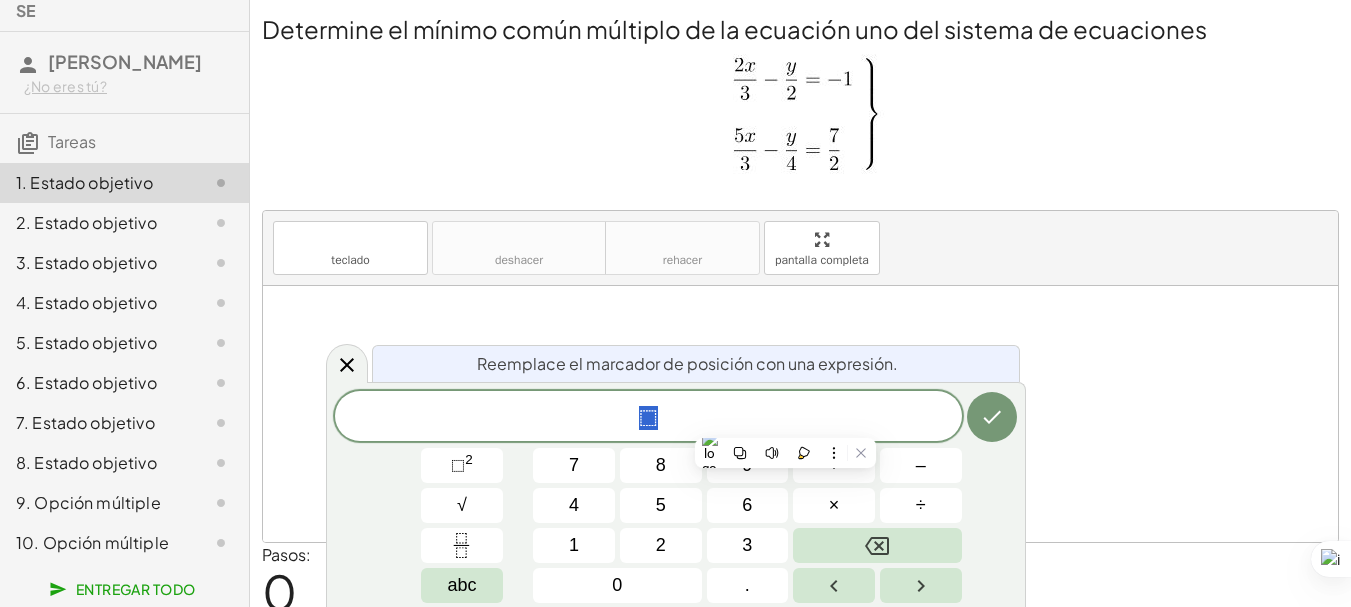 click on "⬚" at bounding box center [648, 418] 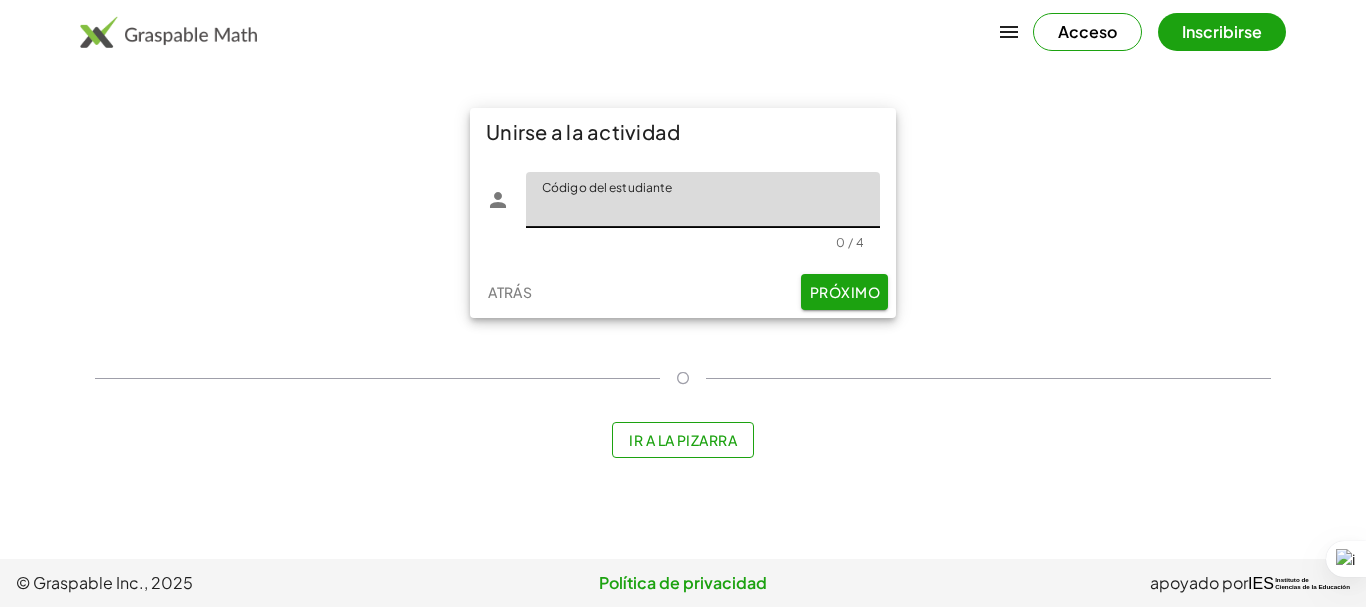 click on "Código del estudiante" 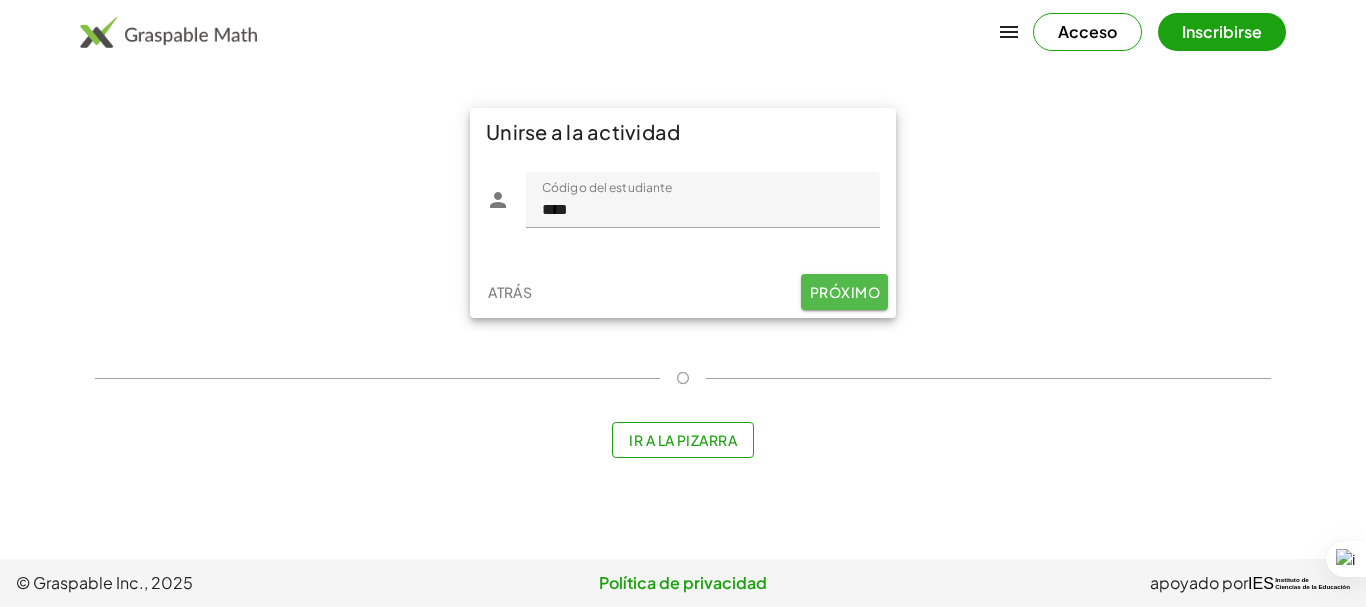 click on "Próximo" at bounding box center (845, 292) 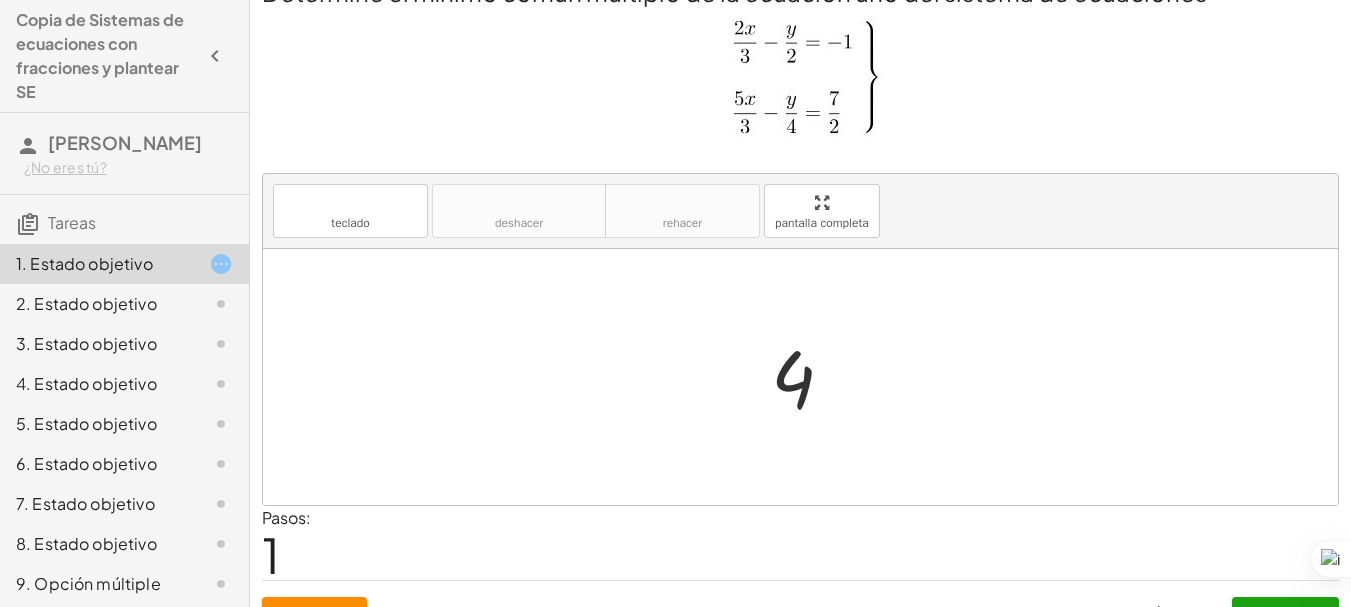 scroll, scrollTop: 75, scrollLeft: 0, axis: vertical 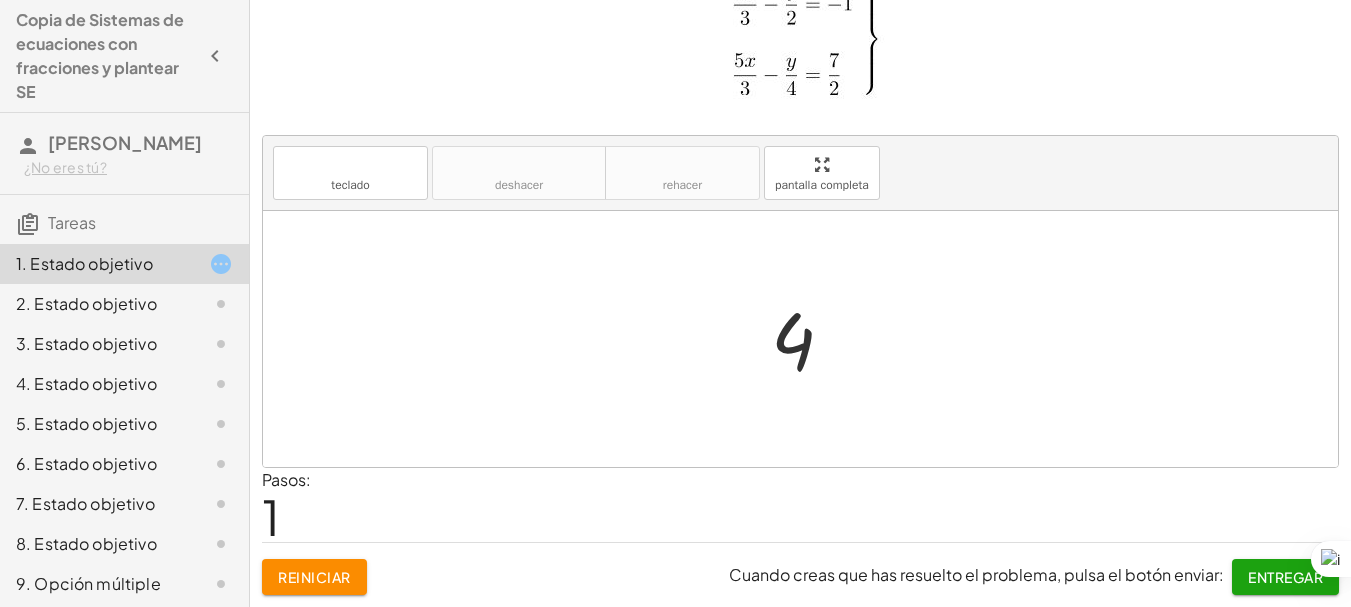 click on "Reiniciar" at bounding box center (314, 577) 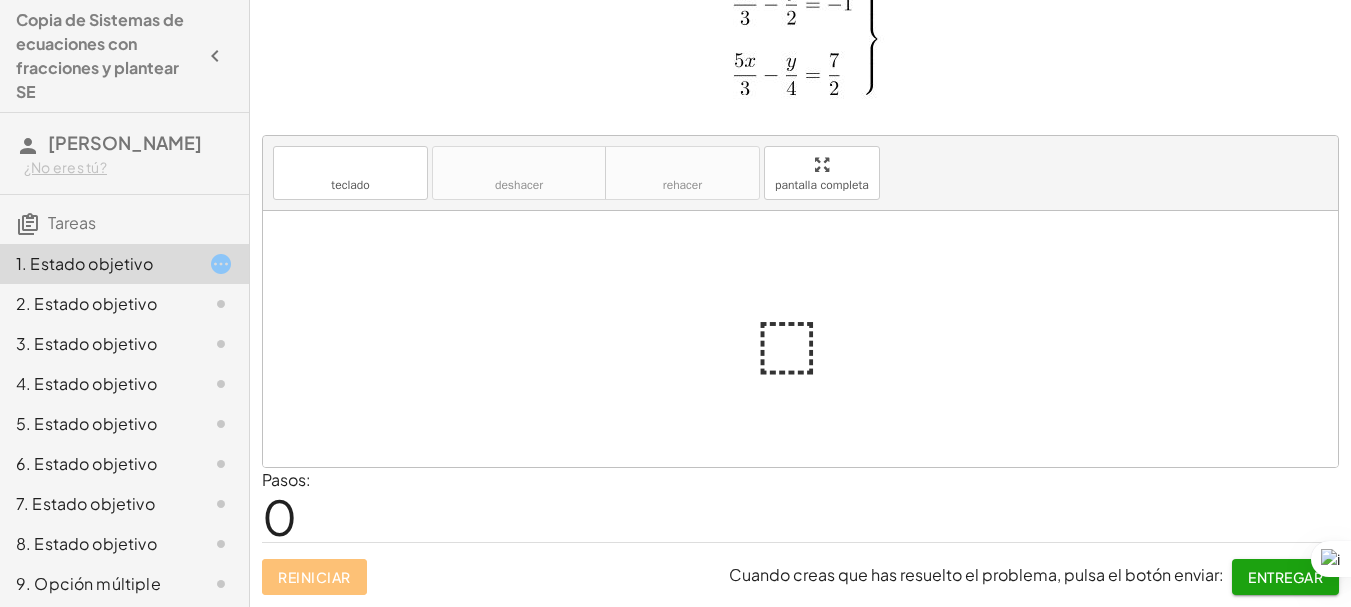click at bounding box center [808, 339] 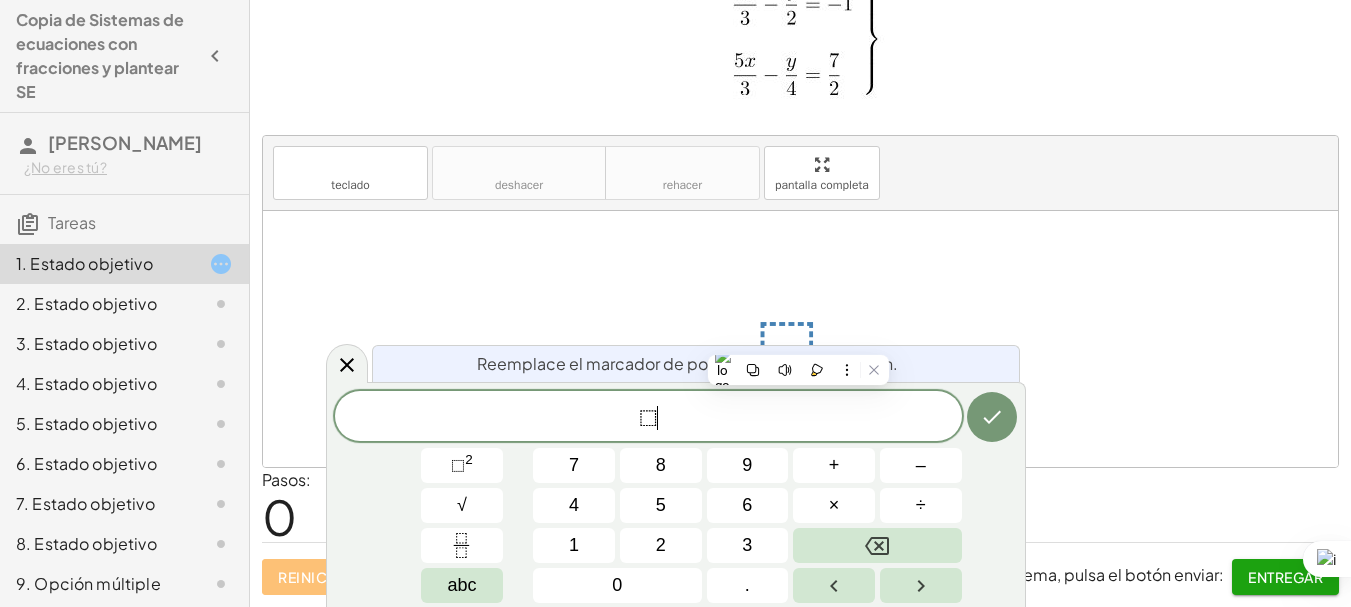 click on "⬚ ​" at bounding box center (648, 418) 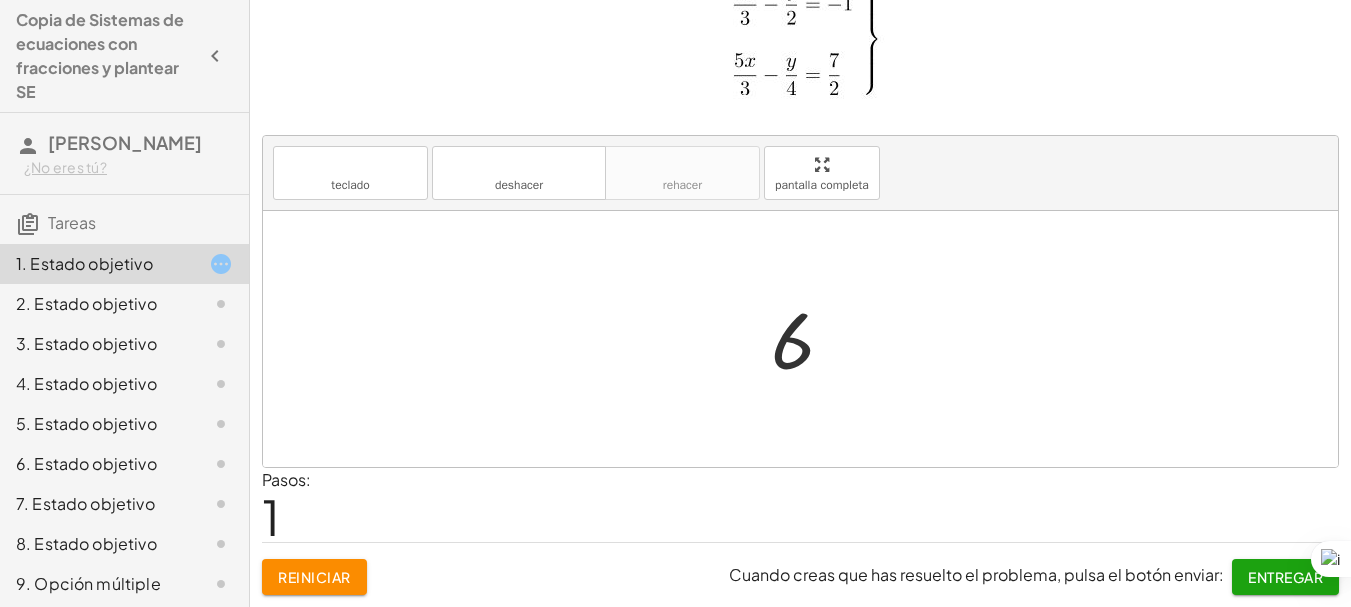 click on "Entregar" at bounding box center (1285, 577) 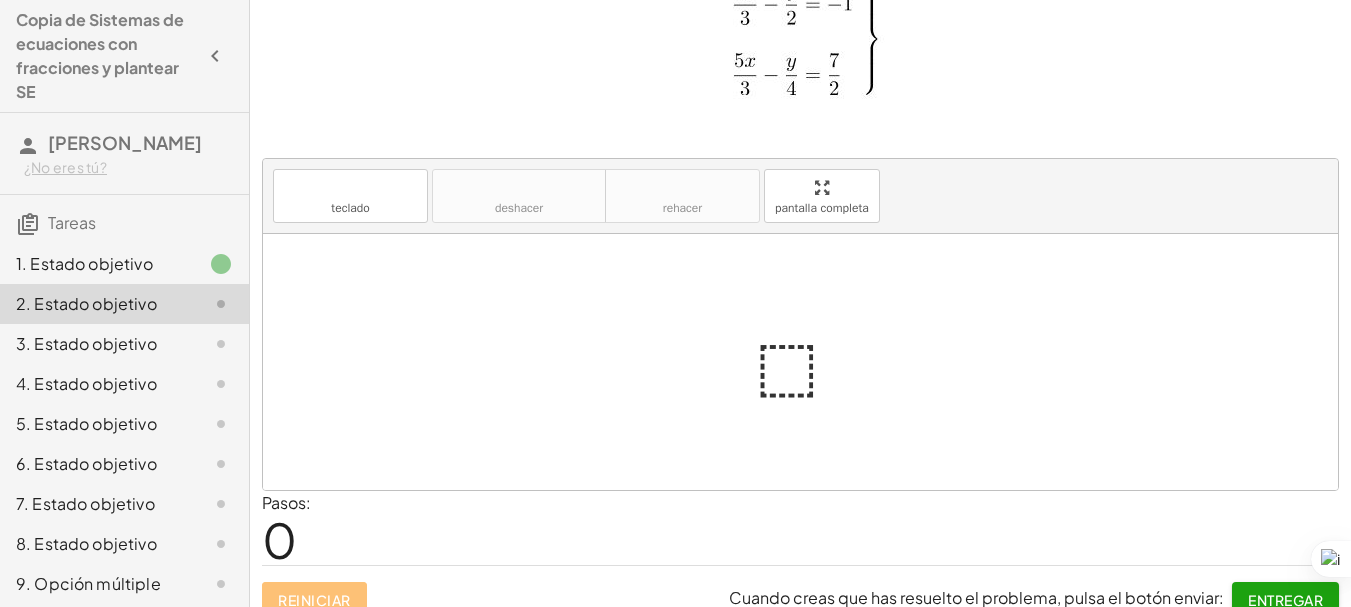 scroll, scrollTop: 0, scrollLeft: 0, axis: both 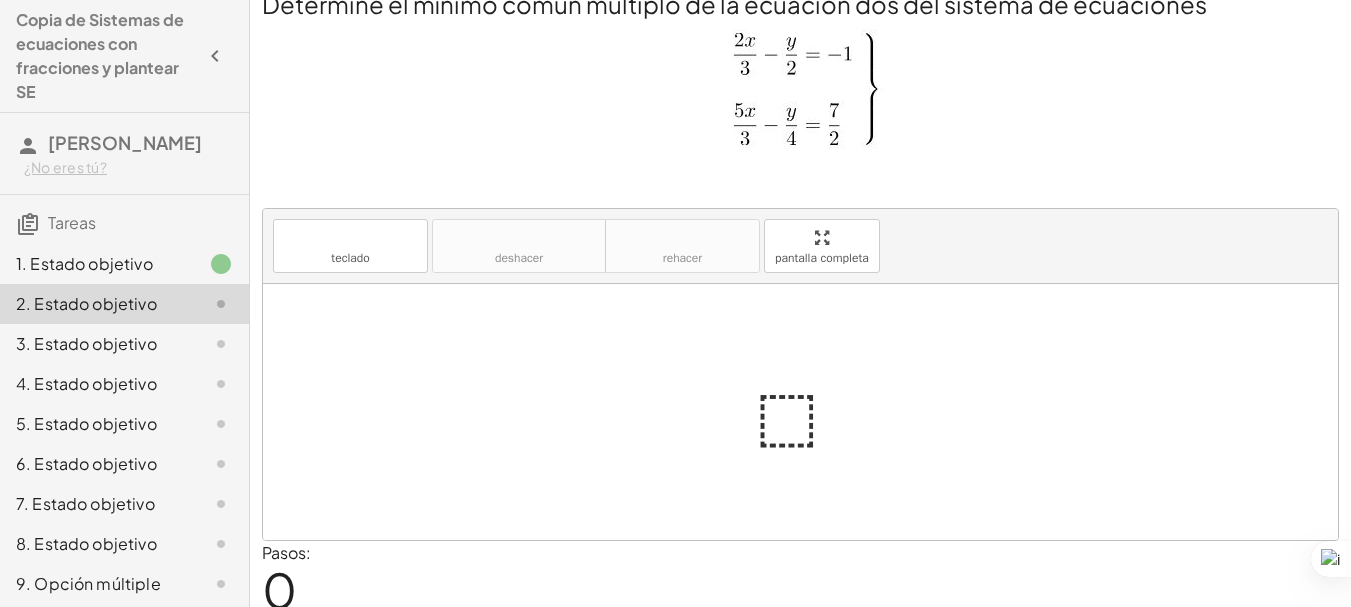 click at bounding box center (808, 412) 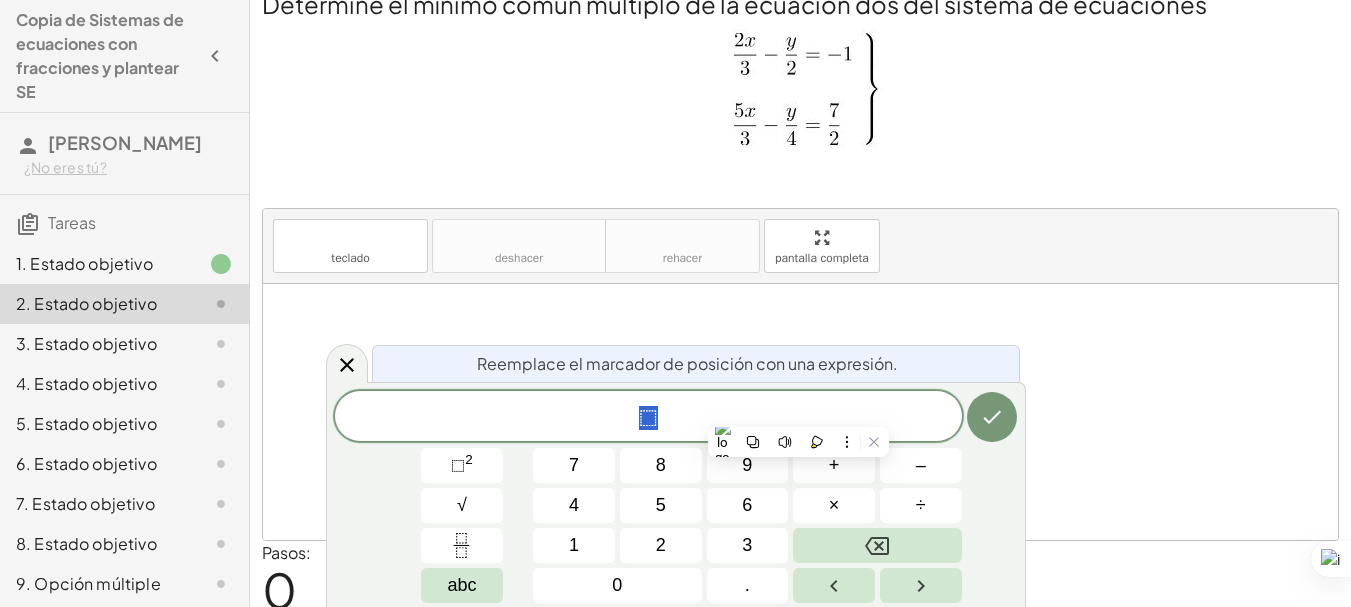 click on "⬚" at bounding box center [648, 418] 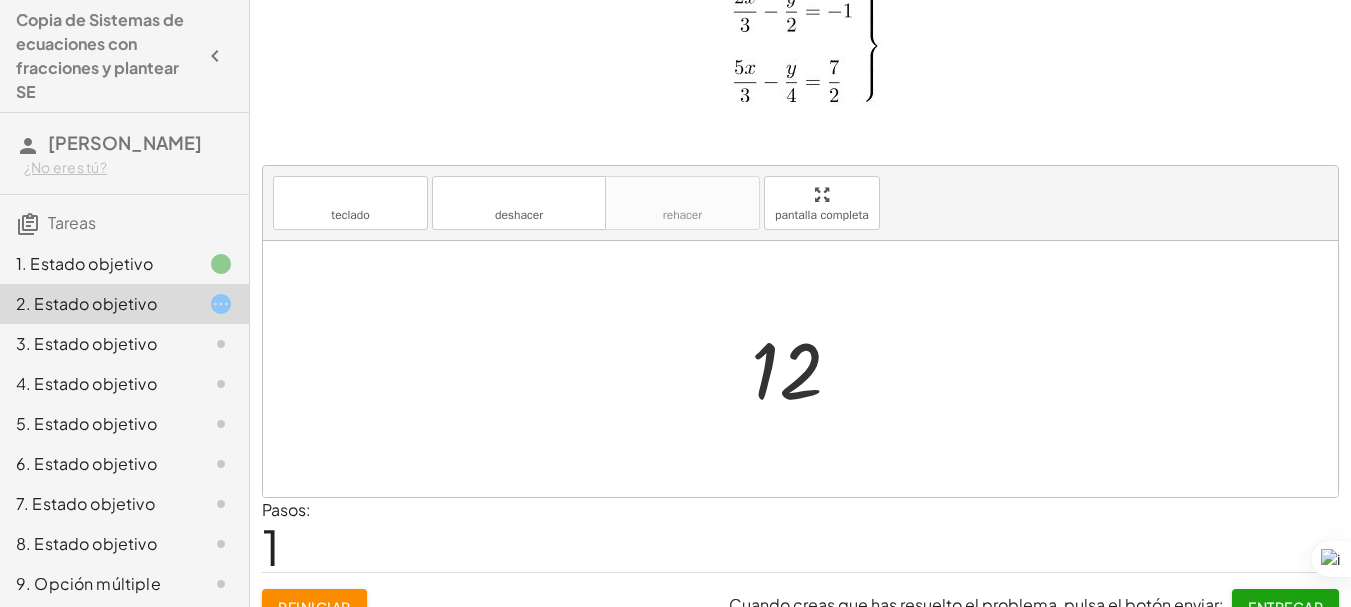 scroll, scrollTop: 98, scrollLeft: 0, axis: vertical 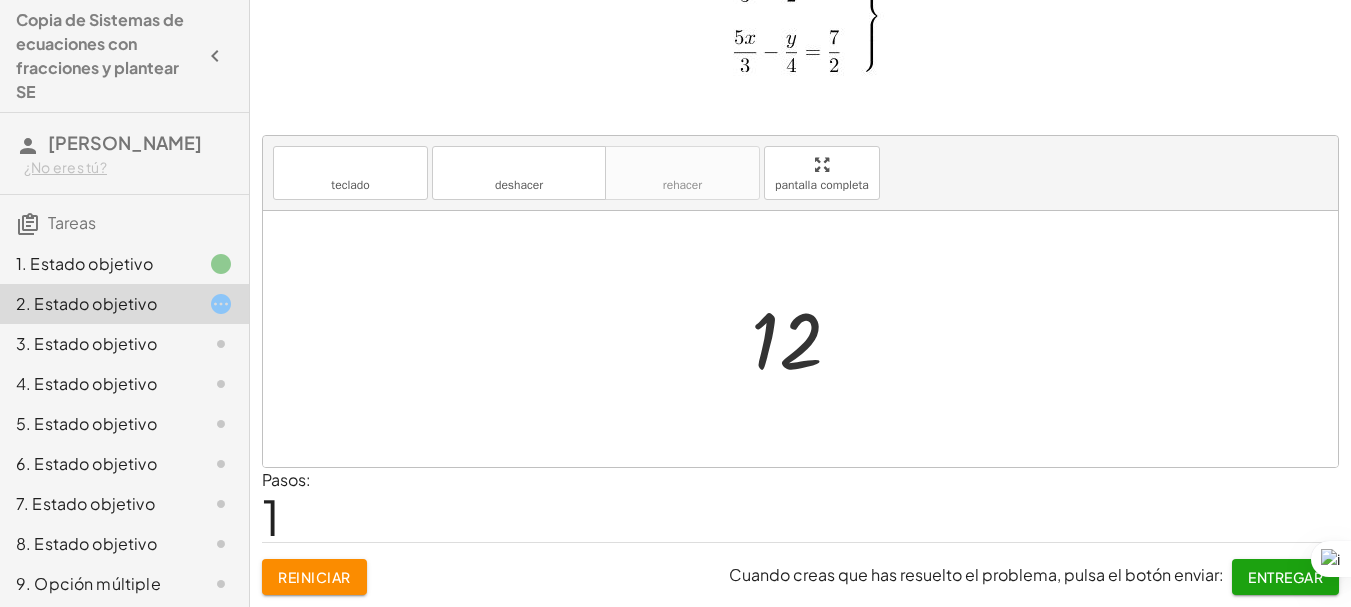 click on "Entregar" at bounding box center [1285, 577] 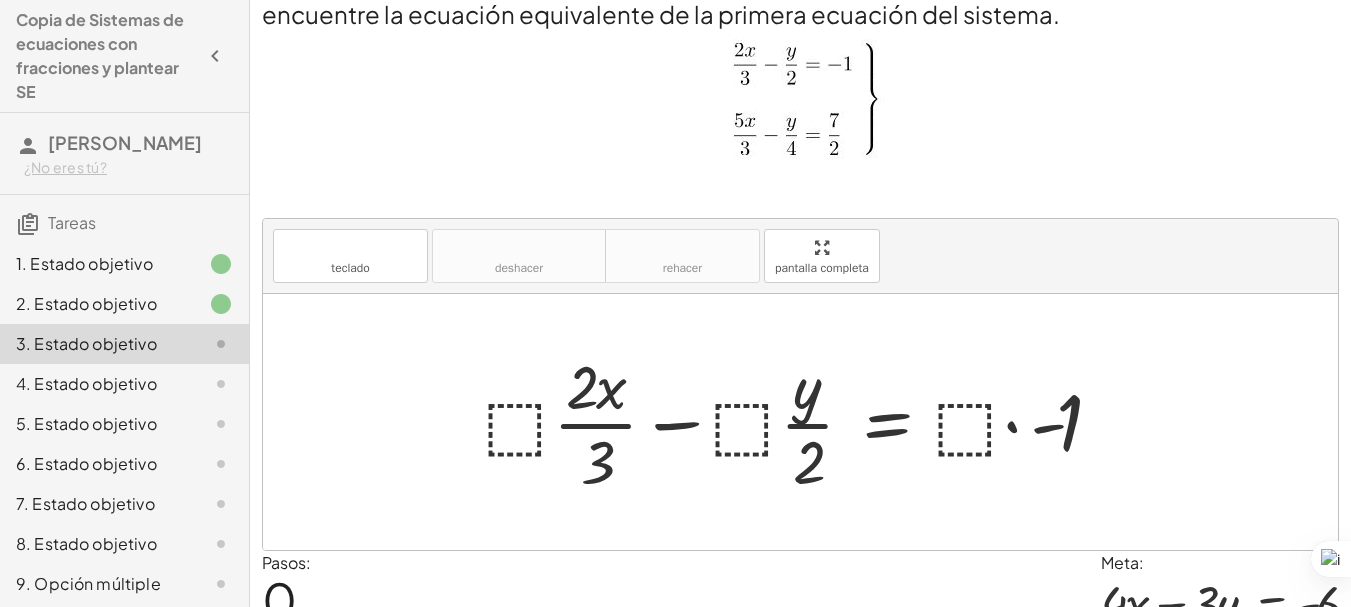 scroll, scrollTop: 0, scrollLeft: 0, axis: both 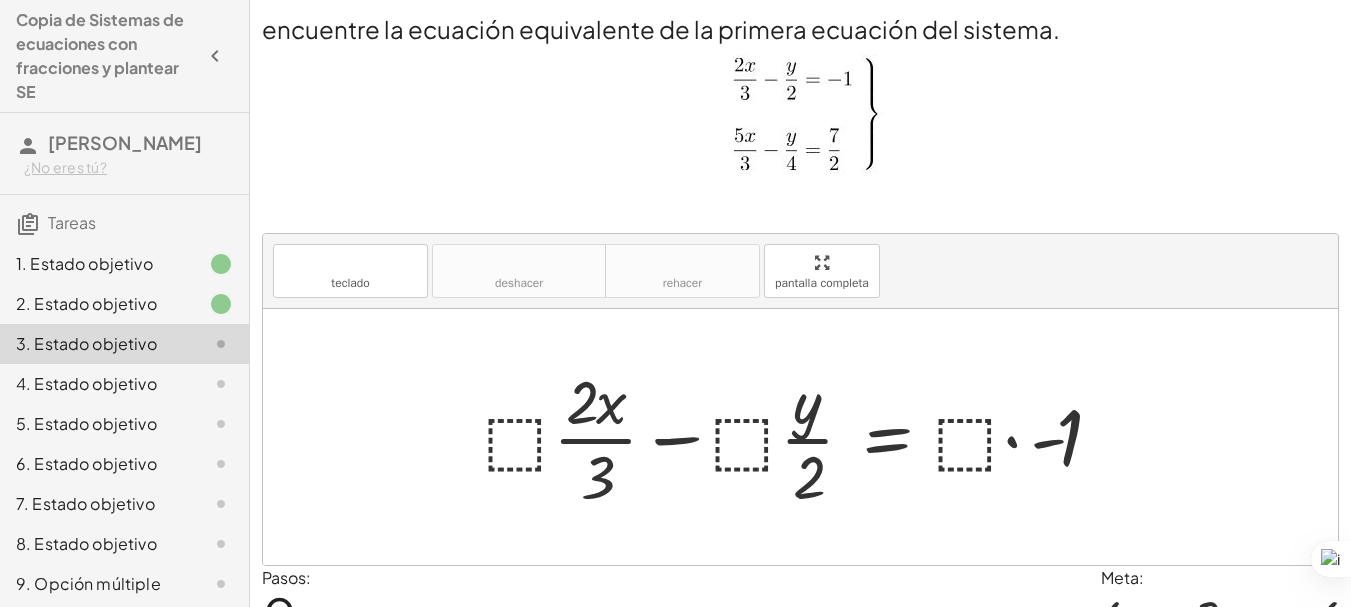 click at bounding box center [807, 437] 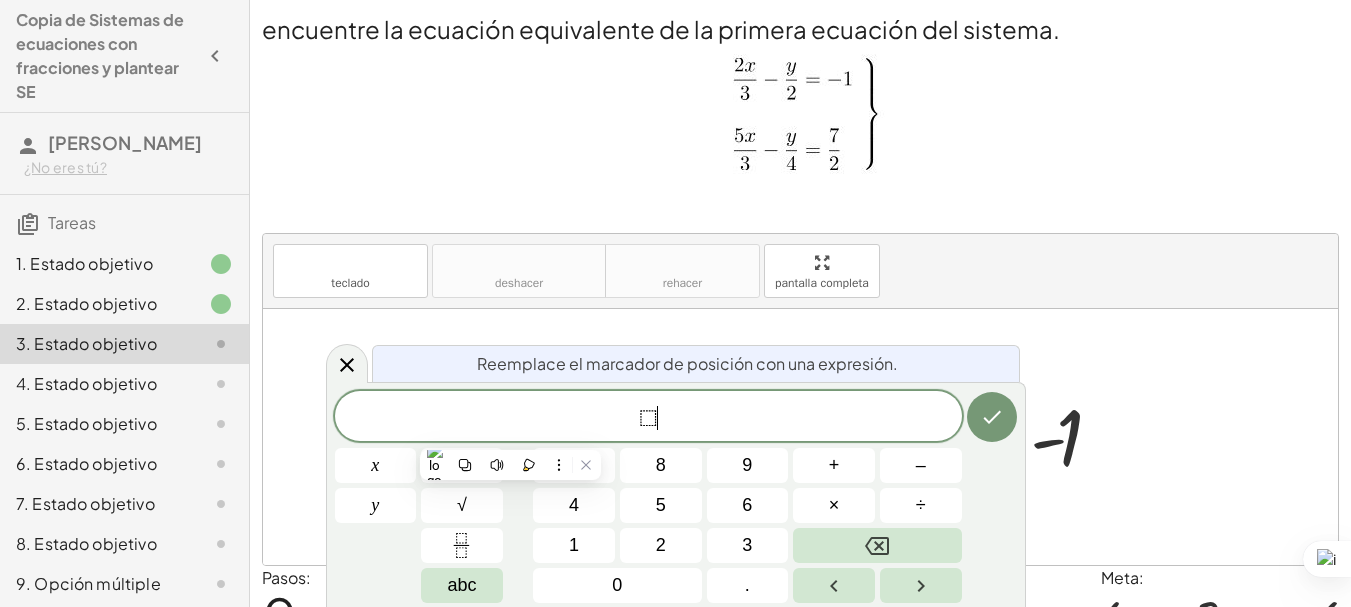 click on "⬚ ​" at bounding box center [648, 418] 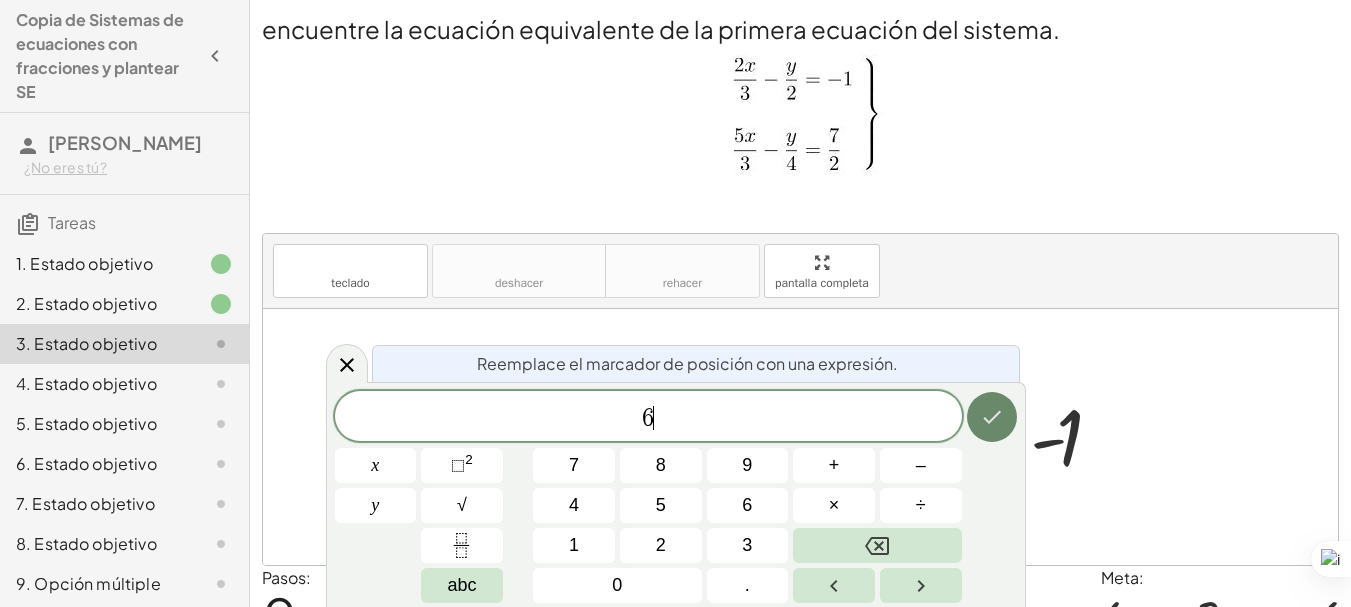 click 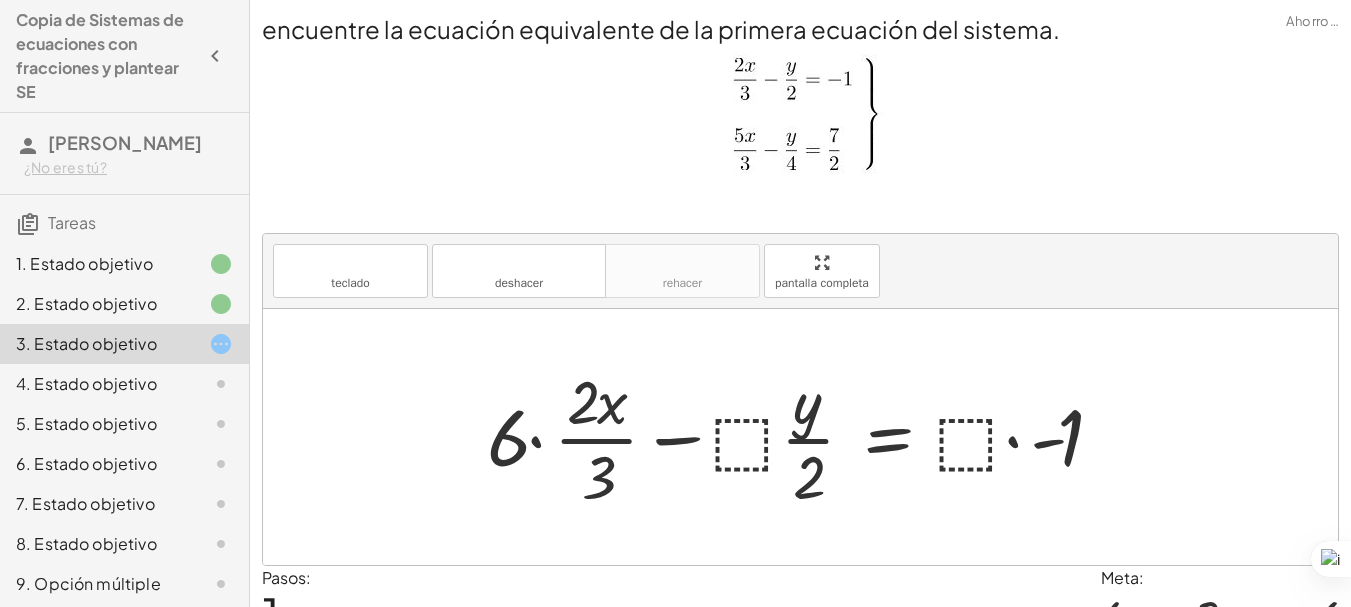 click at bounding box center (809, 437) 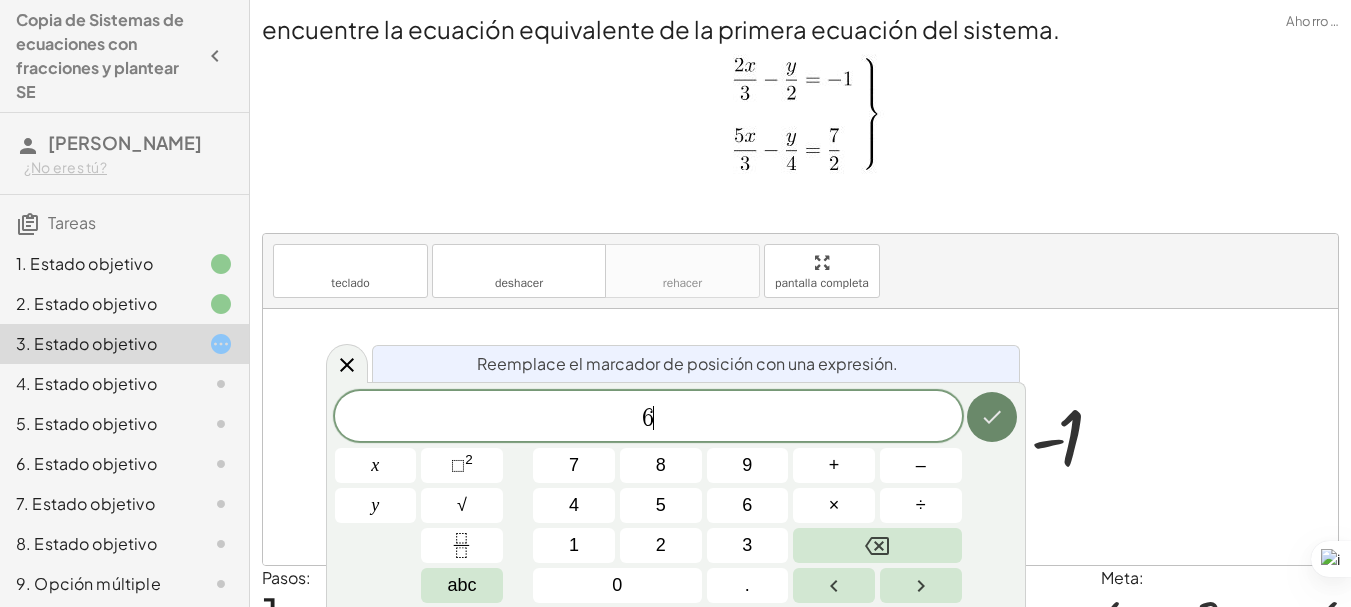 click 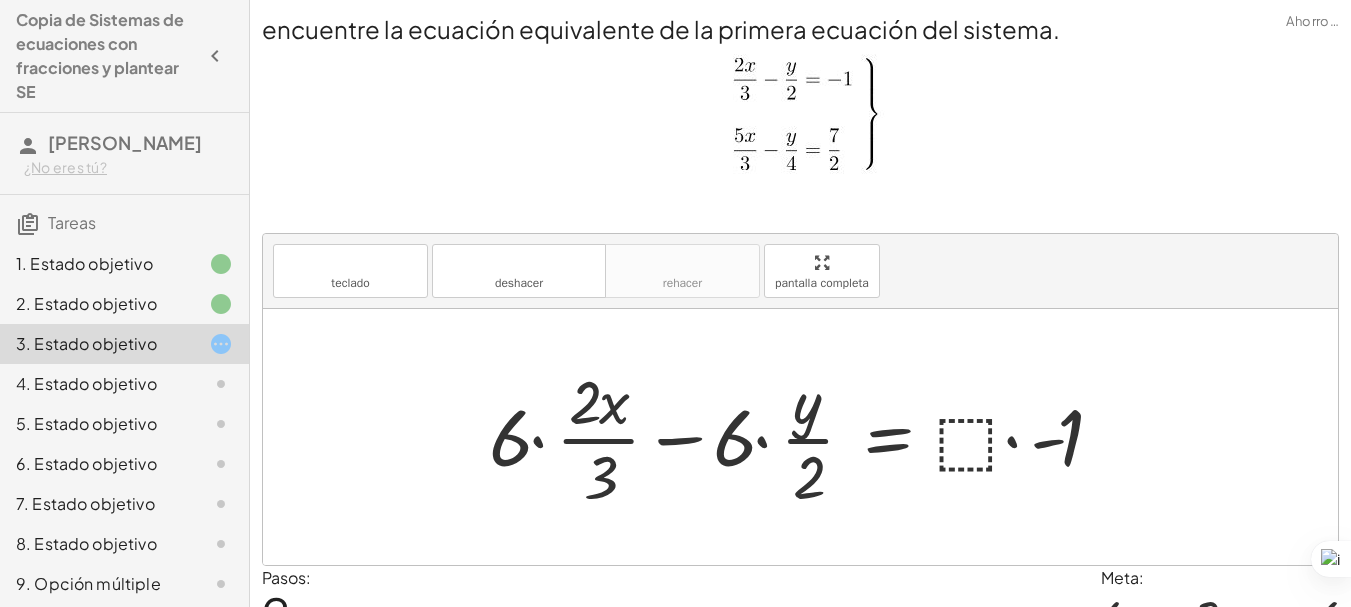 click at bounding box center [810, 437] 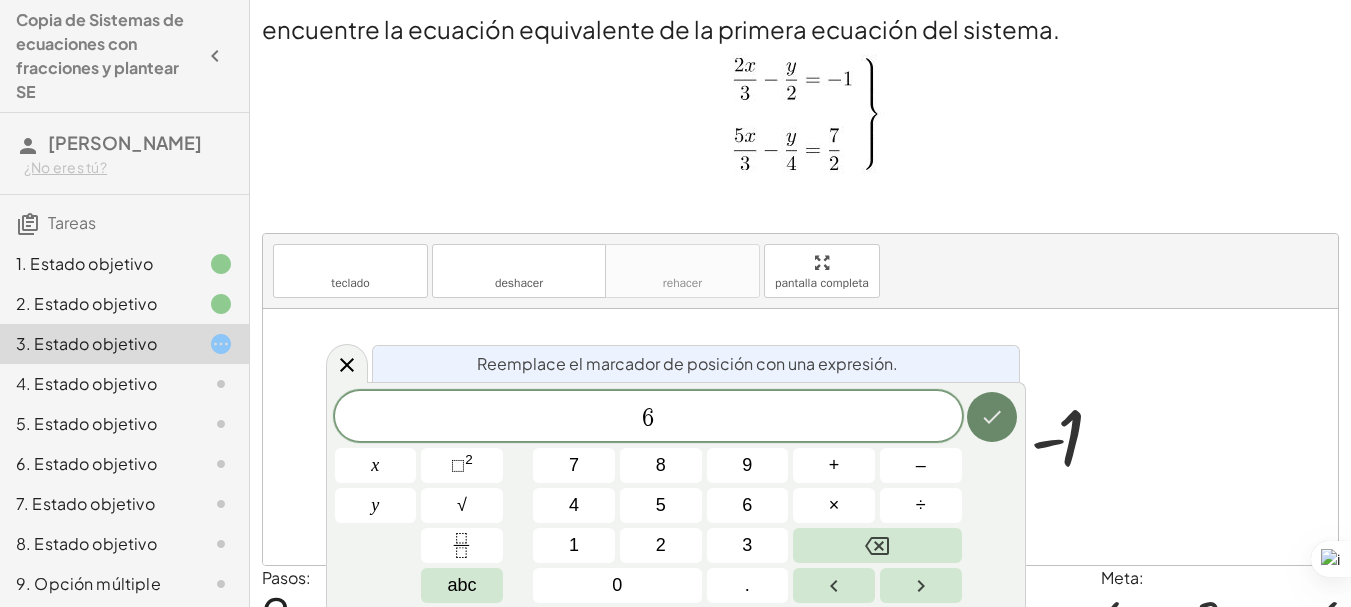 click 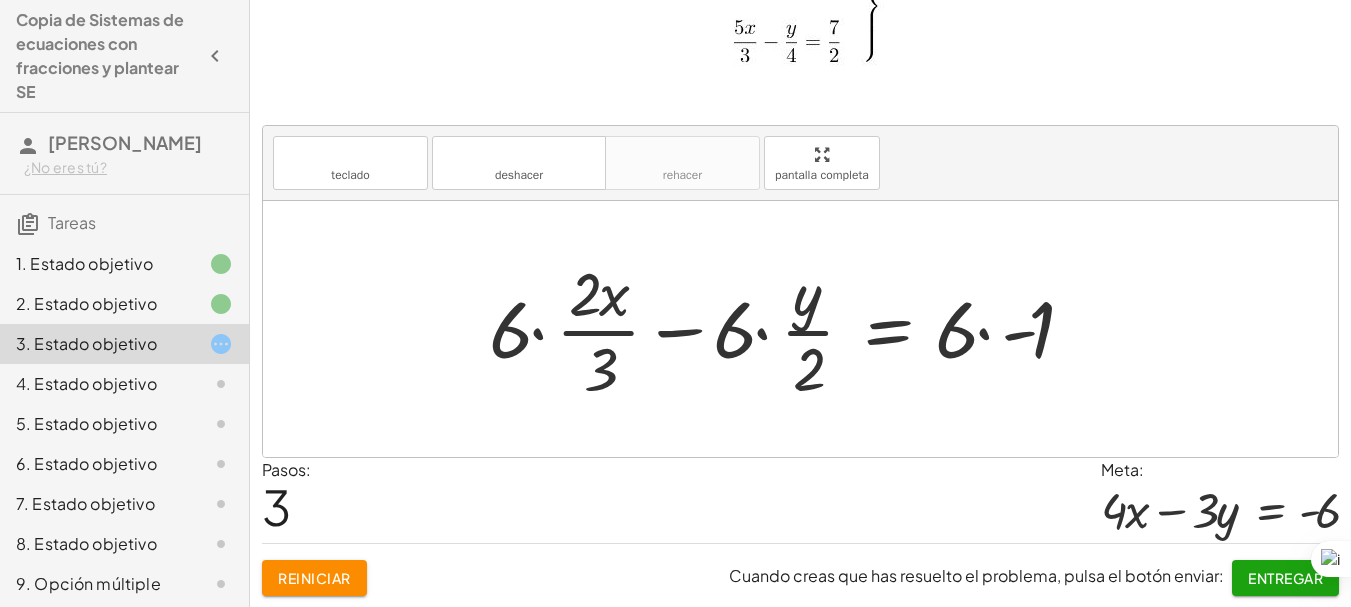 scroll, scrollTop: 109, scrollLeft: 0, axis: vertical 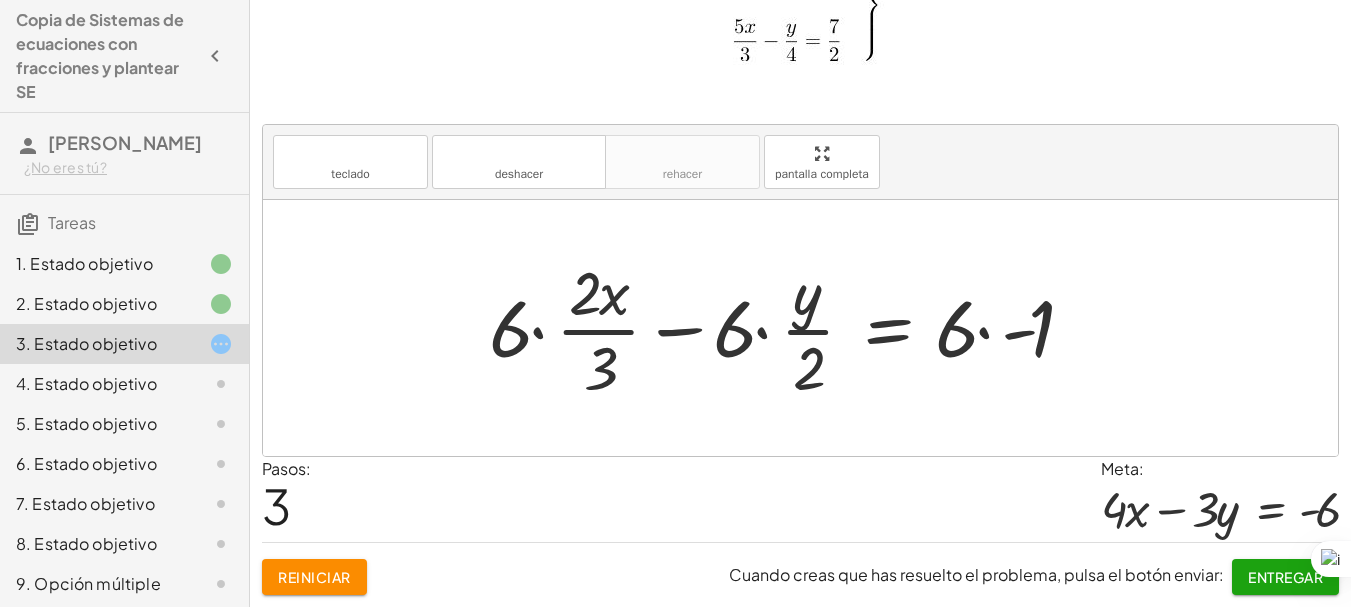 click on "Entregar" at bounding box center [1285, 577] 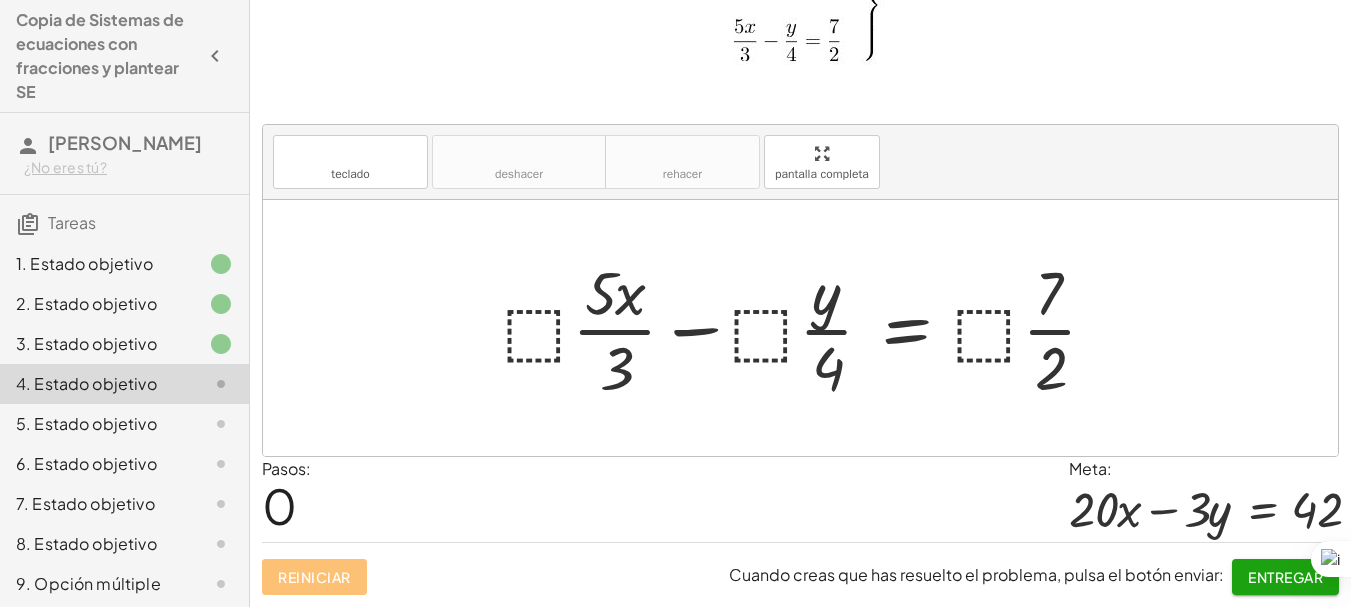 click at bounding box center (808, 328) 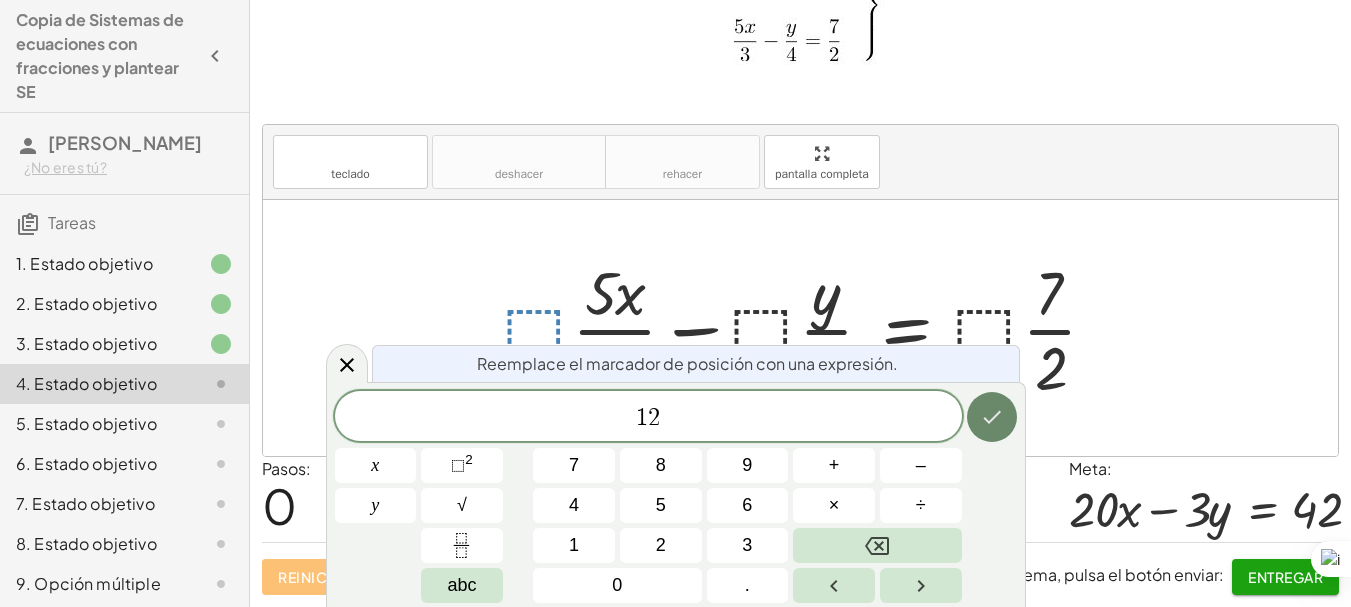 click at bounding box center [992, 417] 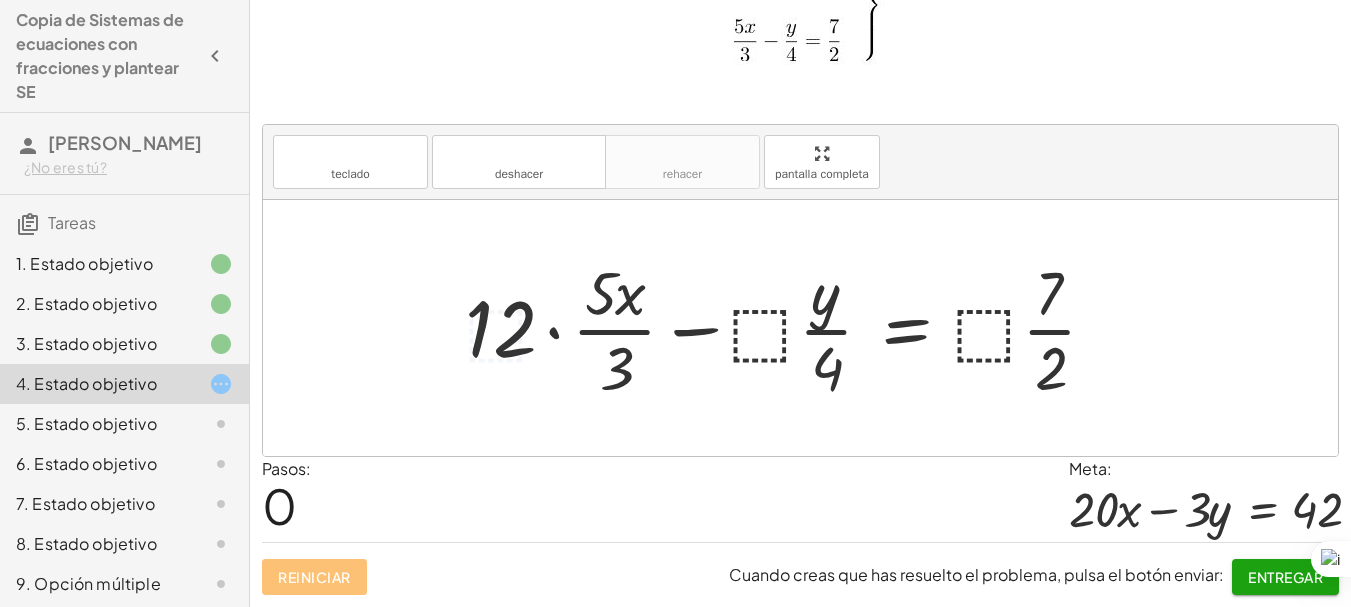 click at bounding box center [789, 328] 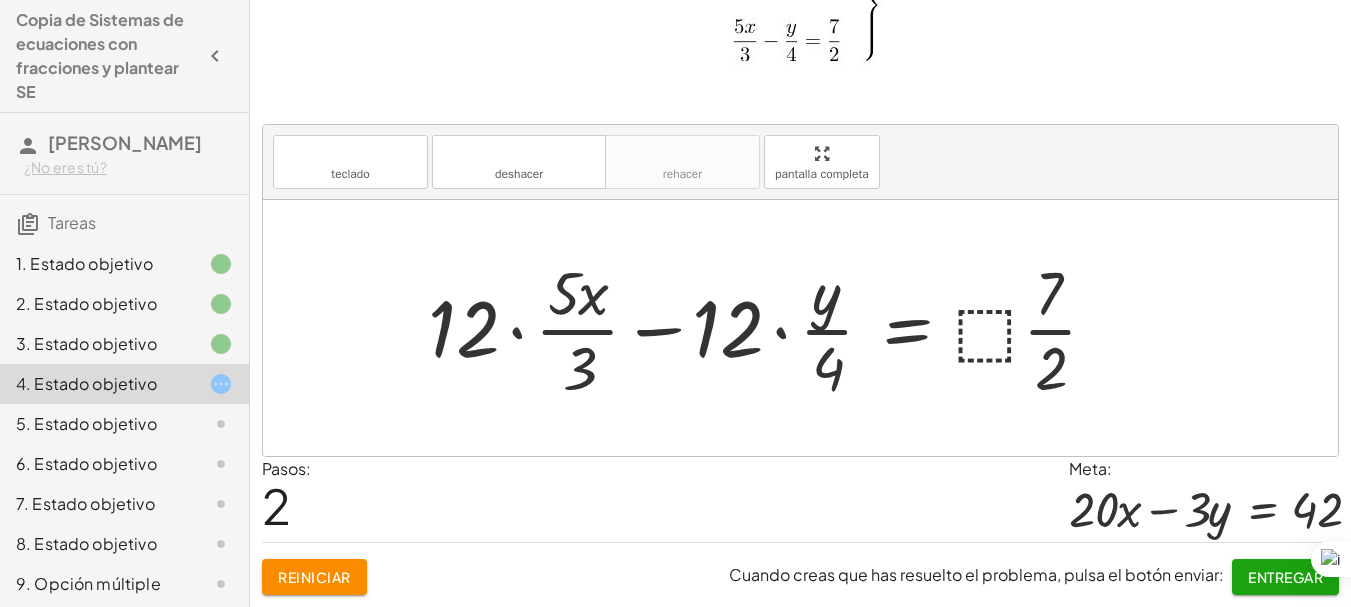 click at bounding box center (770, 328) 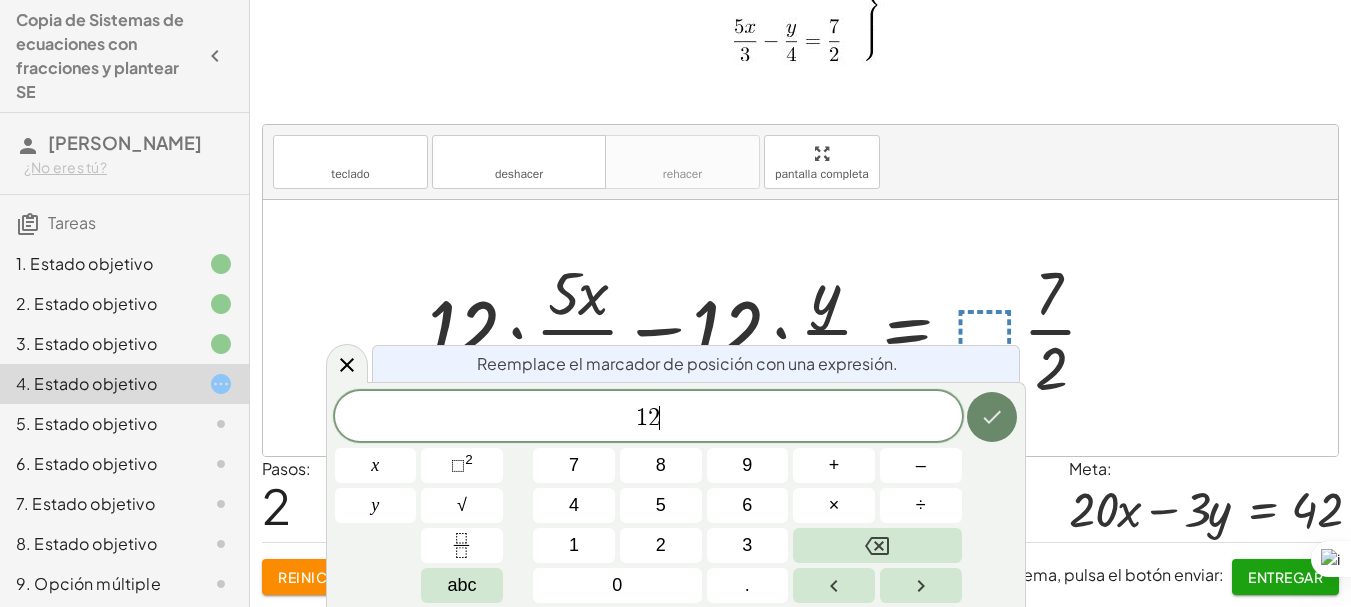 click 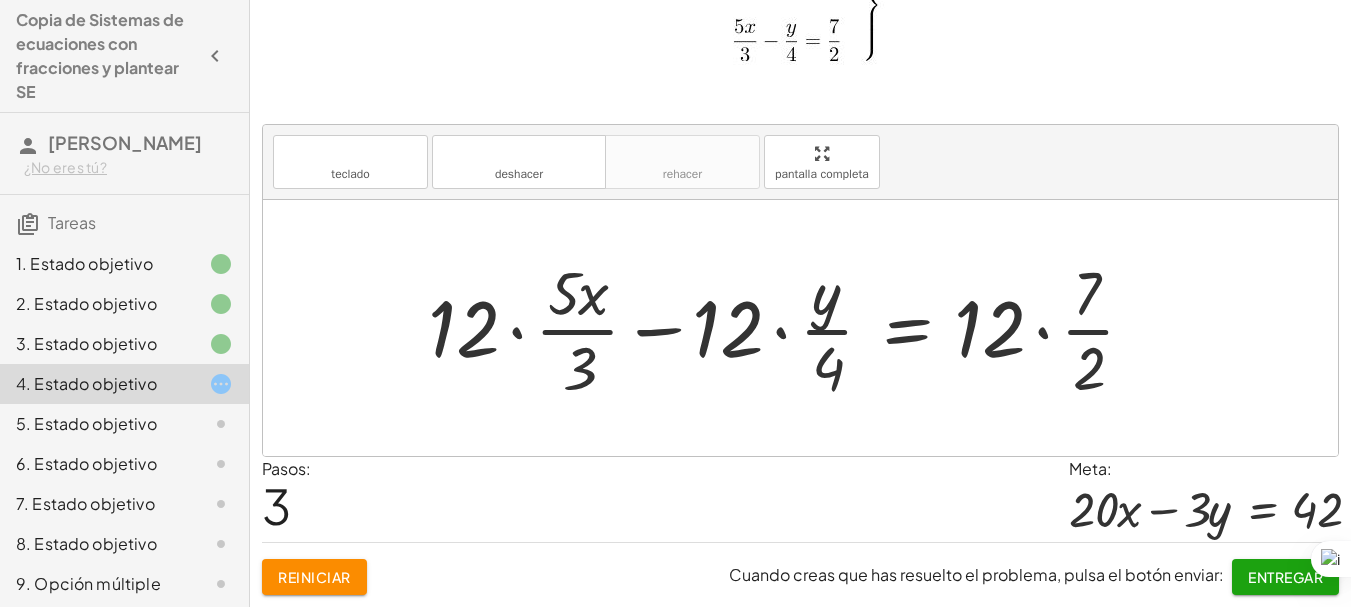click on "Entregar" at bounding box center (1285, 577) 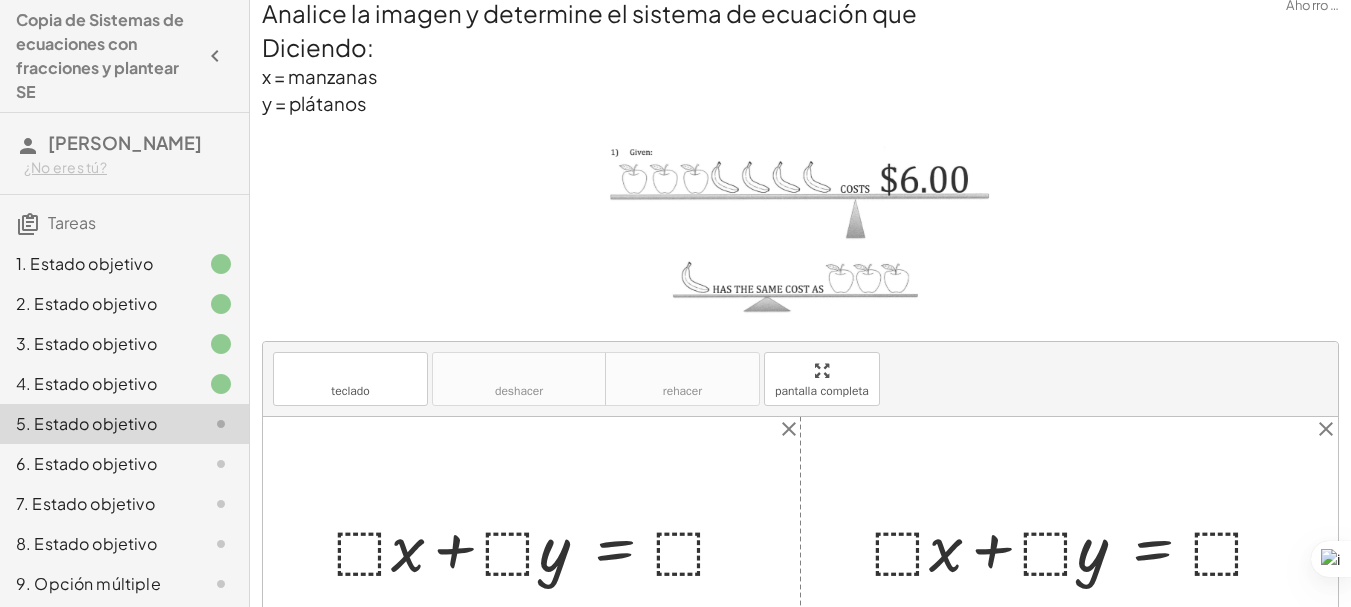 scroll, scrollTop: 0, scrollLeft: 0, axis: both 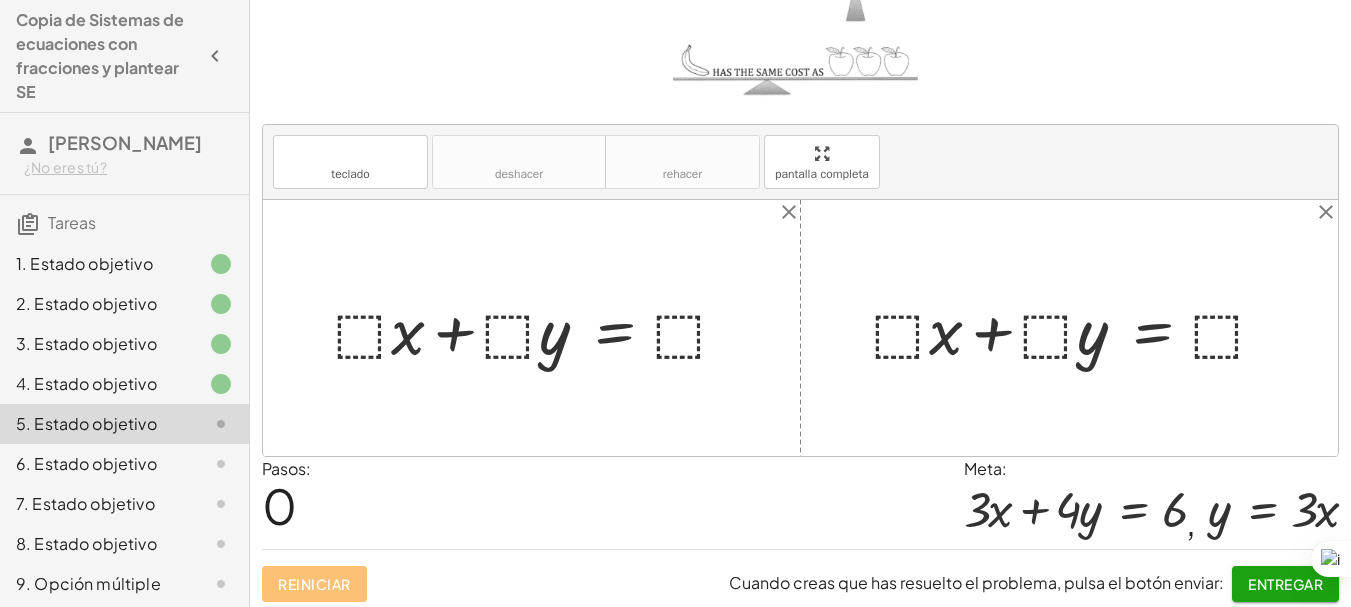 click at bounding box center [539, 328] 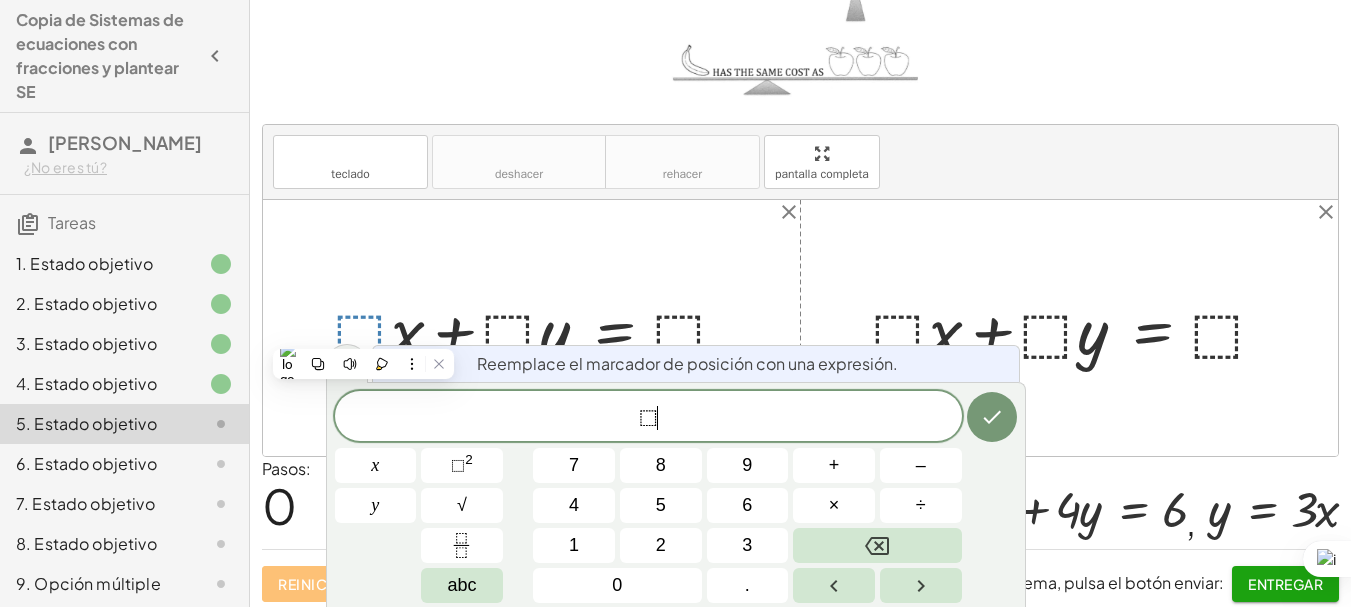 click on "⬚ ​" at bounding box center (648, 418) 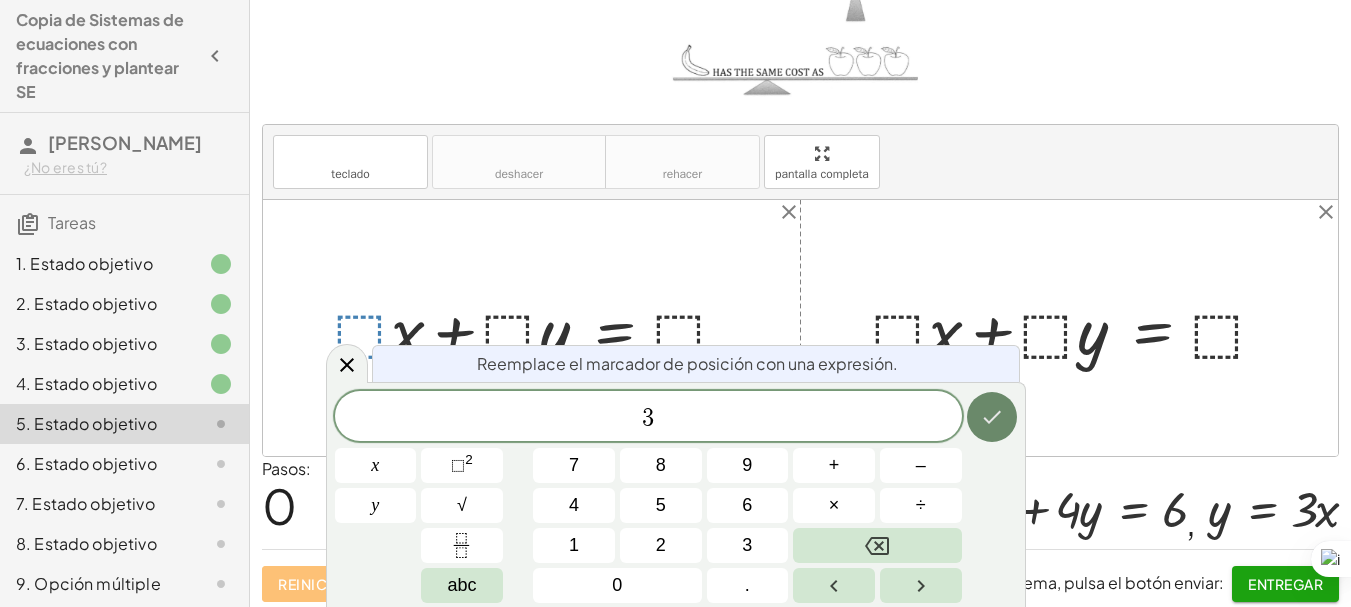 click 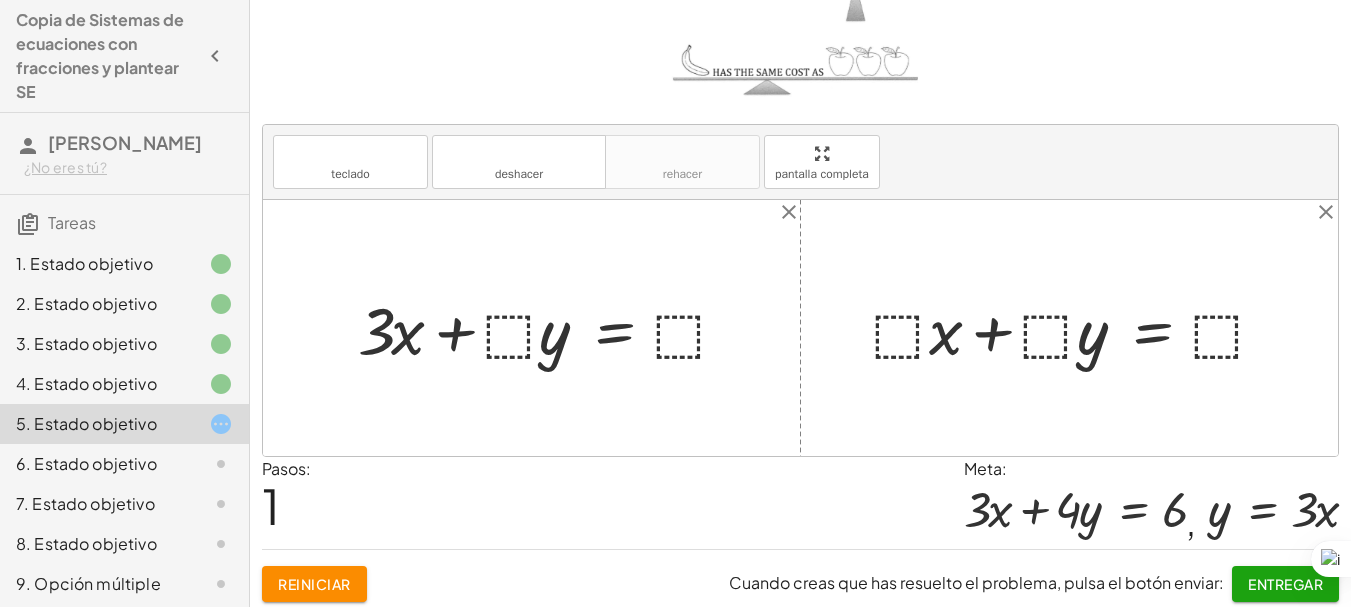 click at bounding box center [551, 328] 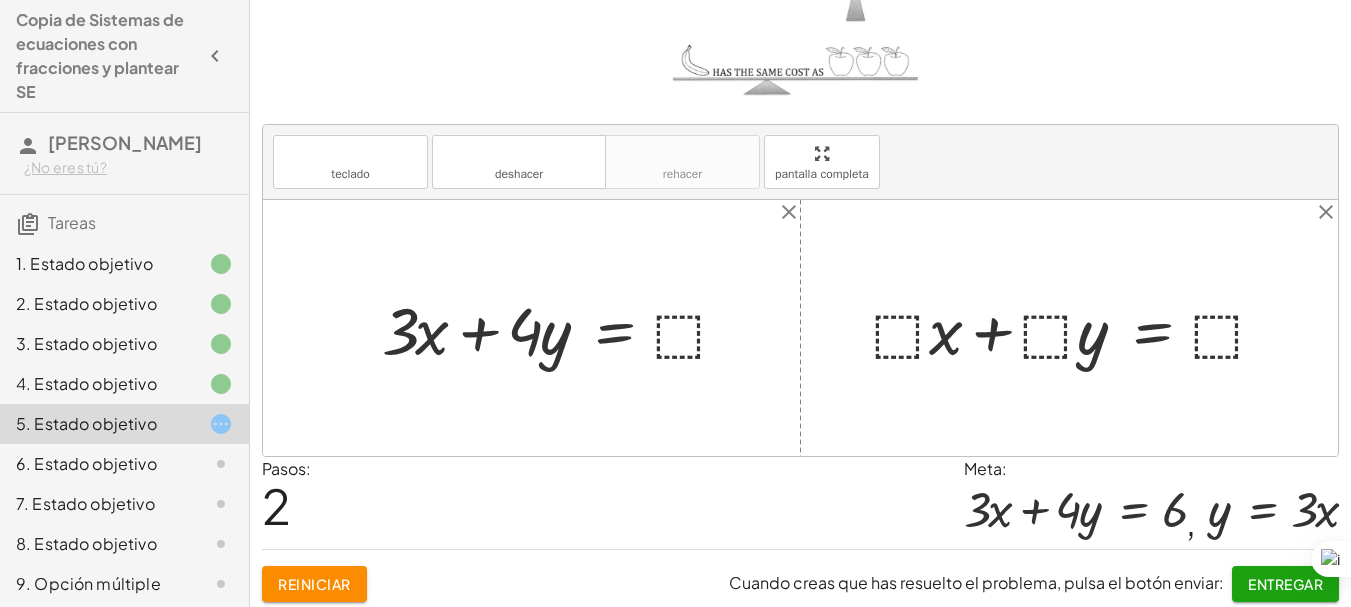 click at bounding box center (563, 328) 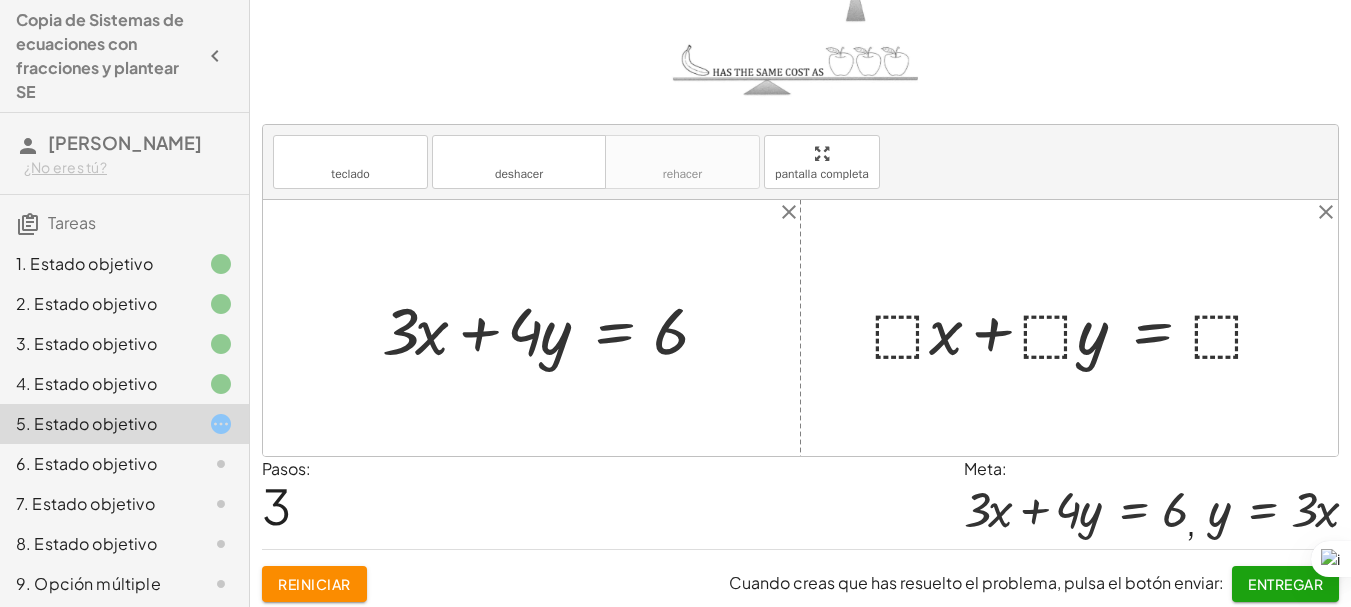 click at bounding box center [1077, 328] 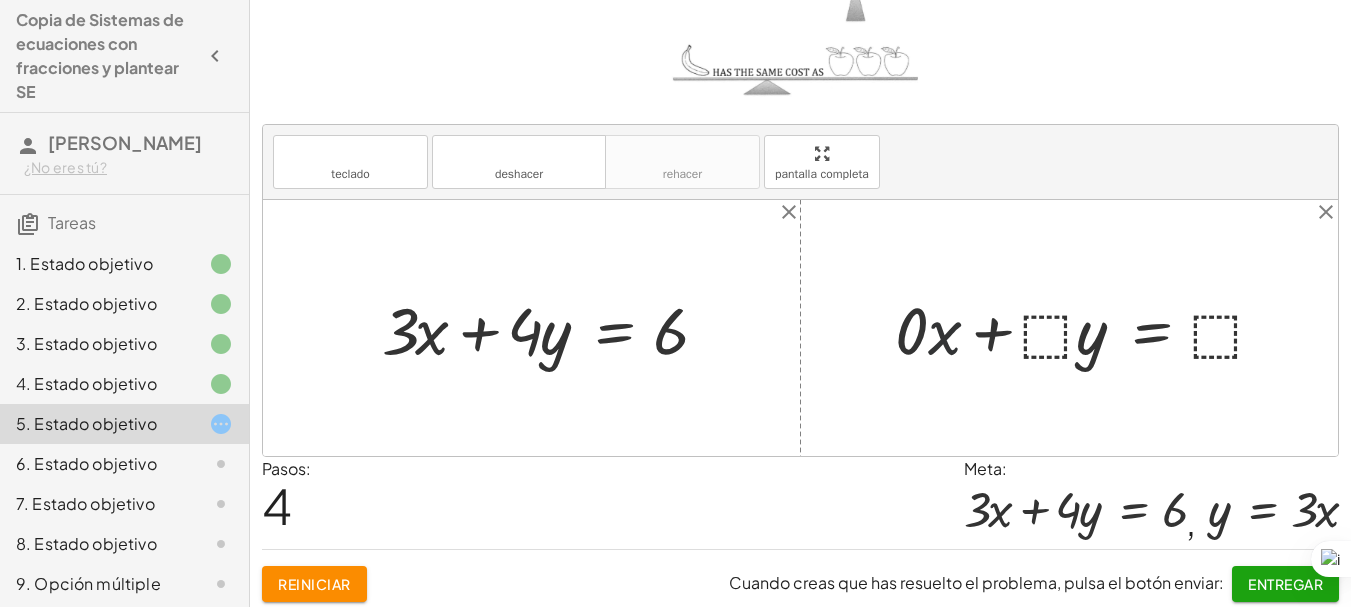 click at bounding box center (1088, 328) 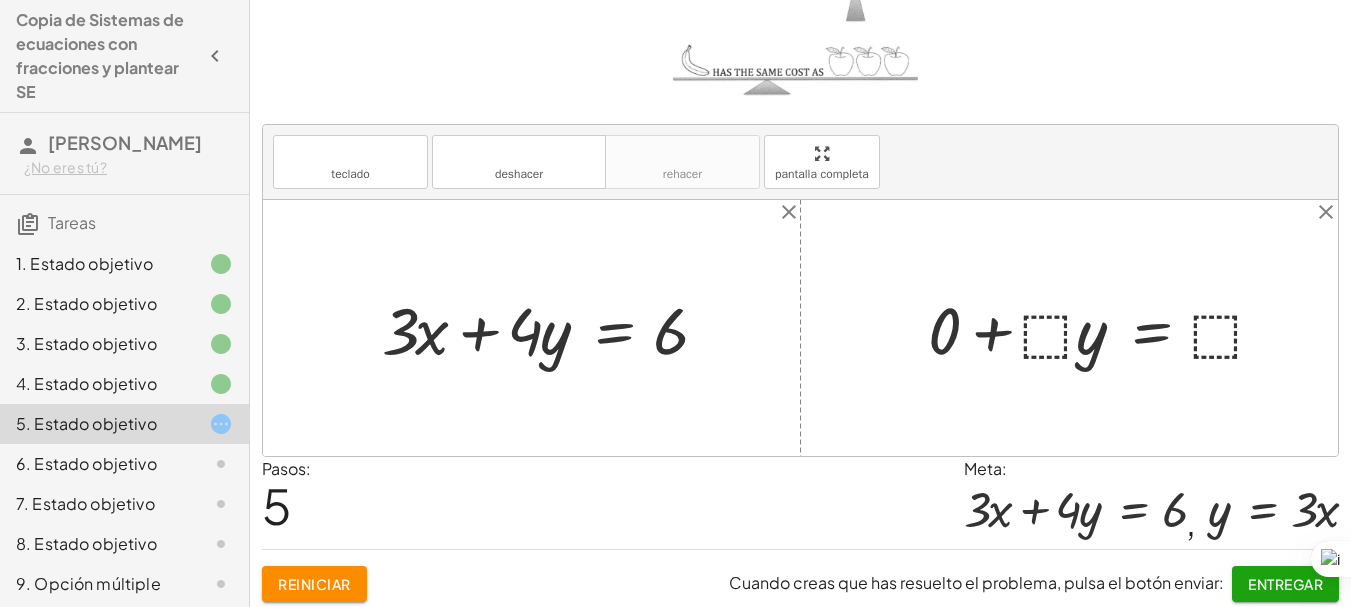 click at bounding box center [1105, 328] 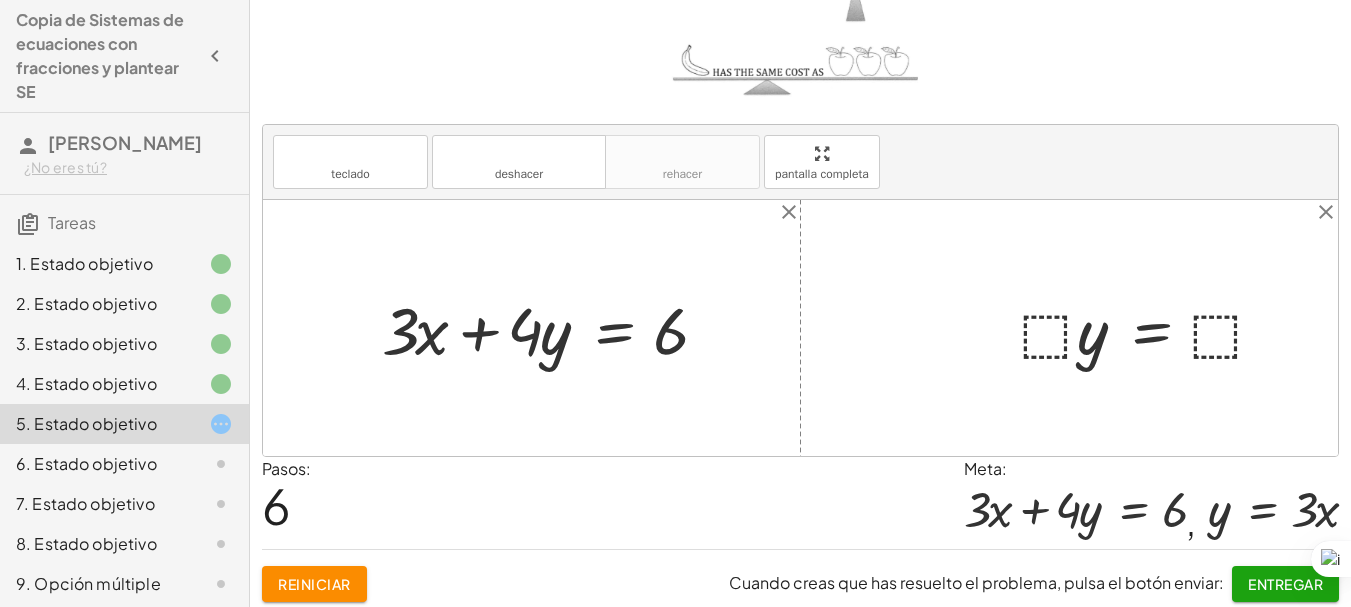 click at bounding box center [1151, 328] 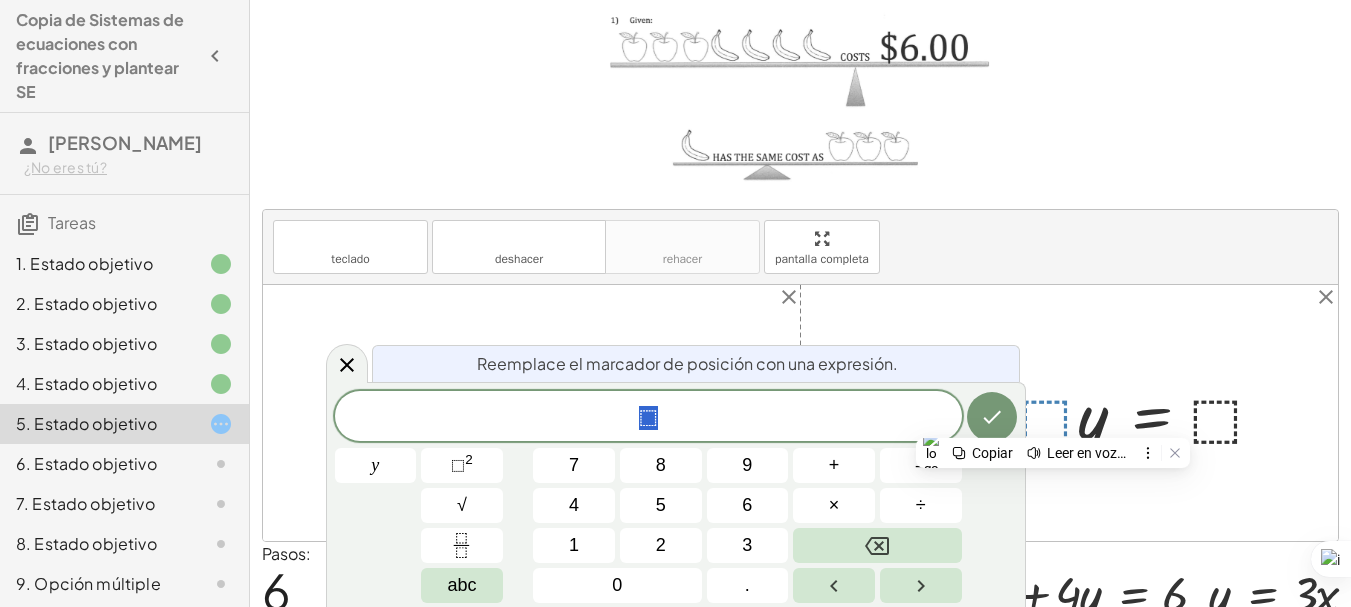 scroll, scrollTop: 199, scrollLeft: 0, axis: vertical 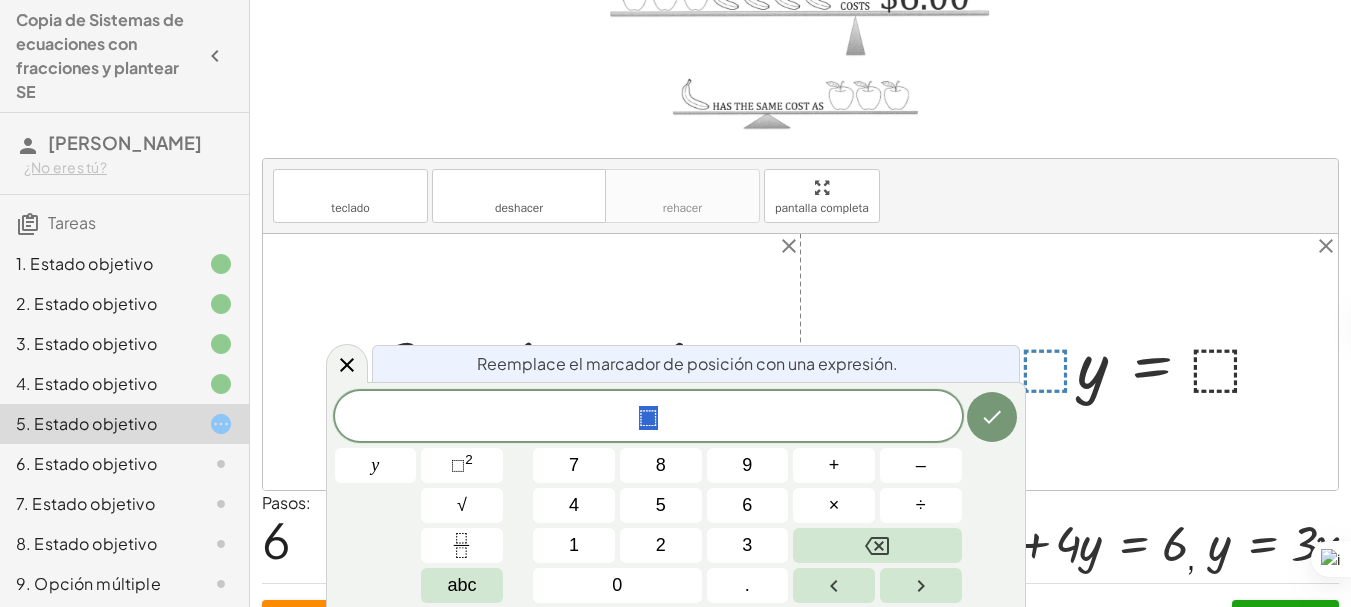 click on "⬚" at bounding box center [648, 418] 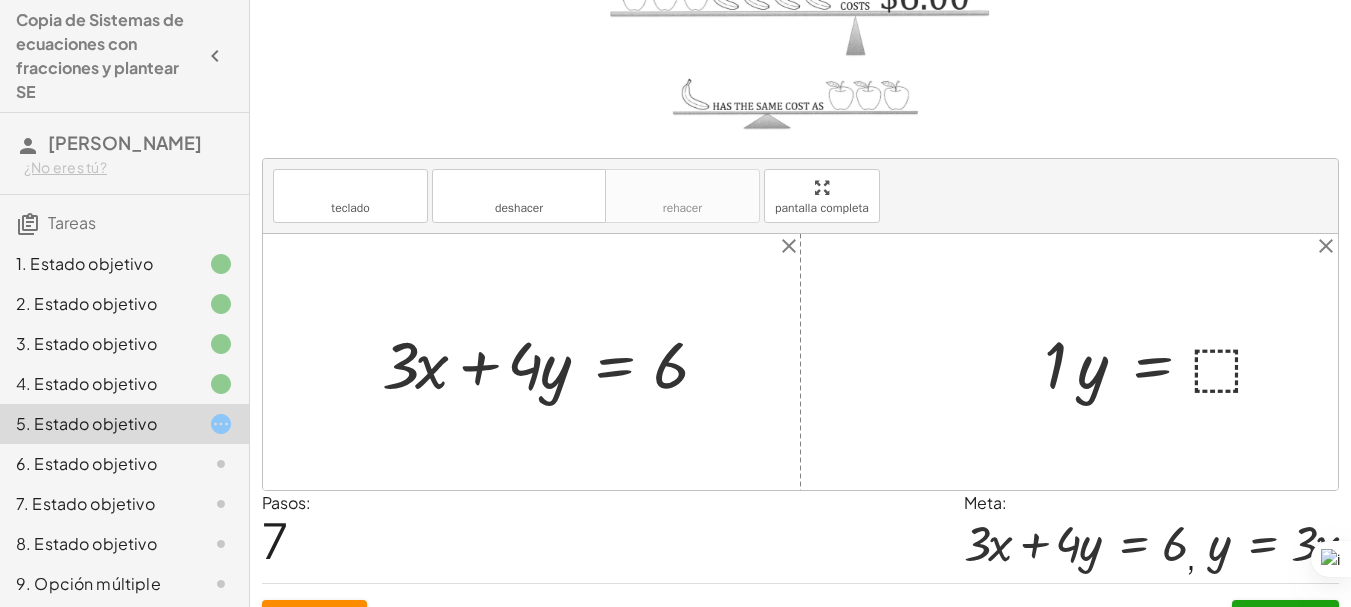 click at bounding box center (1163, 362) 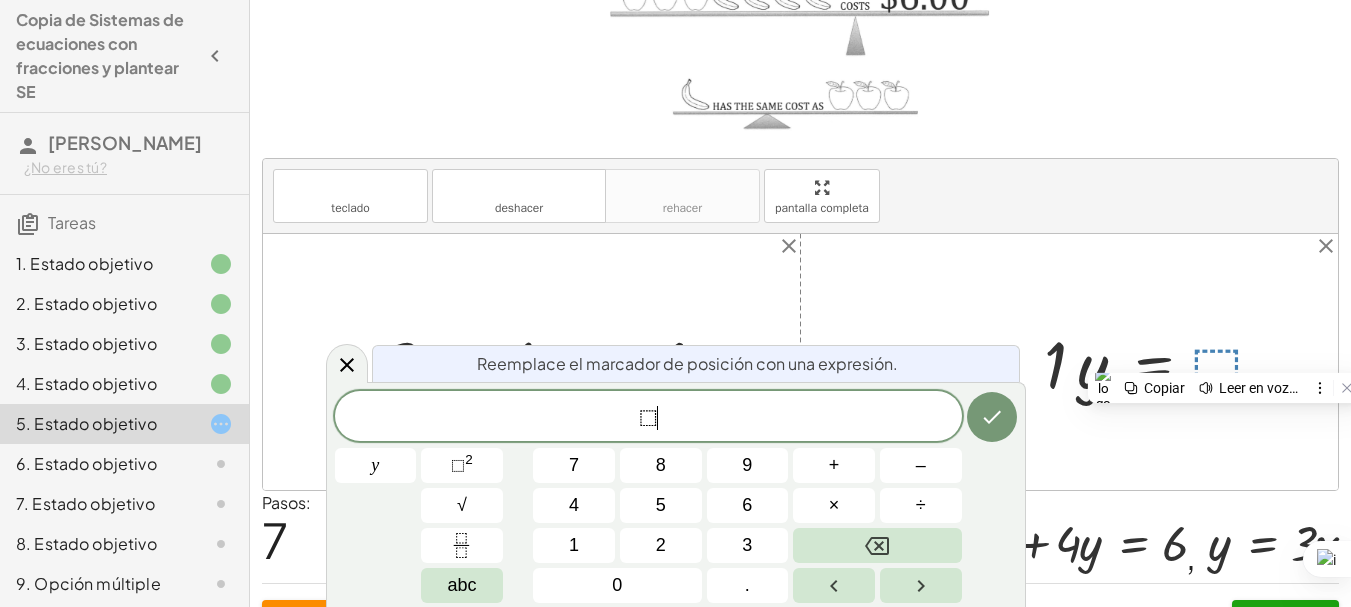 click on "⬚ ​" at bounding box center [648, 418] 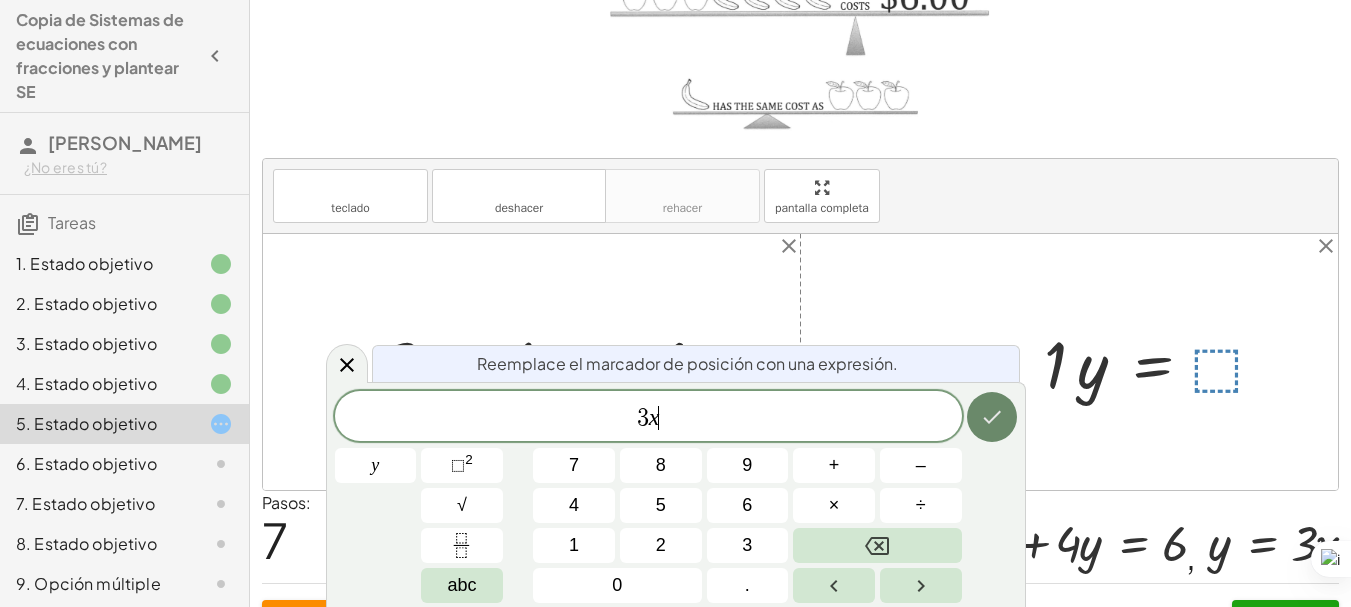 click 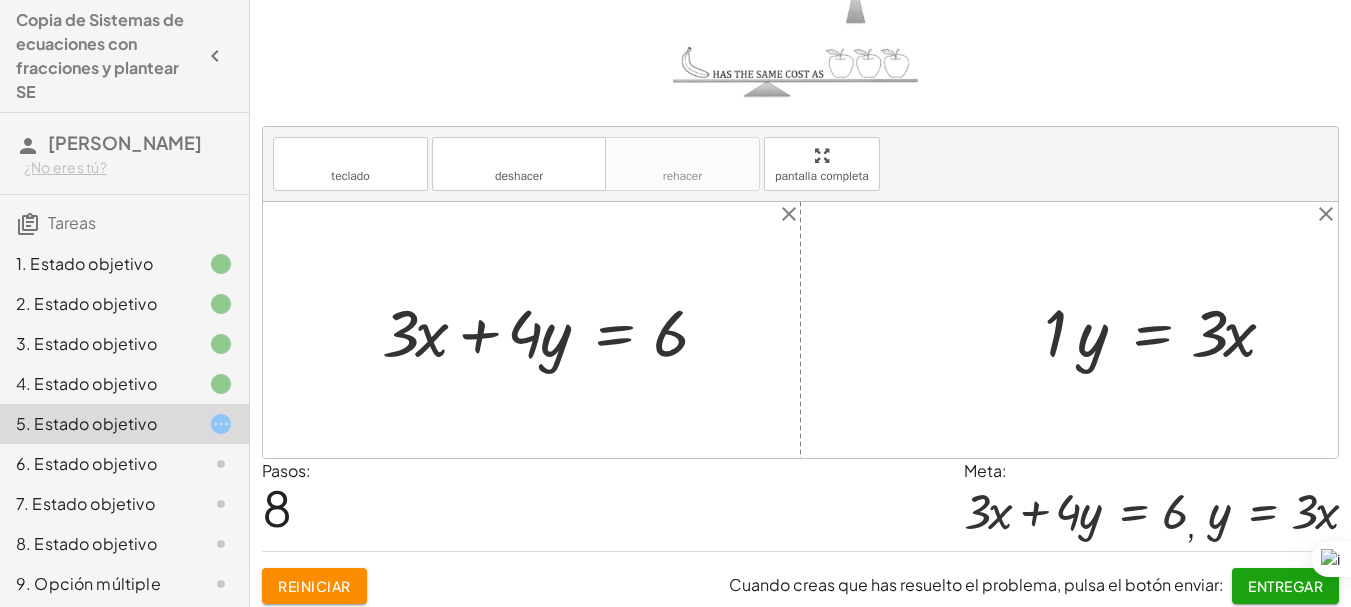 scroll, scrollTop: 240, scrollLeft: 0, axis: vertical 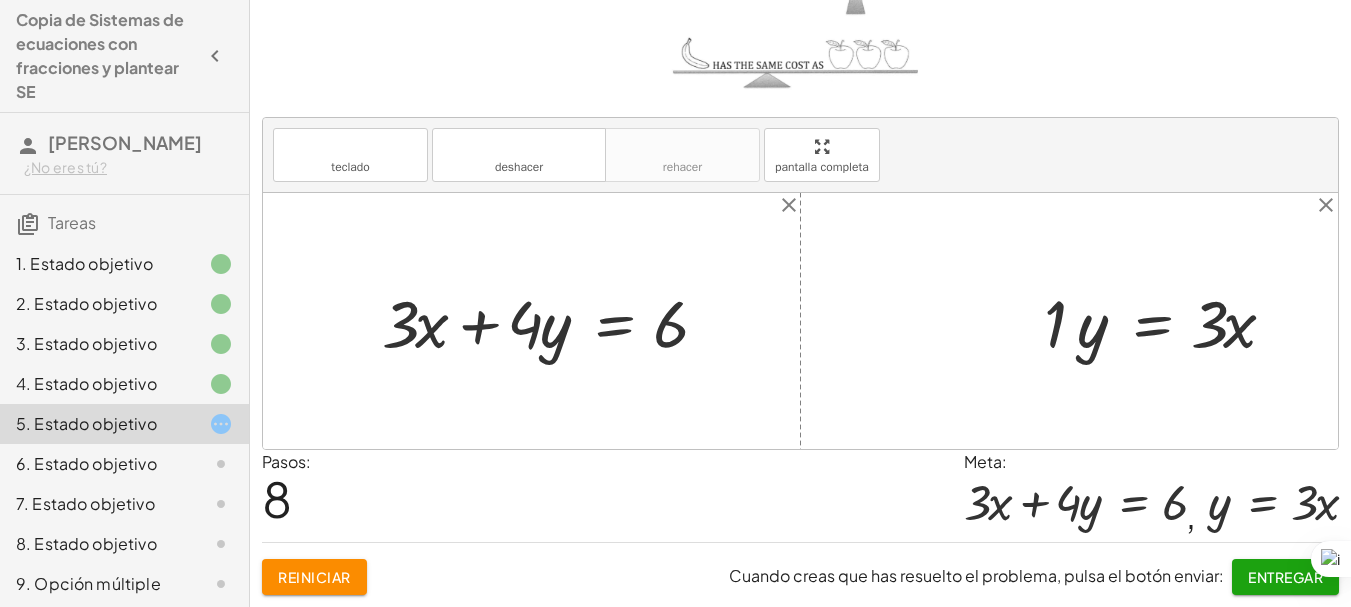click on "Entregar" at bounding box center [1285, 577] 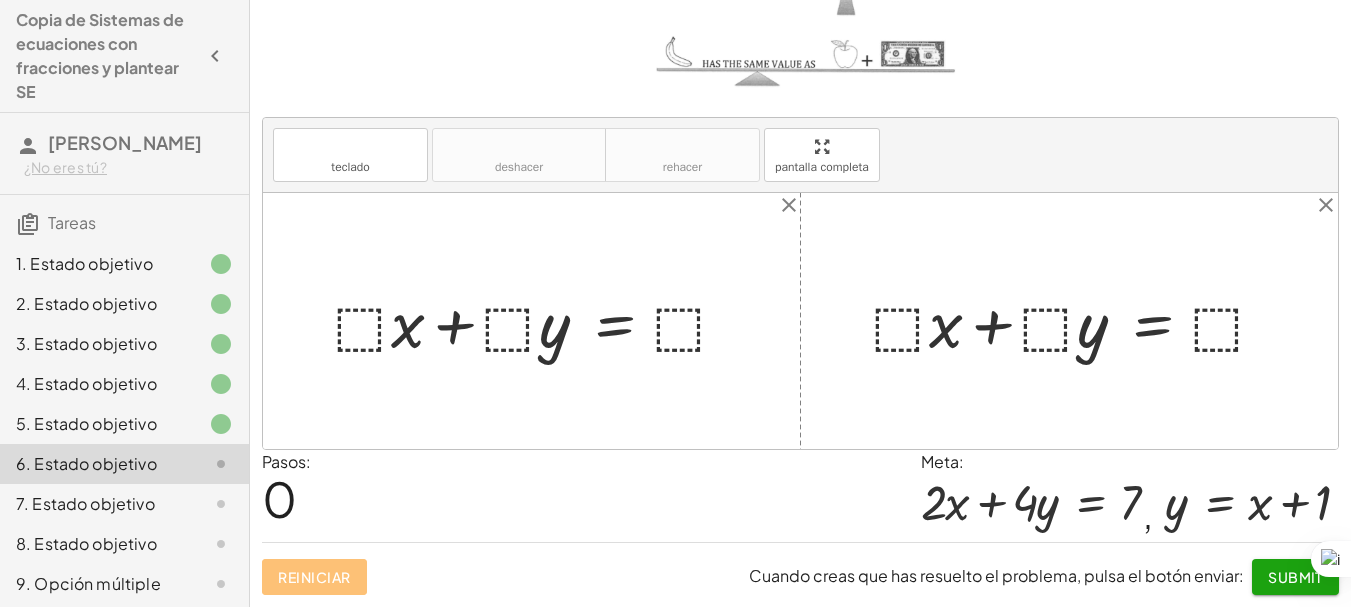 scroll, scrollTop: 237, scrollLeft: 0, axis: vertical 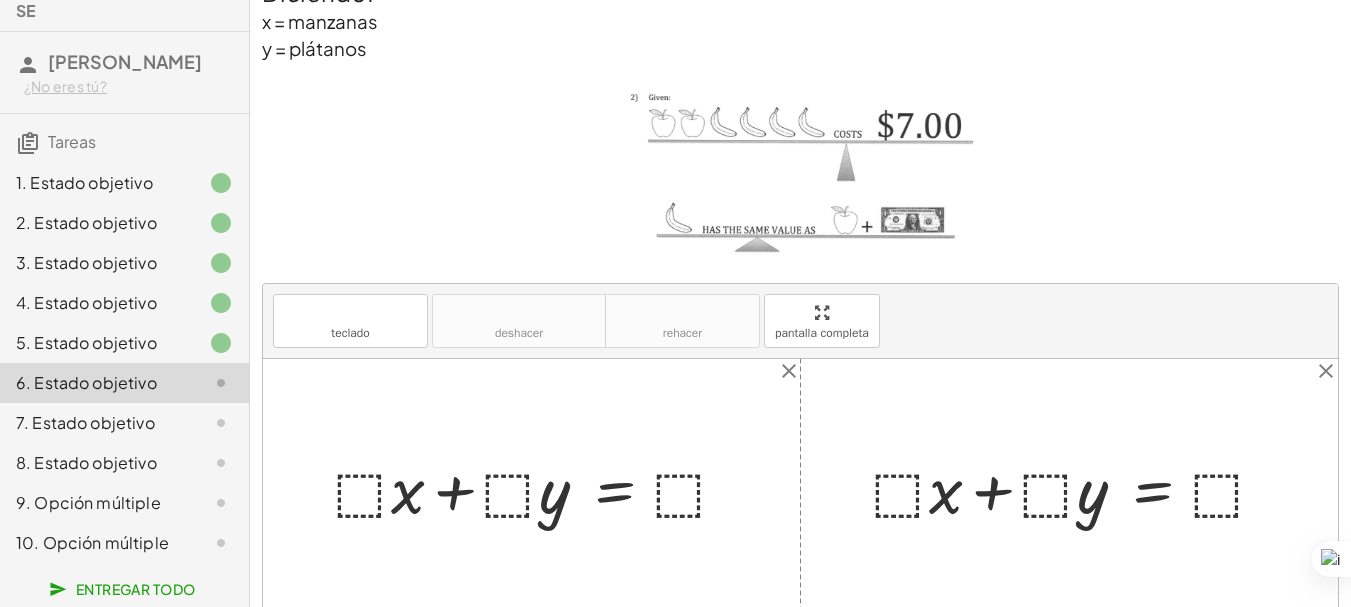 click at bounding box center [539, 487] 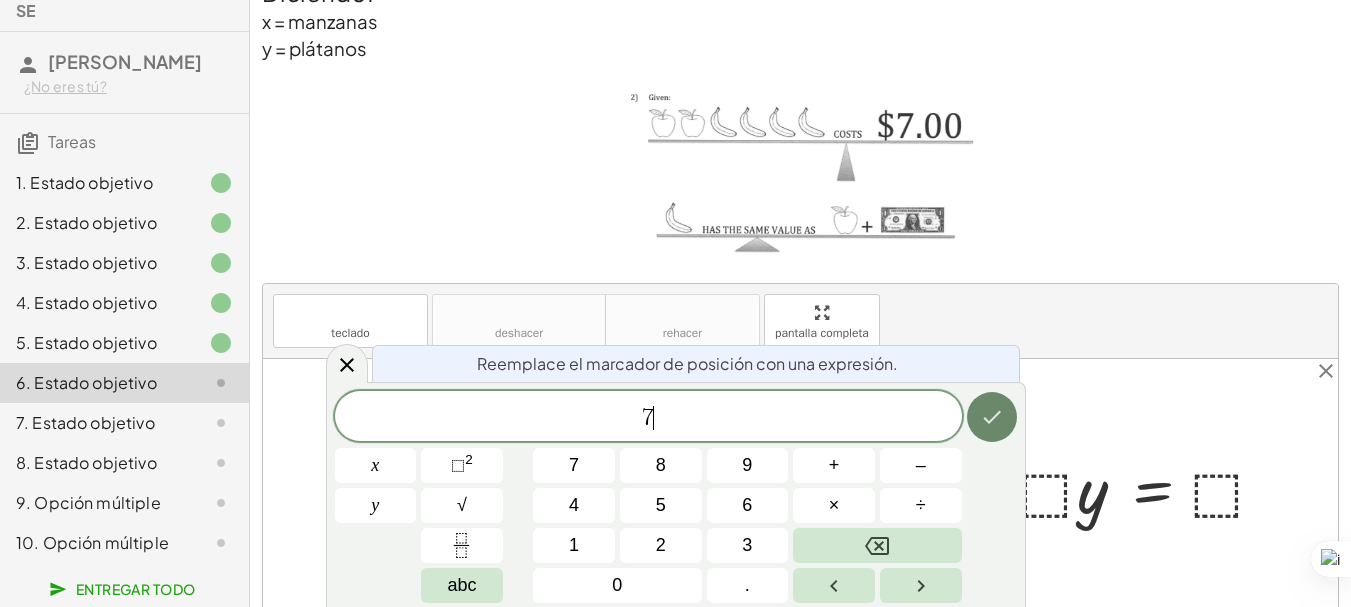 click at bounding box center (992, 417) 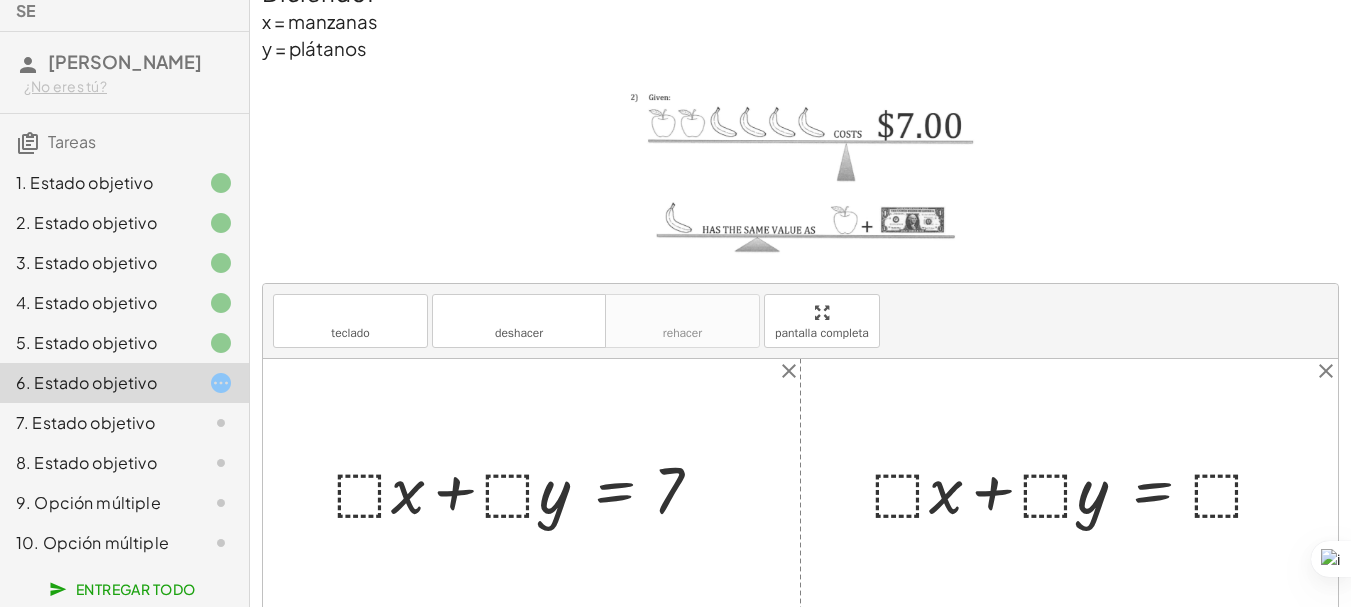 click at bounding box center [527, 487] 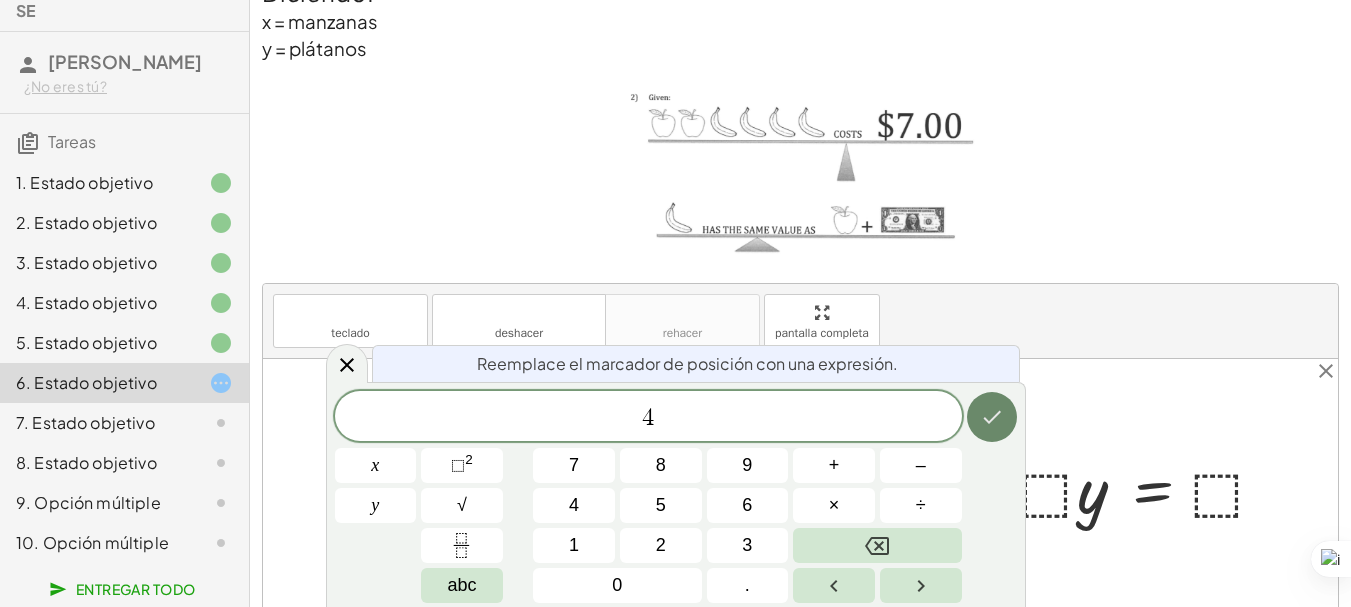 click 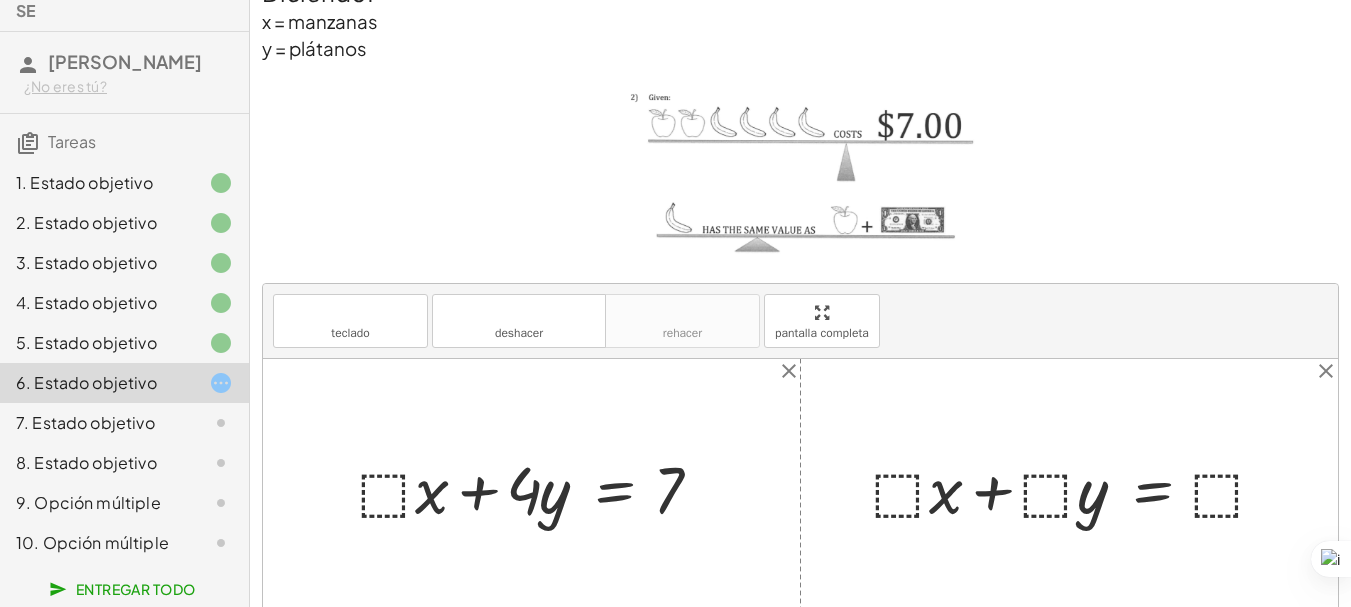 click at bounding box center (539, 487) 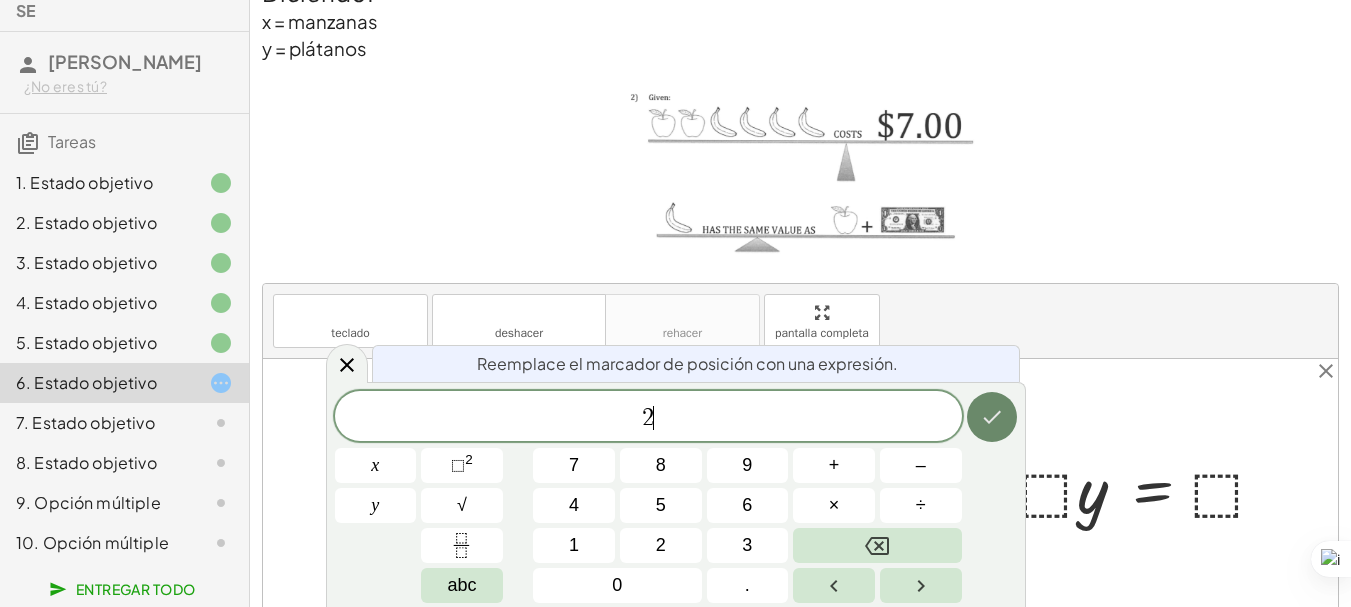 click 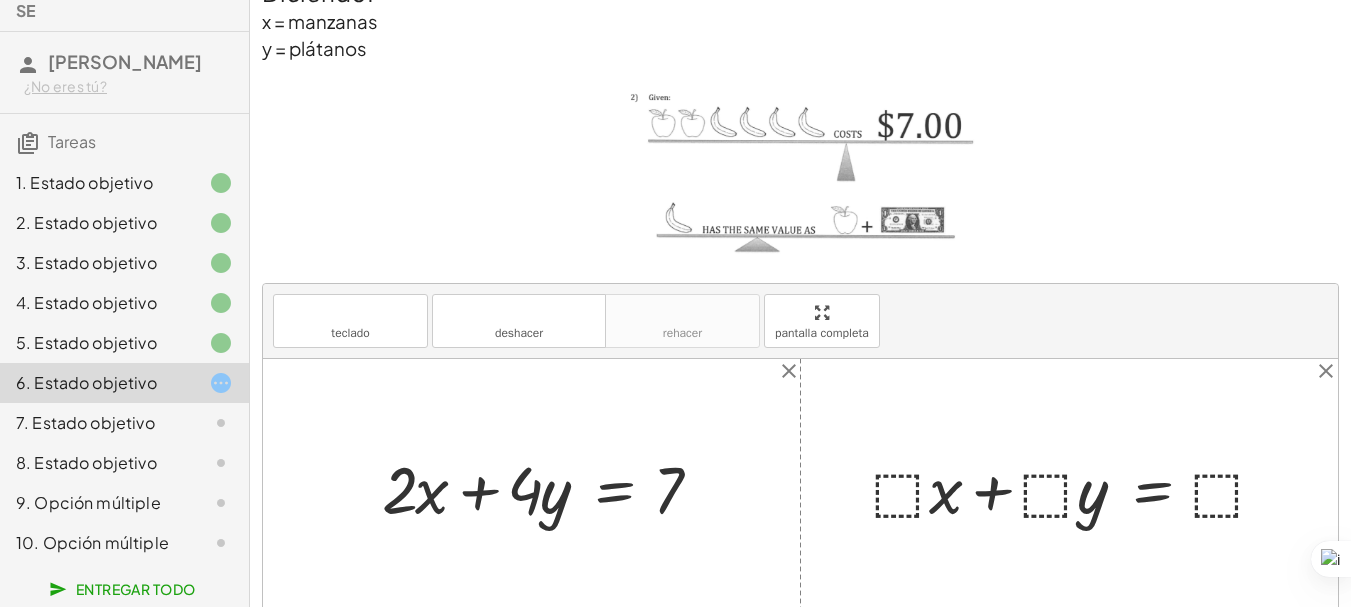 click at bounding box center (1077, 487) 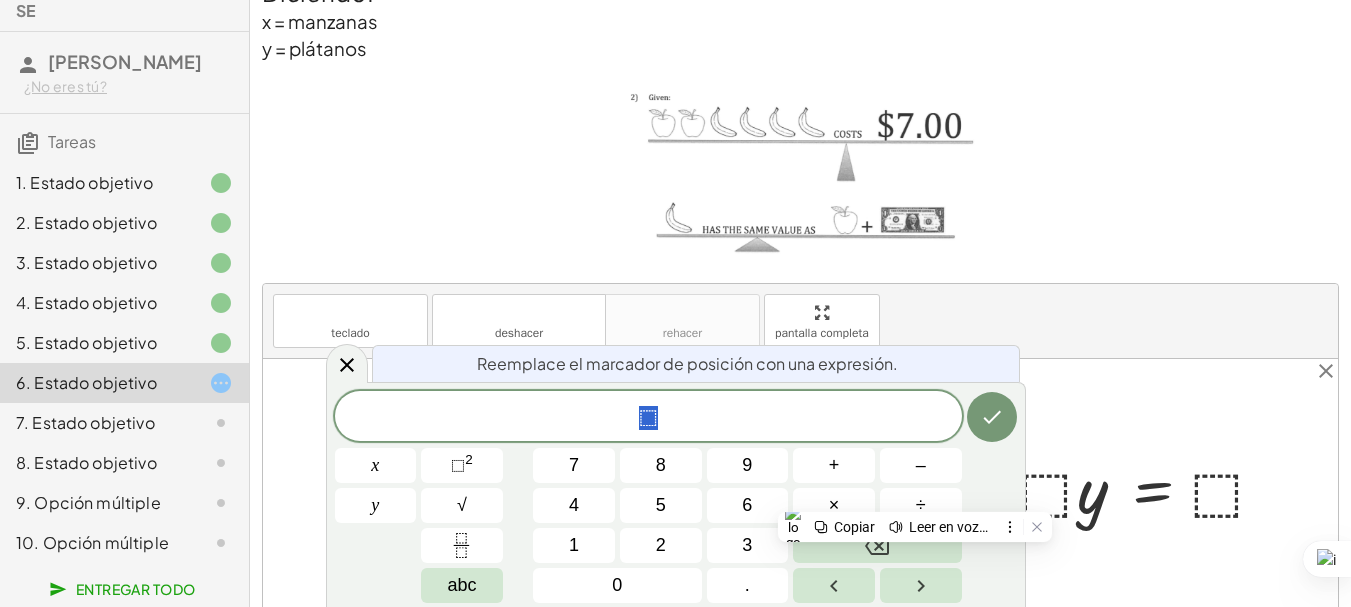 click at bounding box center (800, 176) 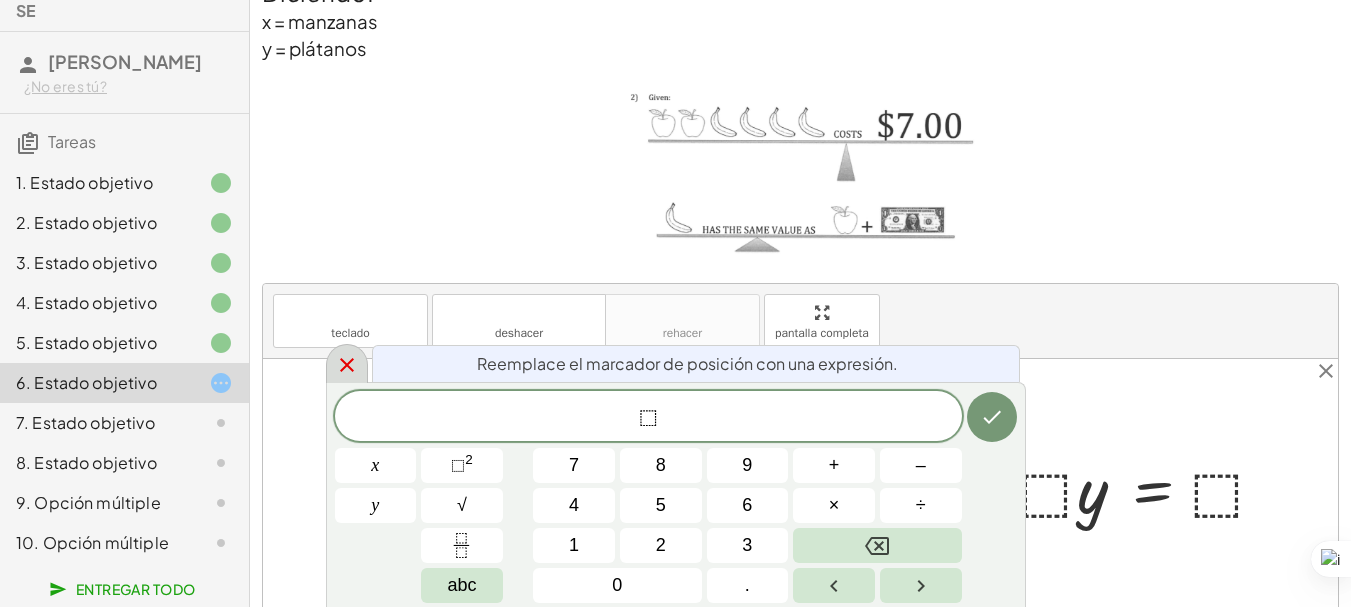 click 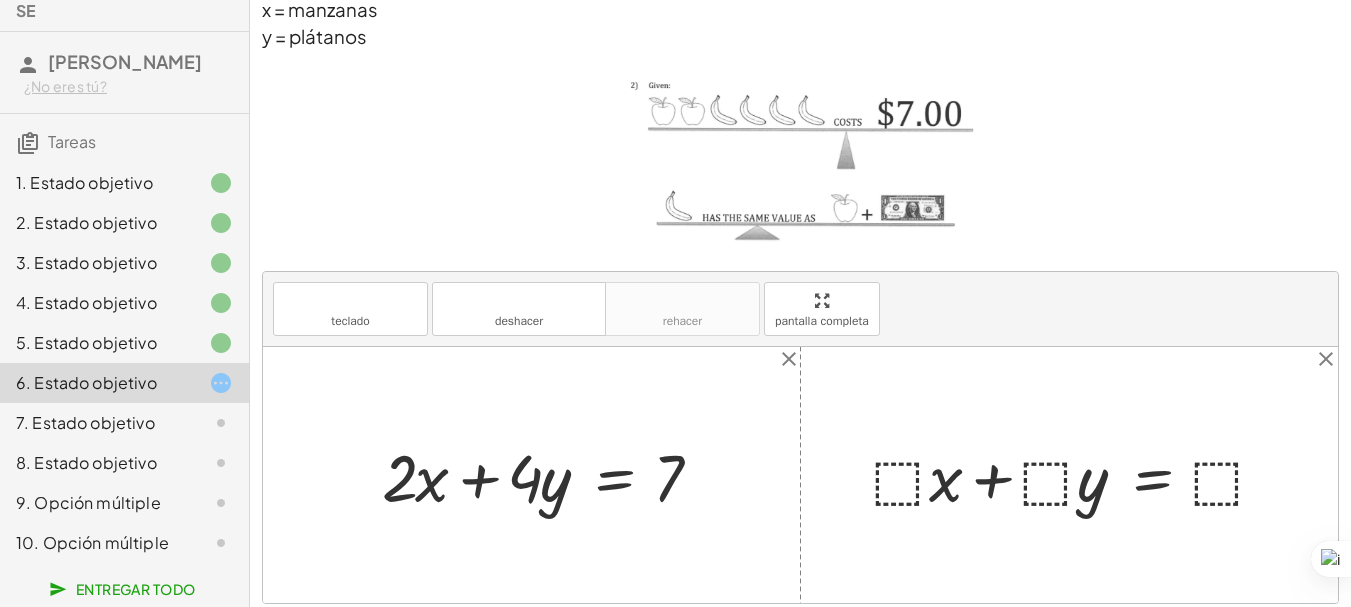 scroll, scrollTop: 237, scrollLeft: 0, axis: vertical 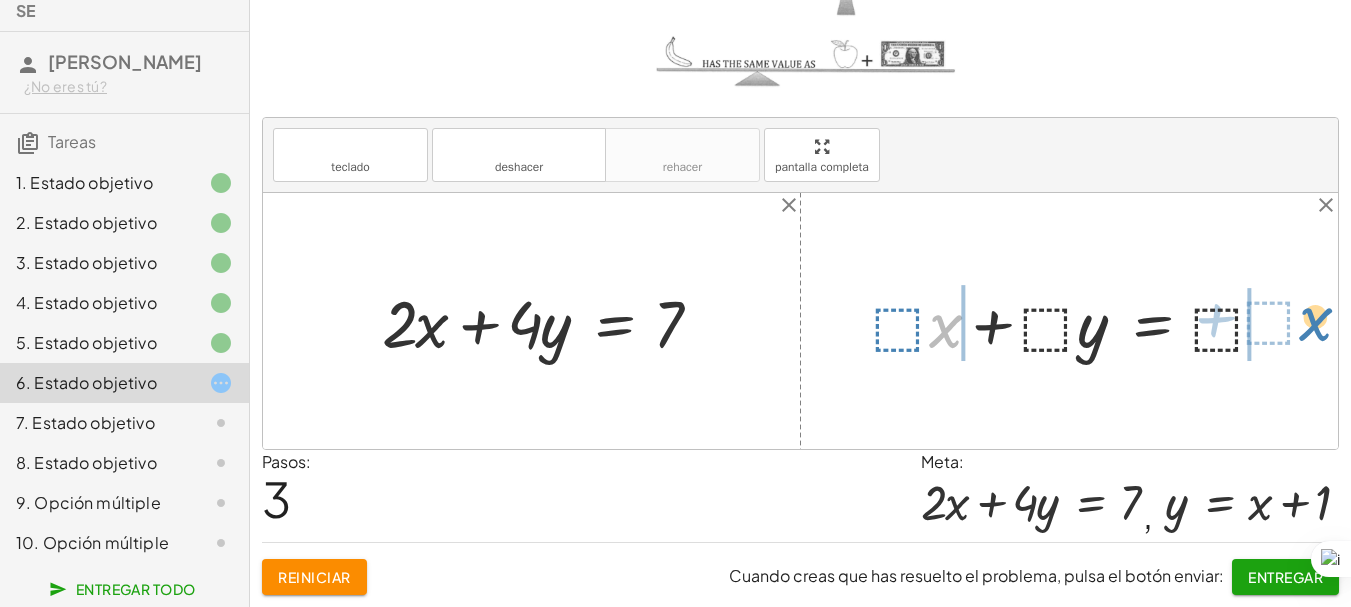 drag, startPoint x: 945, startPoint y: 337, endPoint x: 1316, endPoint y: 330, distance: 371.06604 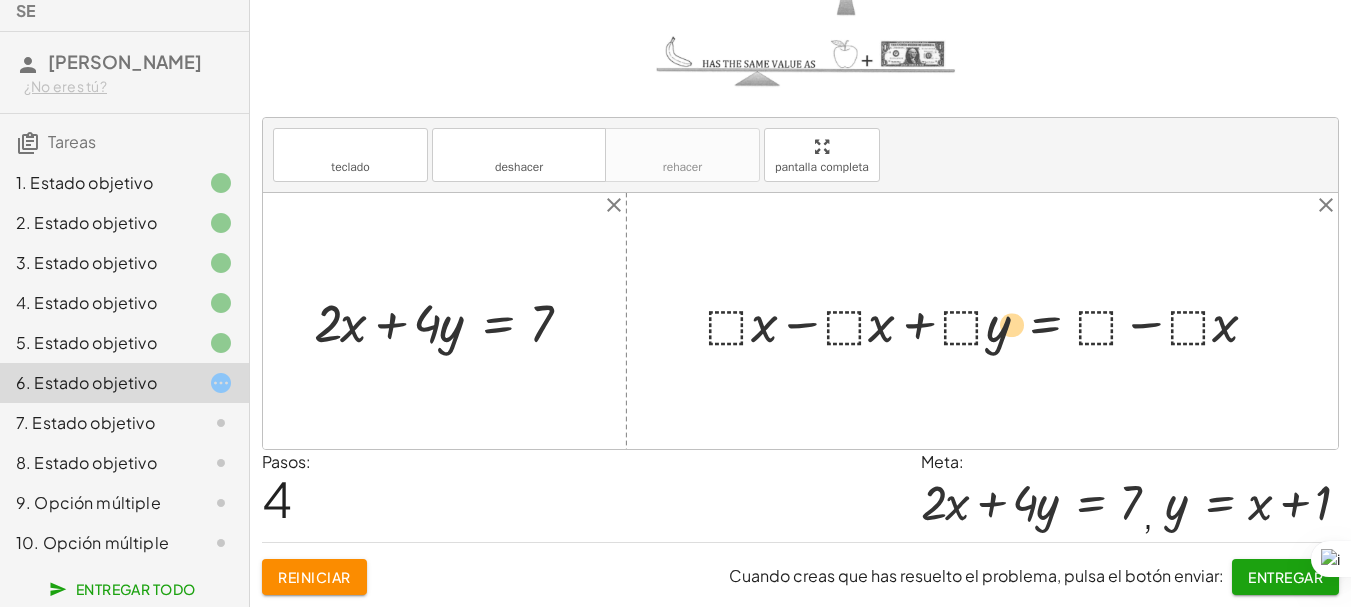 drag, startPoint x: 921, startPoint y: 322, endPoint x: 955, endPoint y: 325, distance: 34.132095 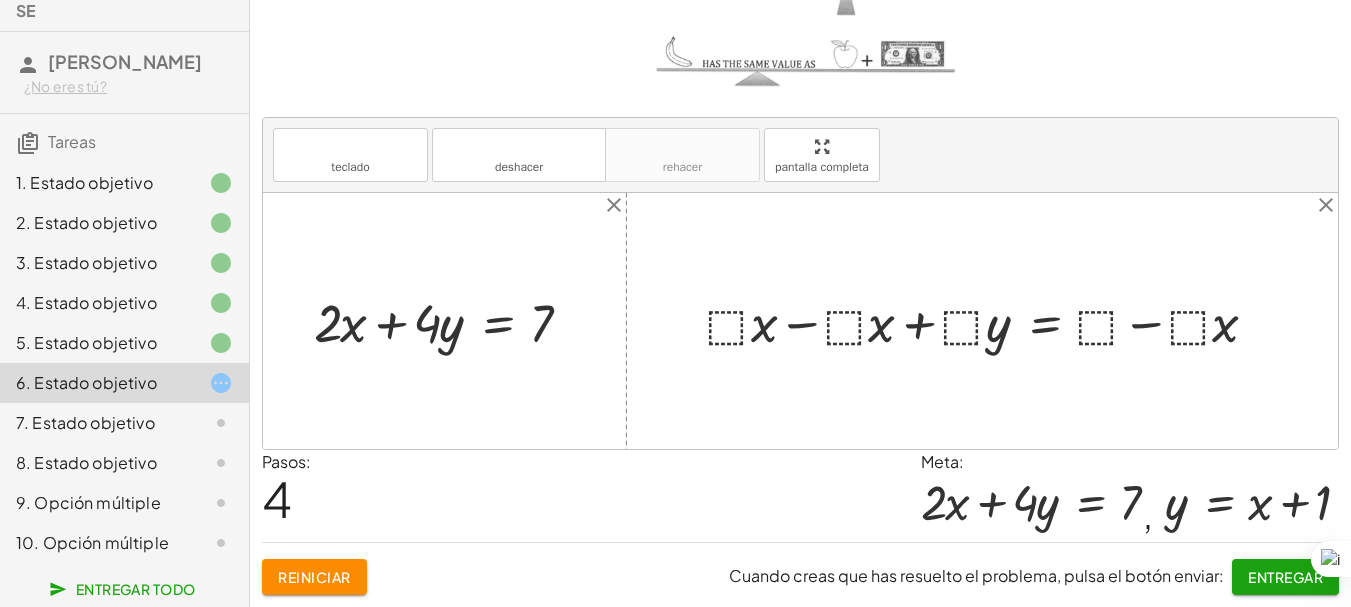 click on "Reiniciar" at bounding box center [314, 577] 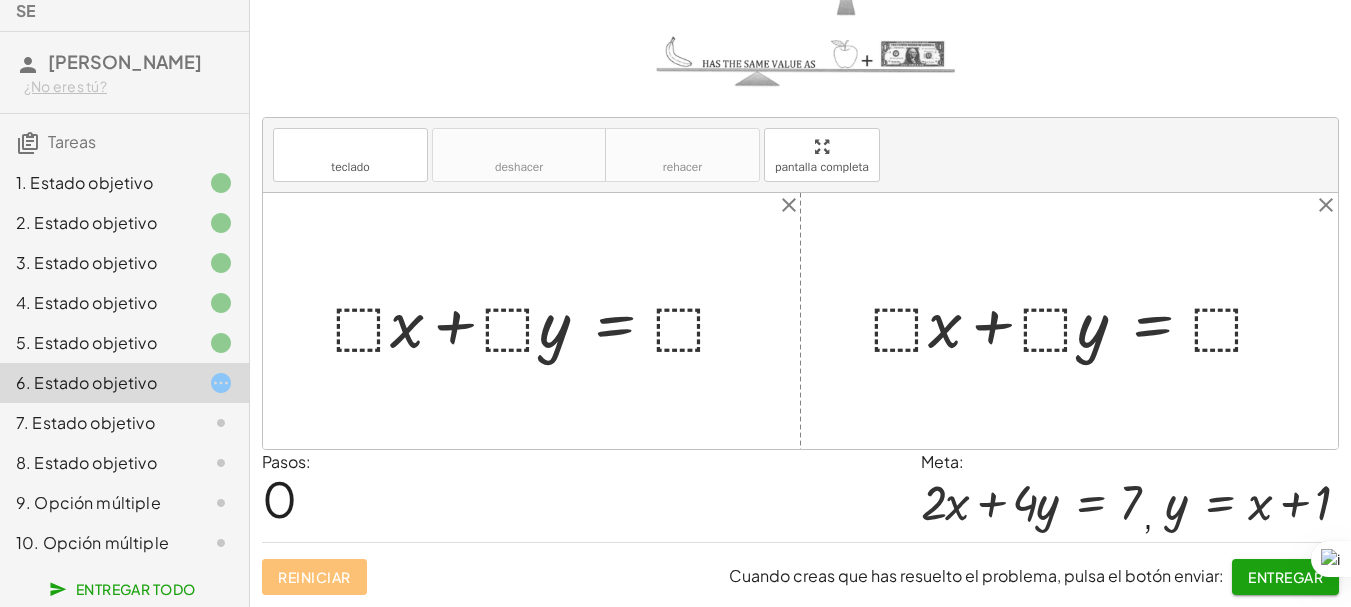 click at bounding box center (539, 321) 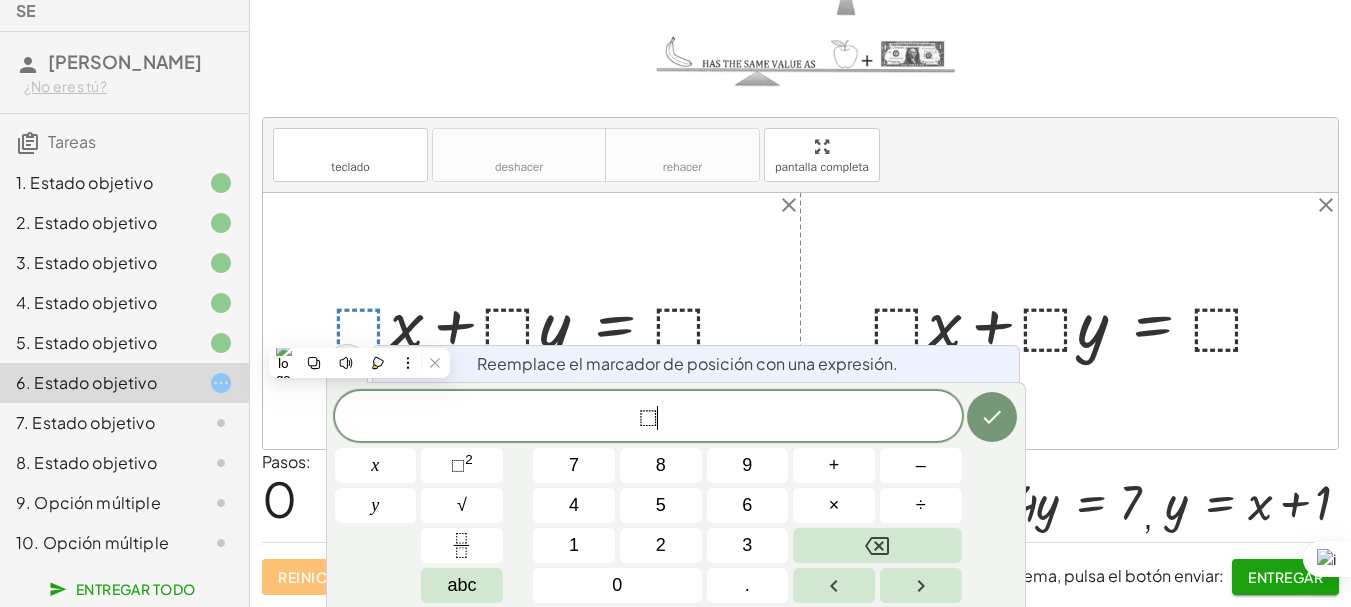 click on "⬚ ​" at bounding box center (648, 418) 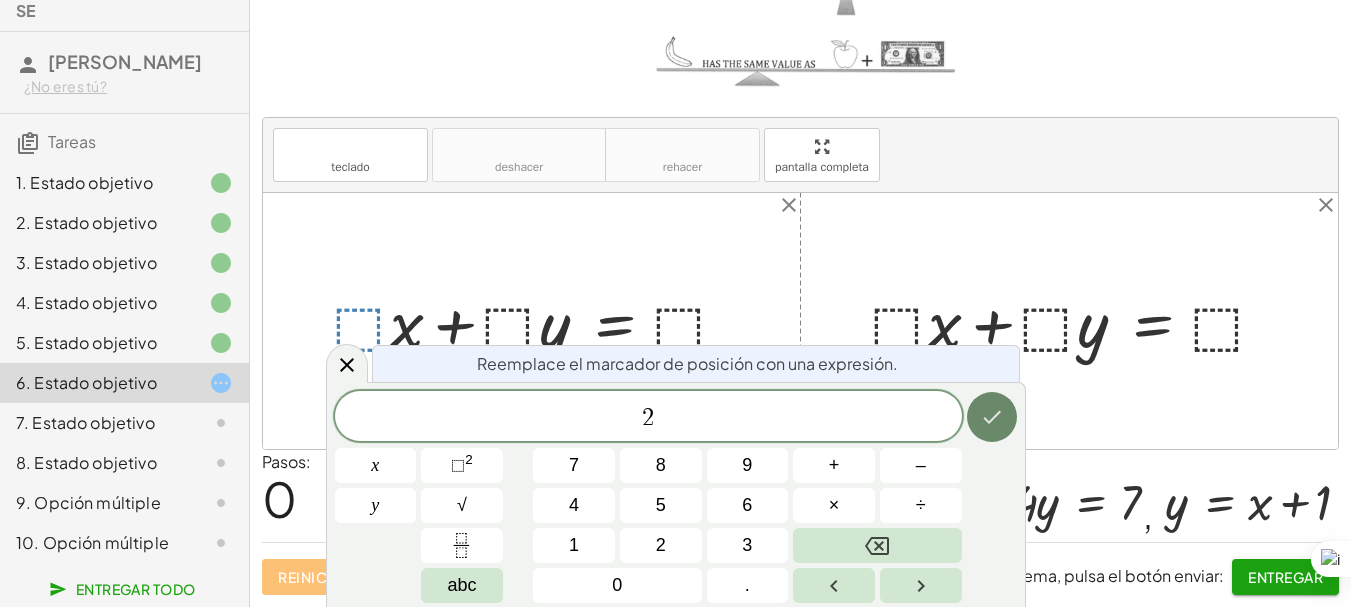 click 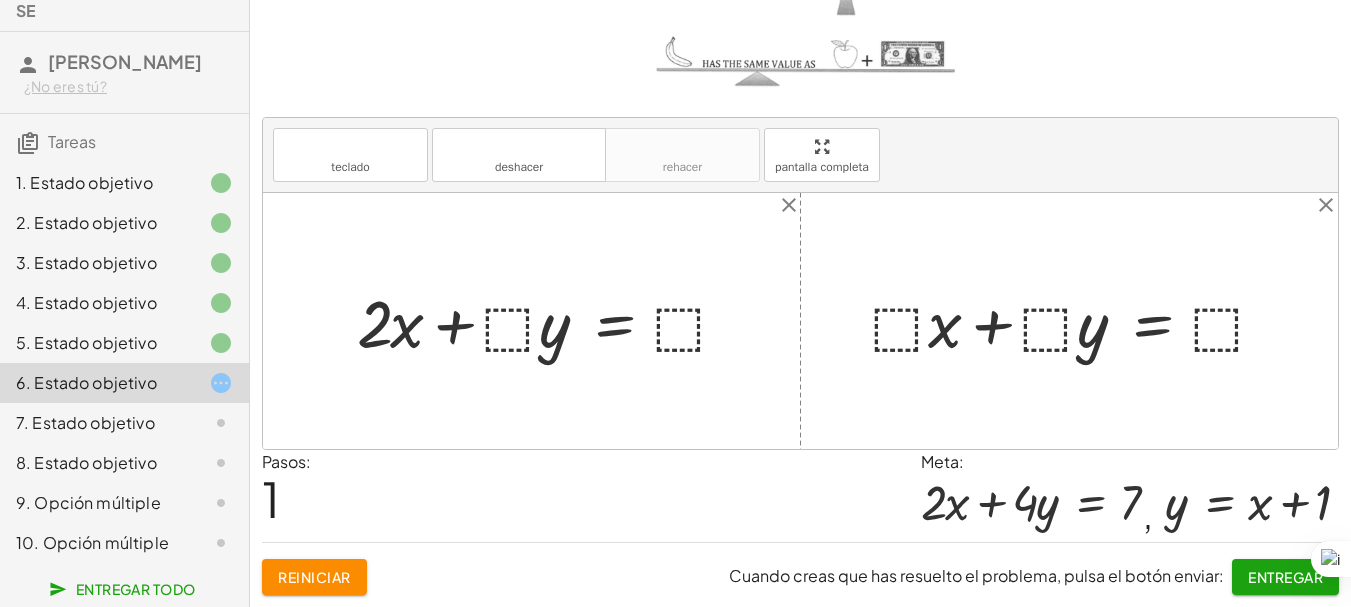 click at bounding box center [551, 321] 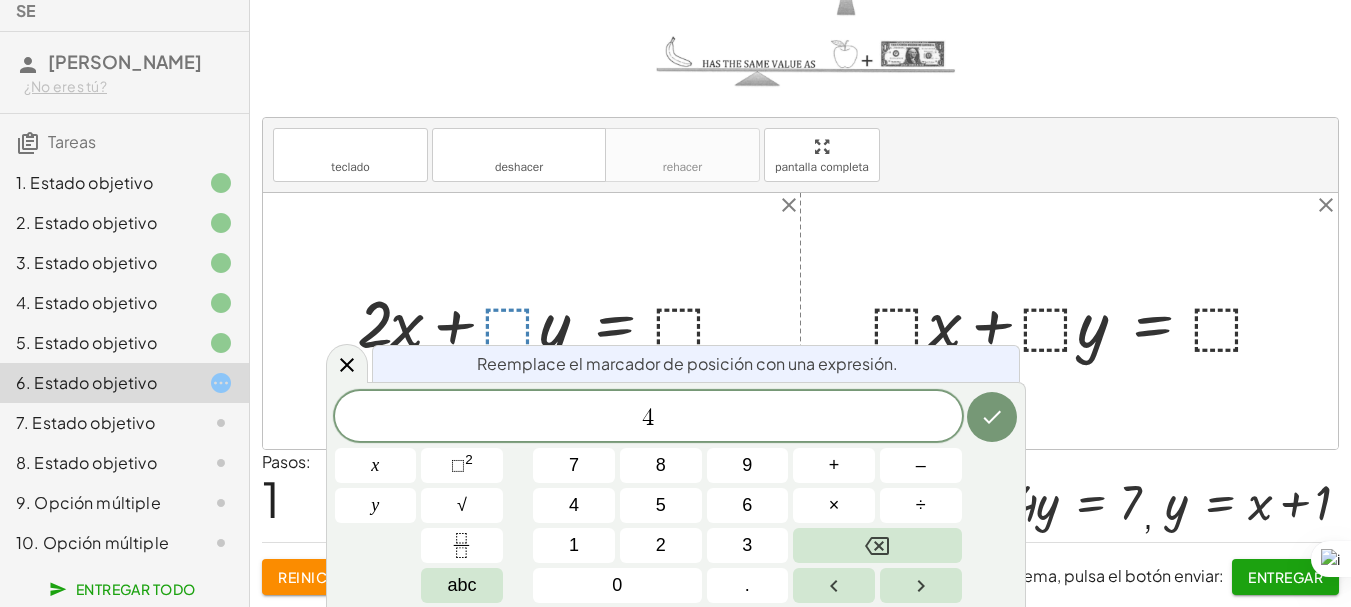 click on "Reemplace el marcador de posición con una expresión." at bounding box center [696, 363] 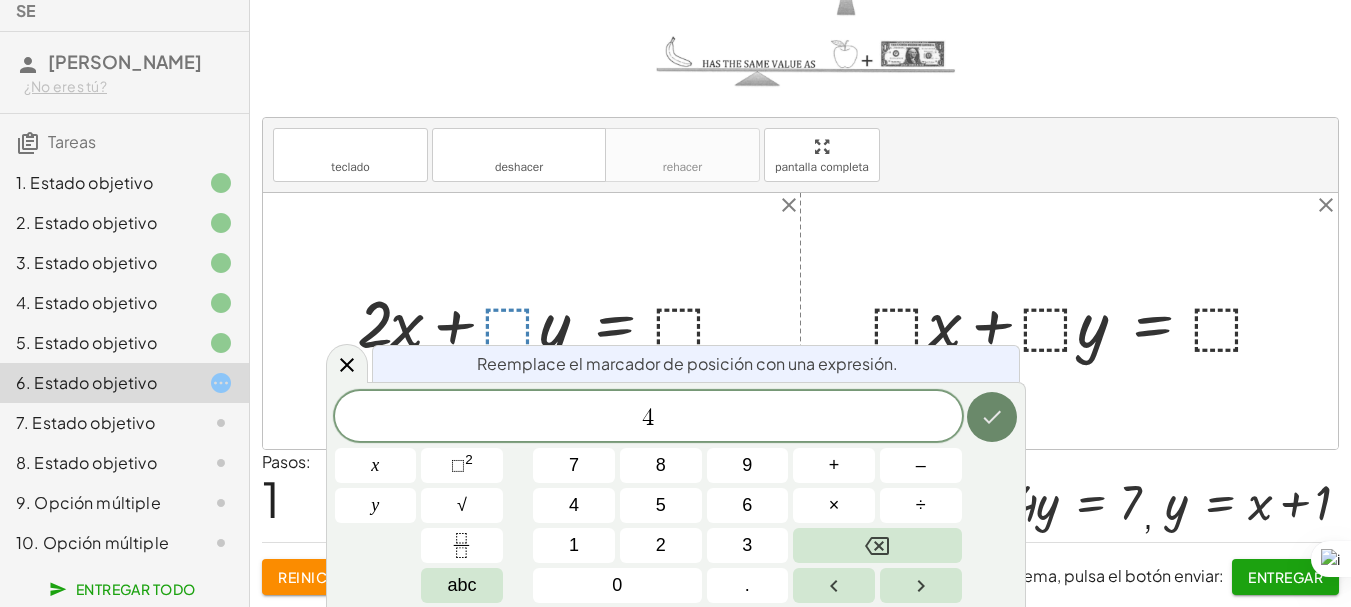 click 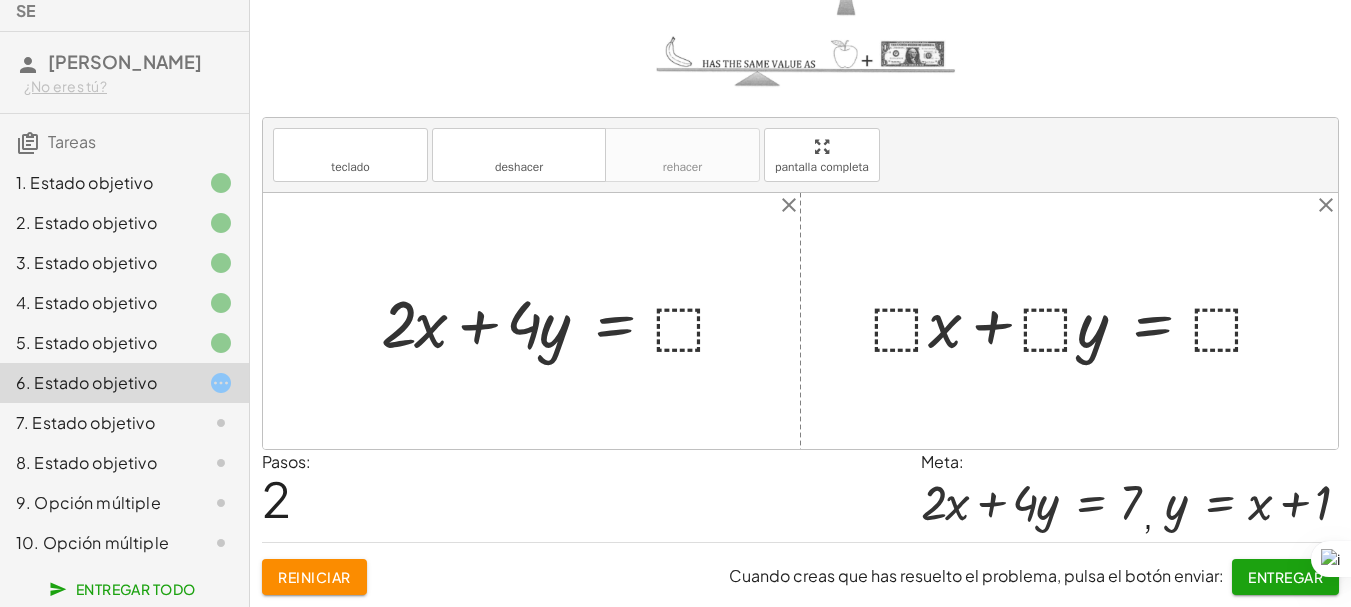 click at bounding box center [563, 321] 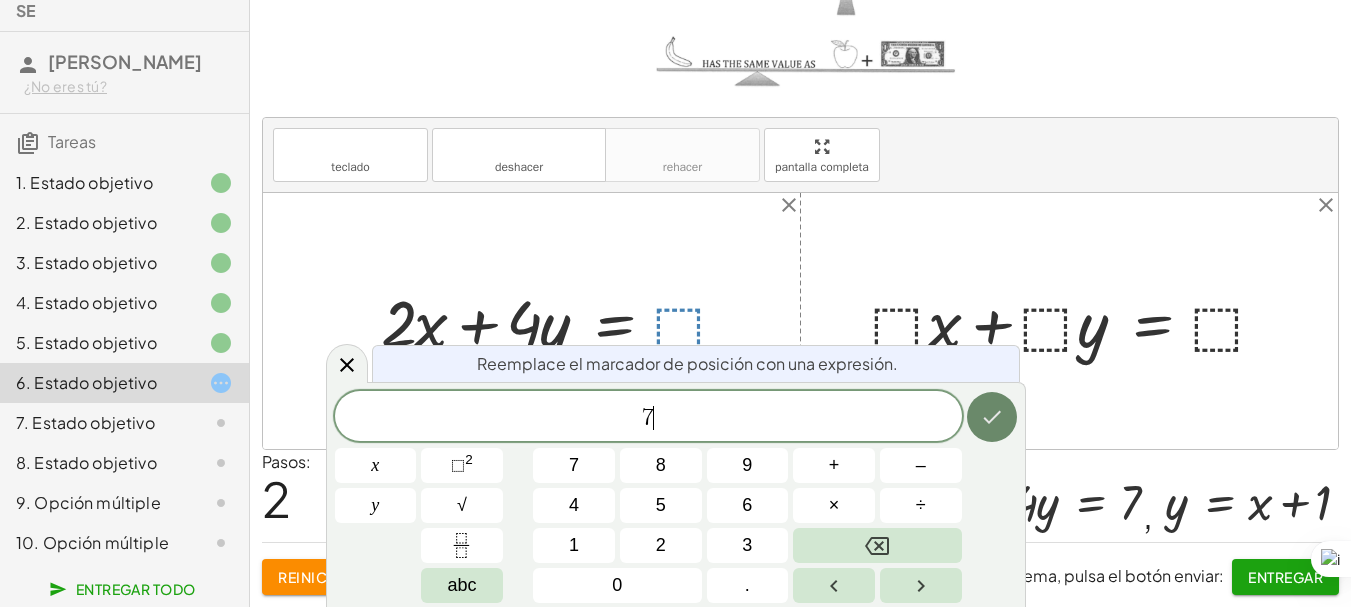 click 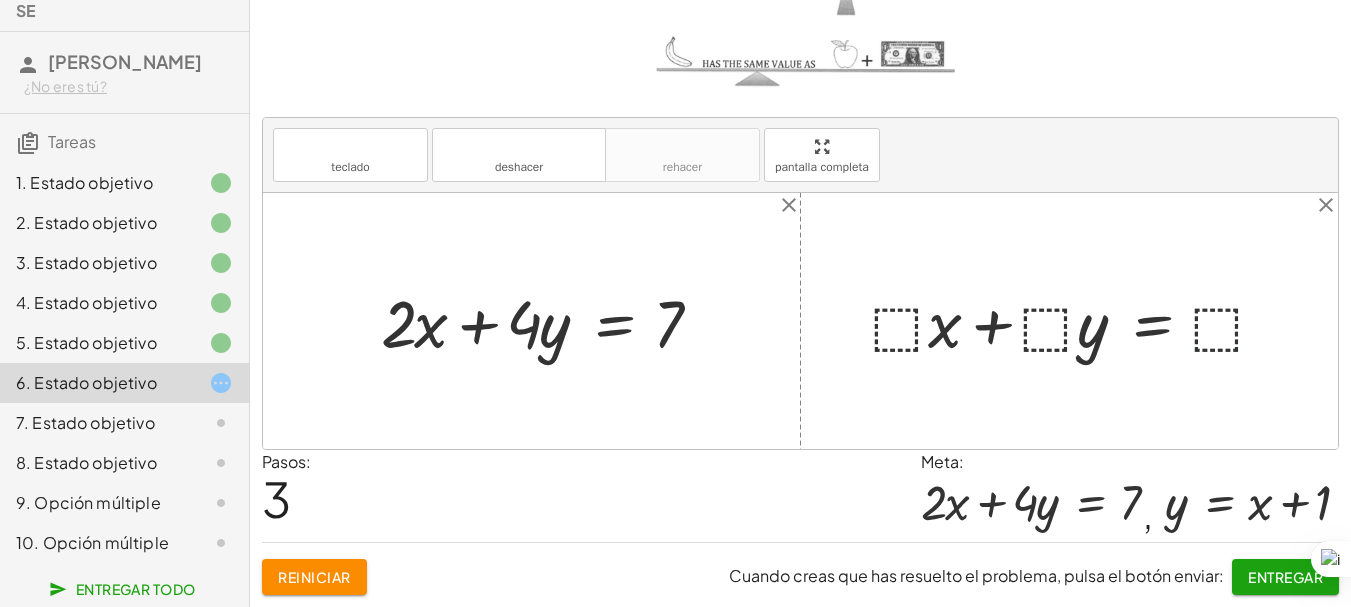 click at bounding box center [1077, 321] 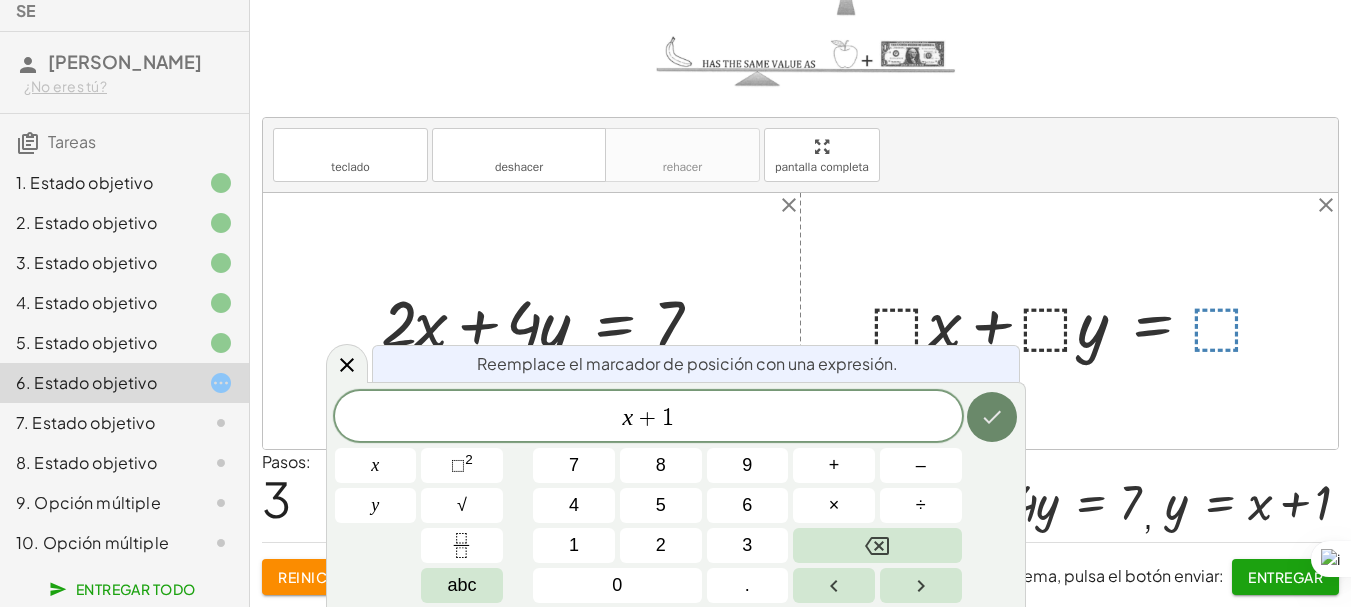 click at bounding box center [992, 417] 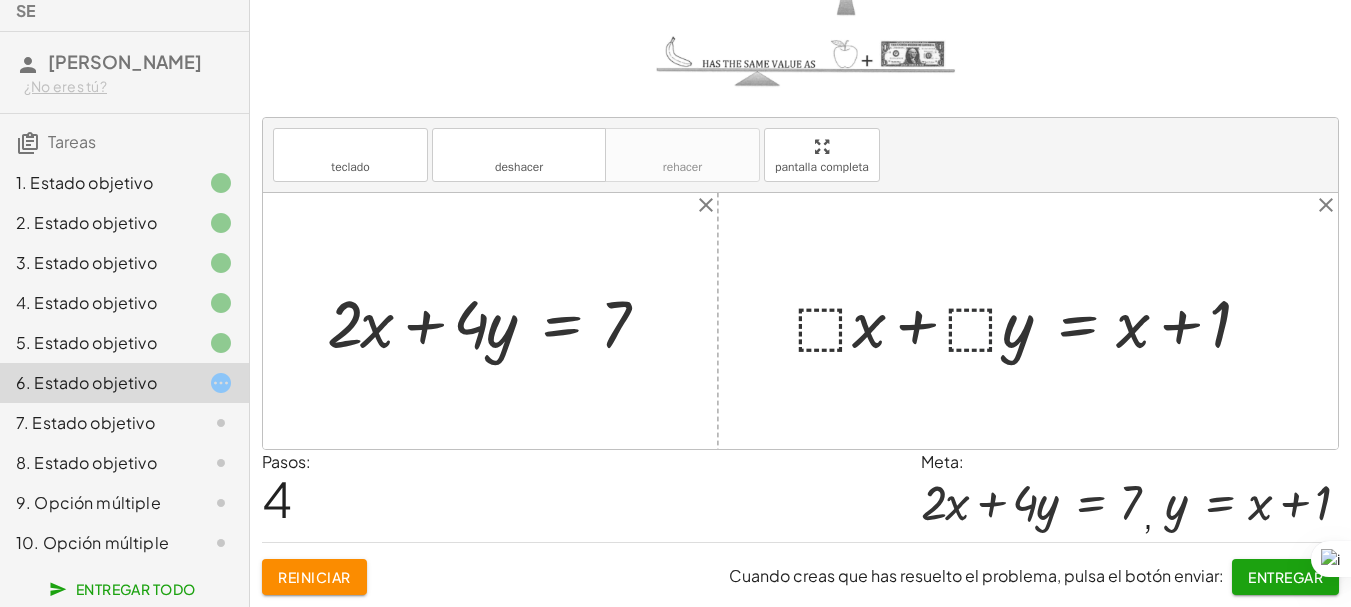 click at bounding box center [1036, 321] 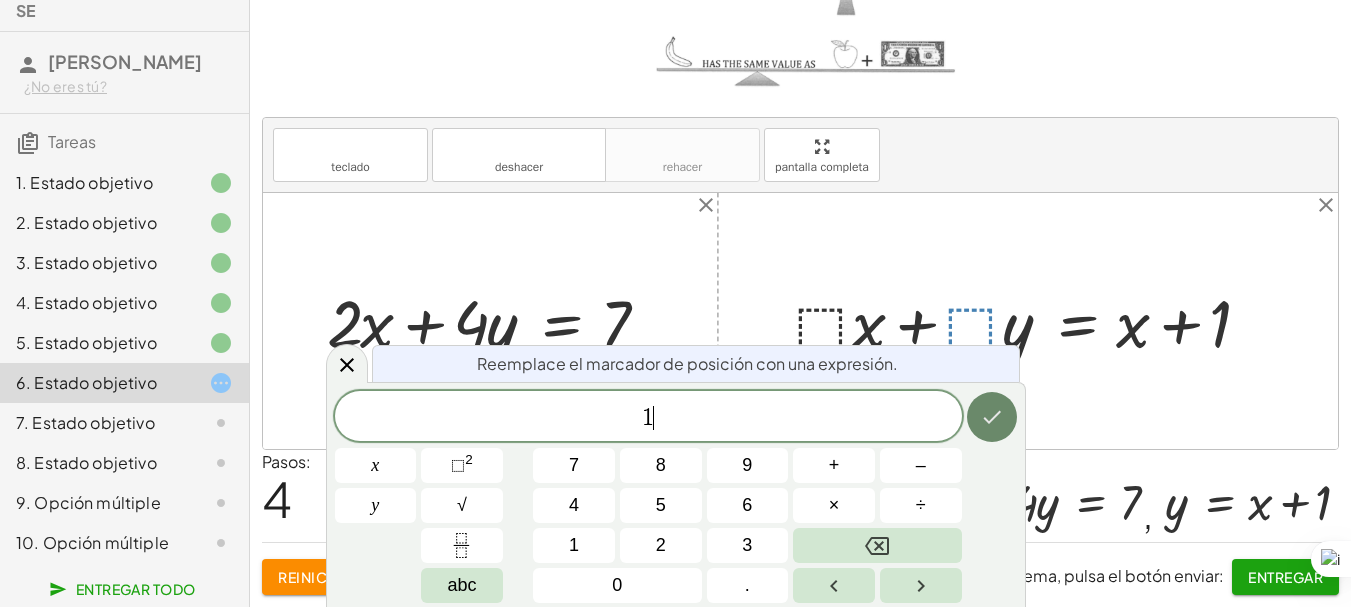 click 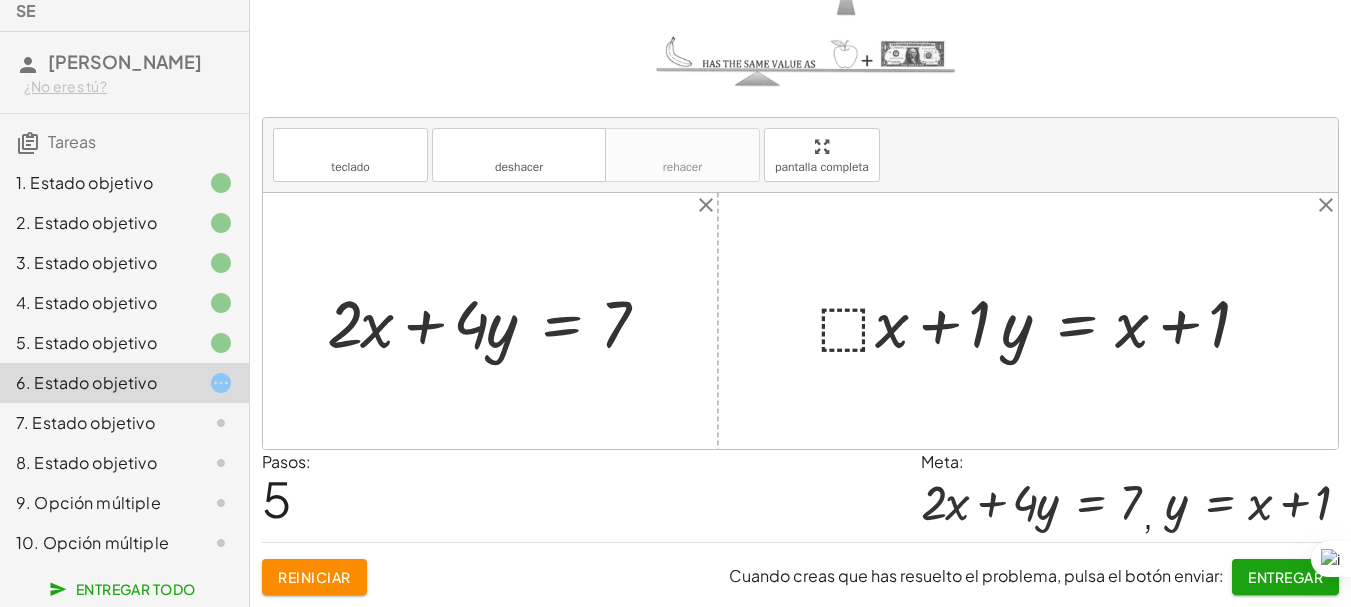 click at bounding box center (1047, 321) 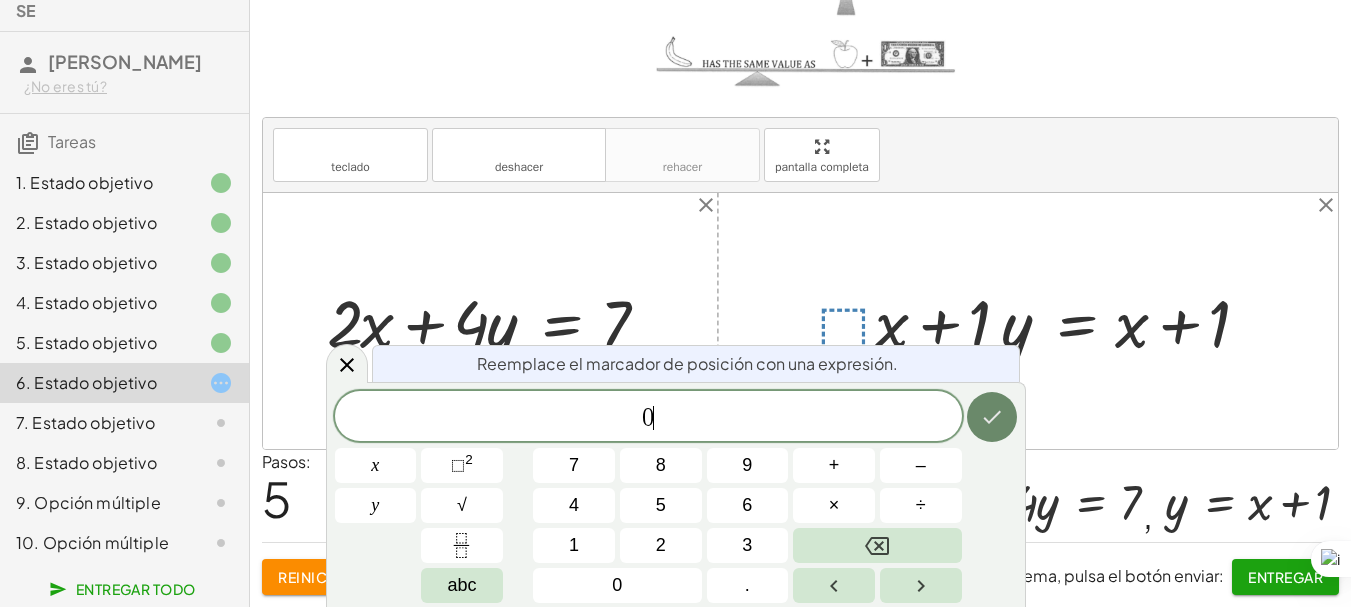 click 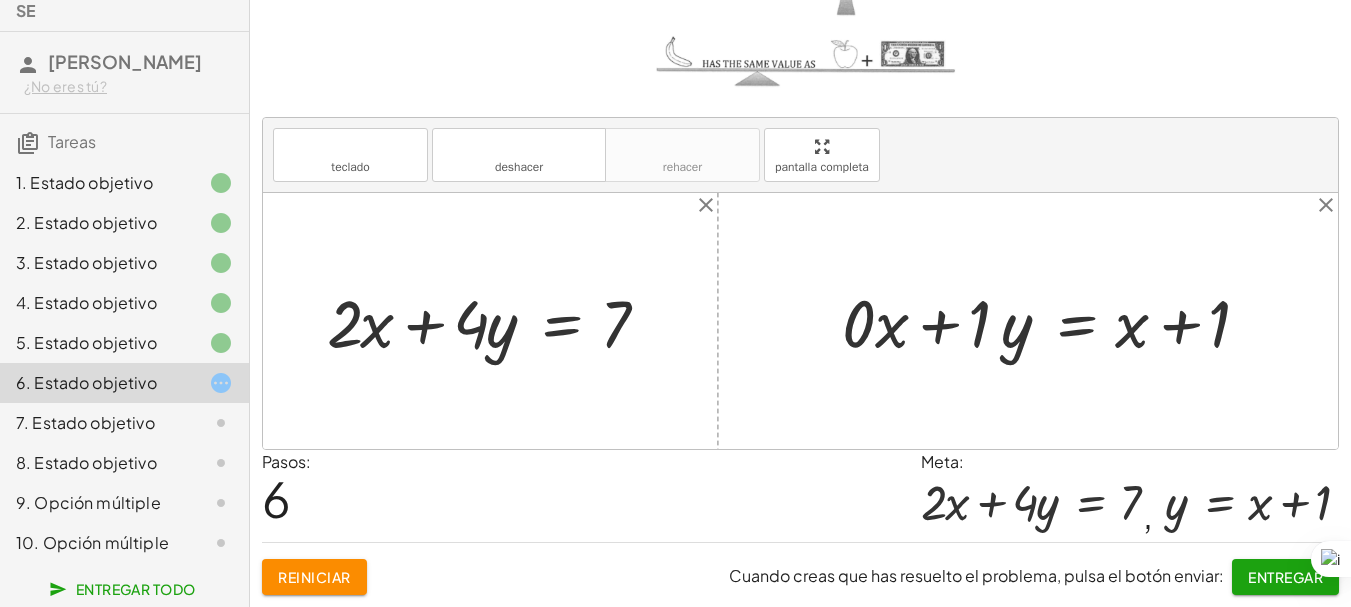 click at bounding box center [1059, 321] 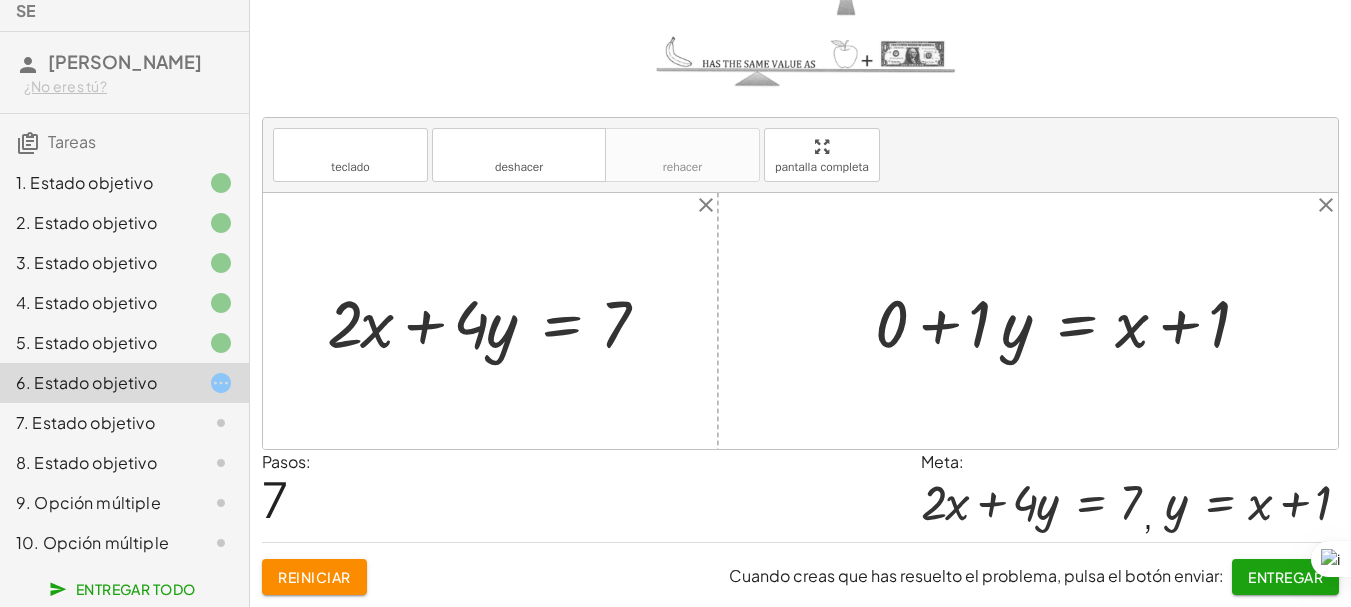 click at bounding box center (1075, 321) 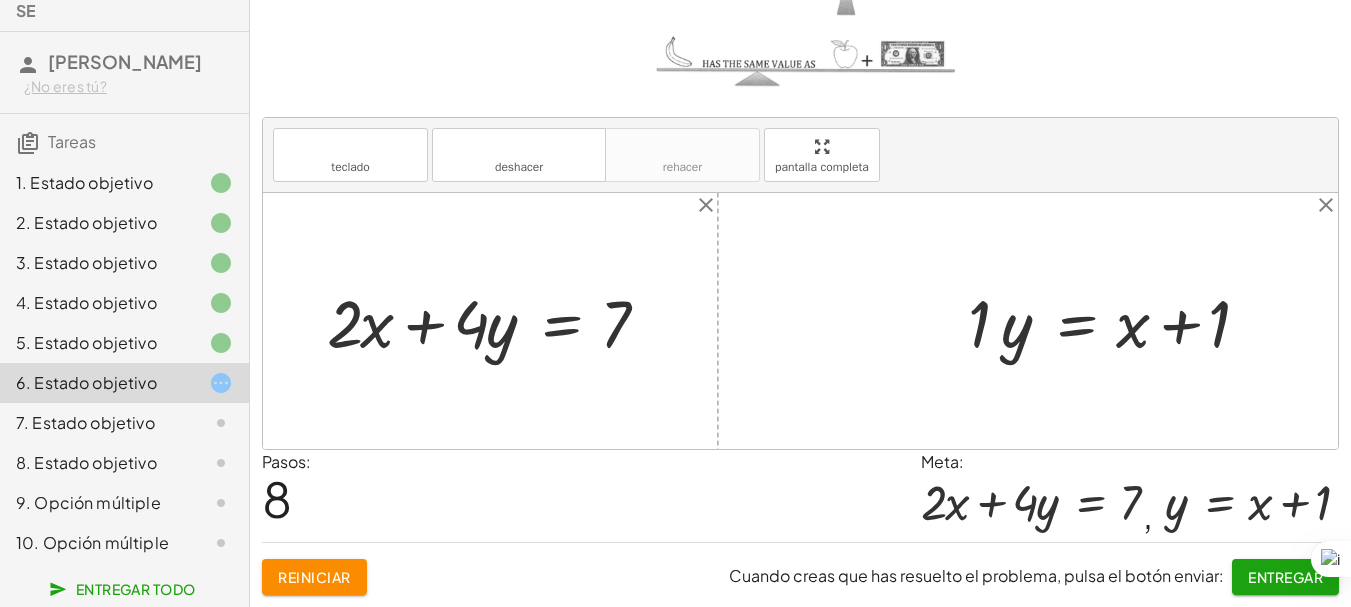 click on "Entregar" at bounding box center (1285, 577) 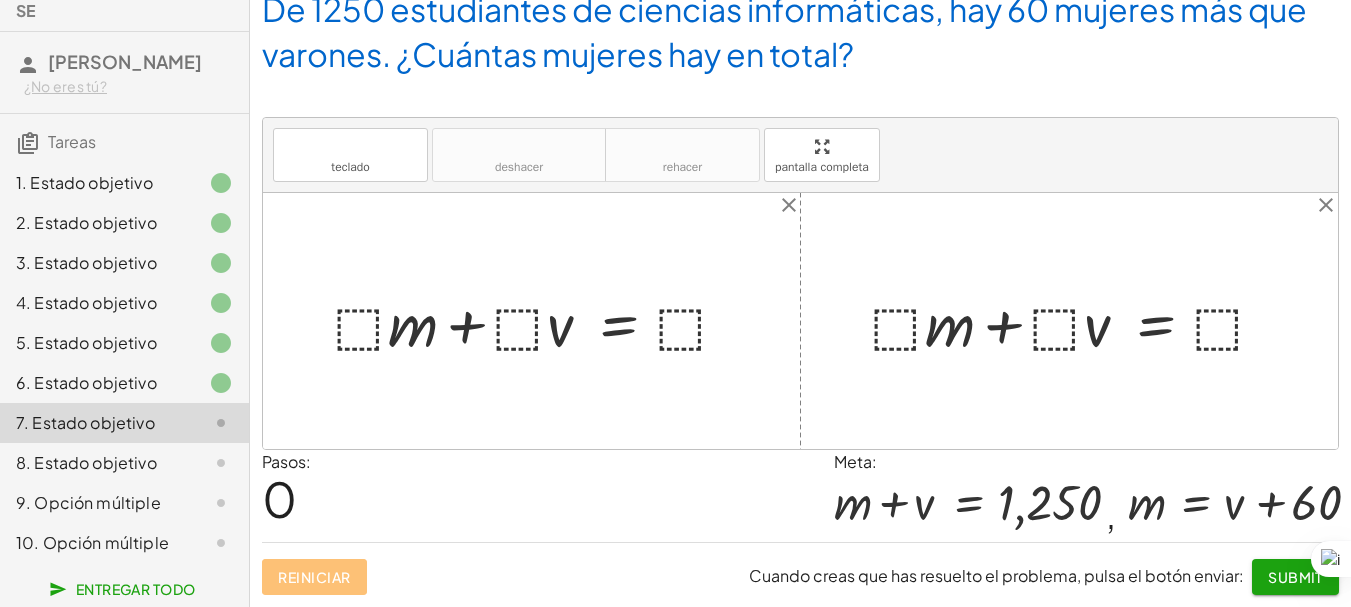 scroll, scrollTop: 169, scrollLeft: 0, axis: vertical 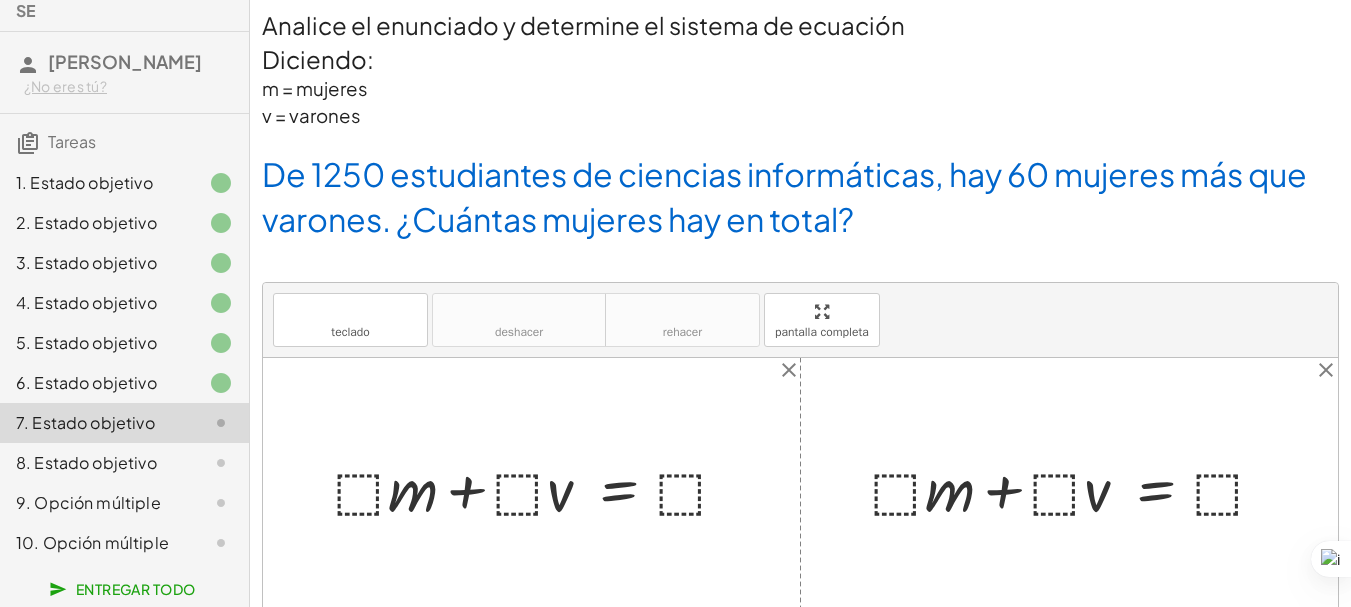 click on "8. Estado objetivo" at bounding box center (86, 462) 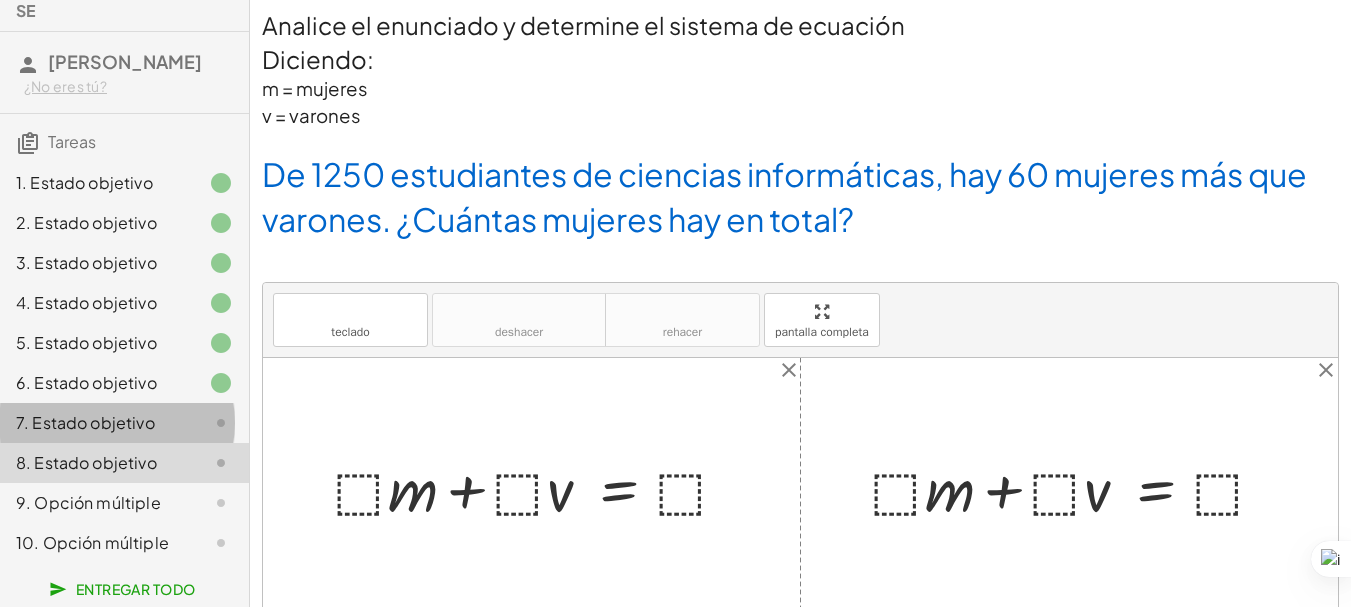 click on "7. Estado objetivo" at bounding box center [85, 422] 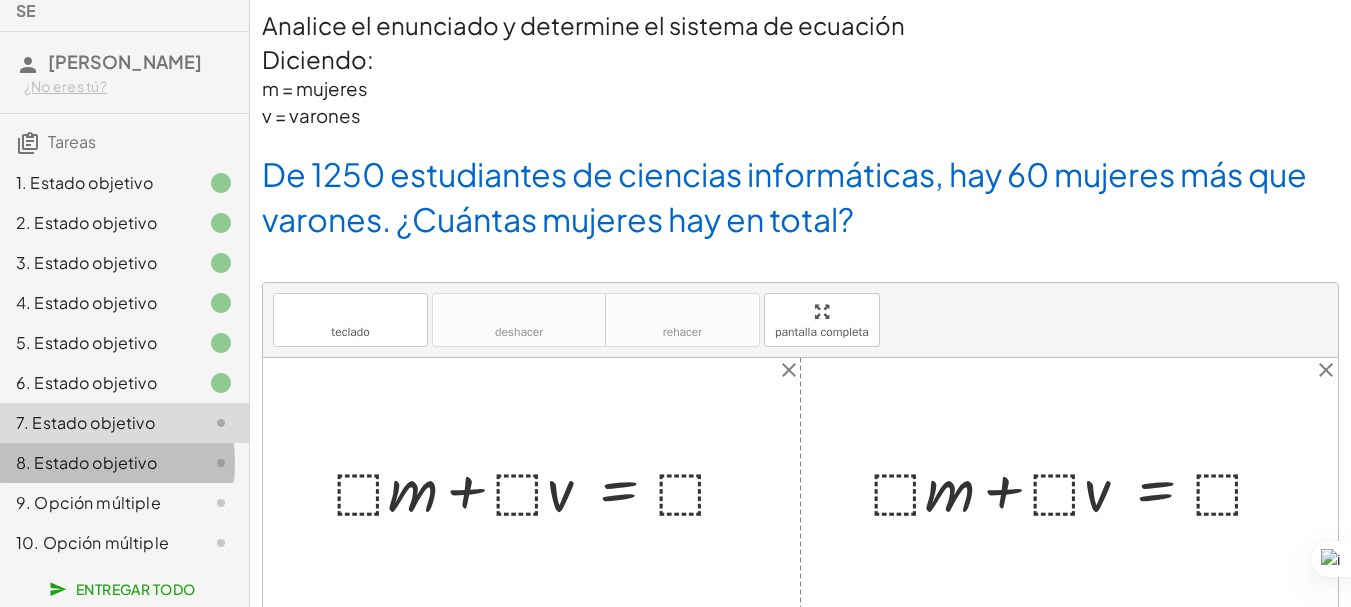click 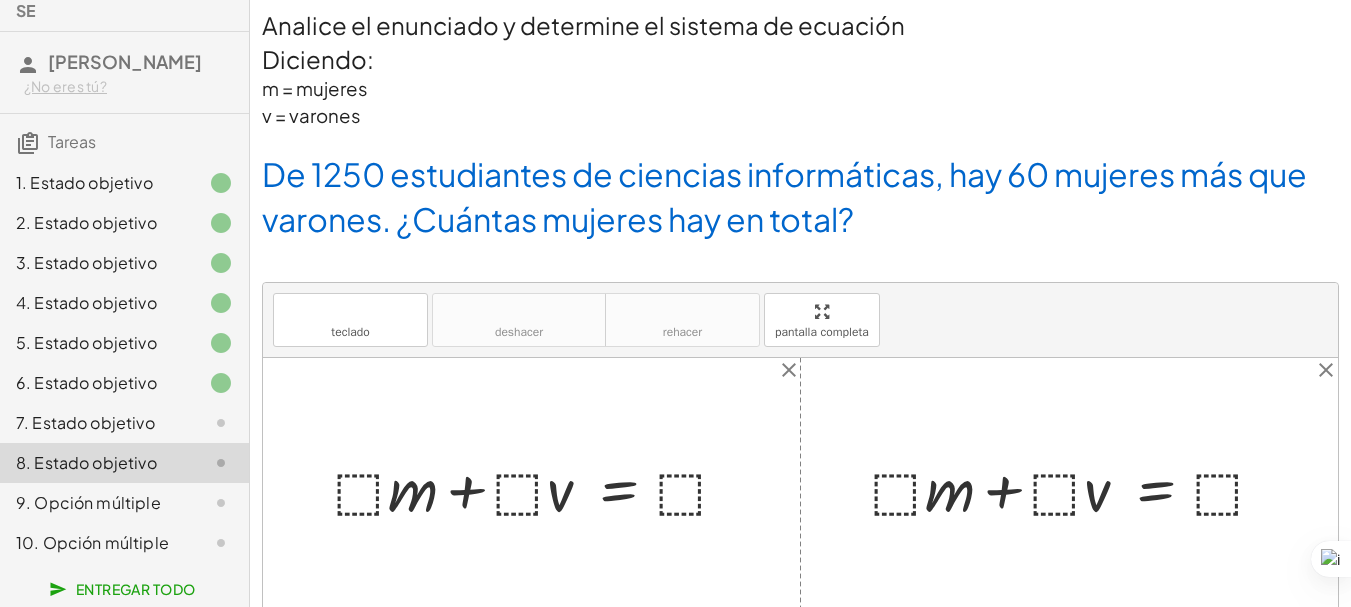 click 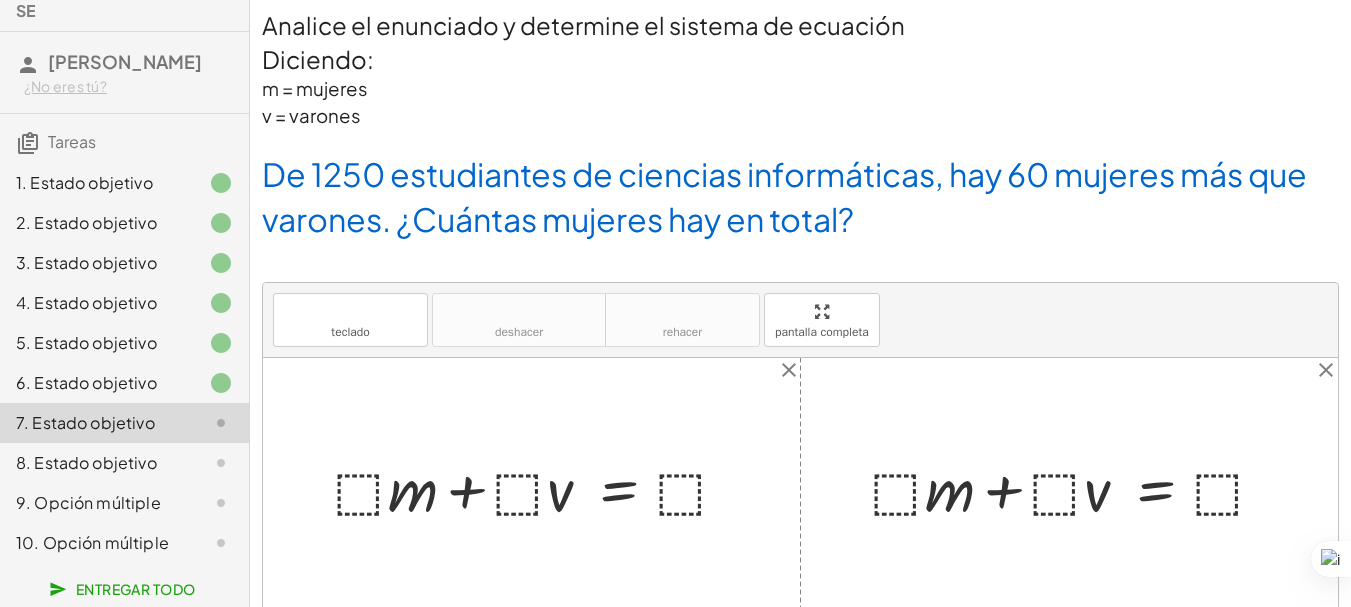 click at bounding box center [539, 486] 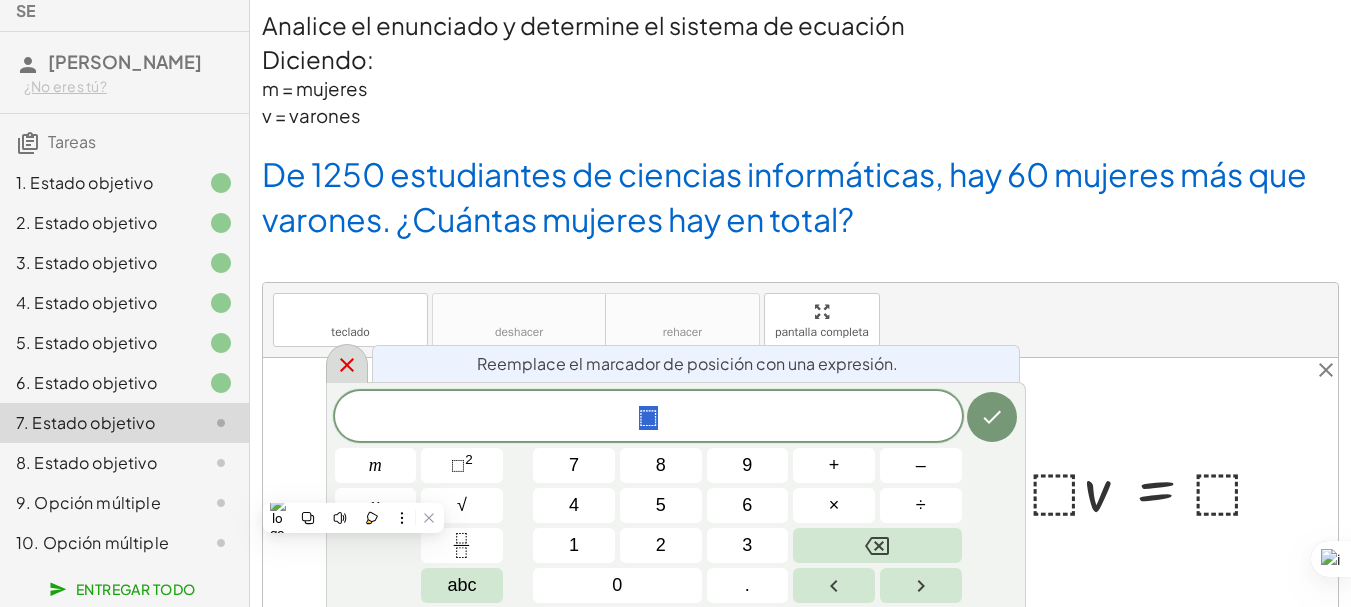 click at bounding box center (347, 363) 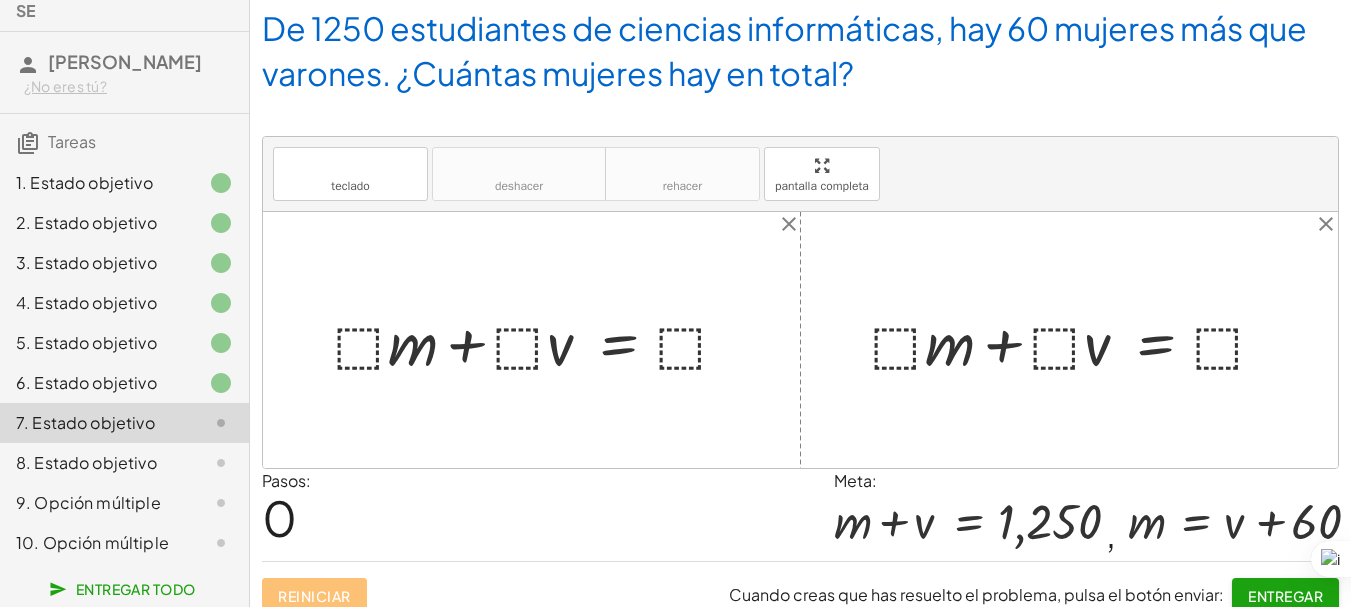 scroll, scrollTop: 169, scrollLeft: 0, axis: vertical 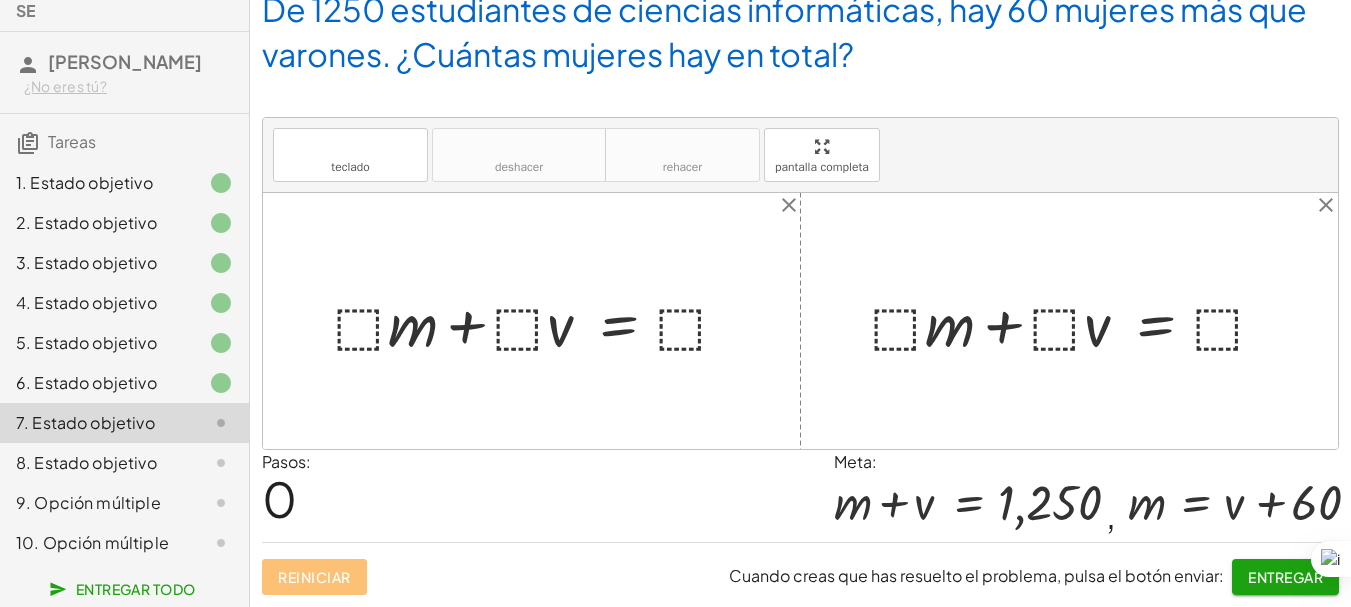 click at bounding box center [539, 321] 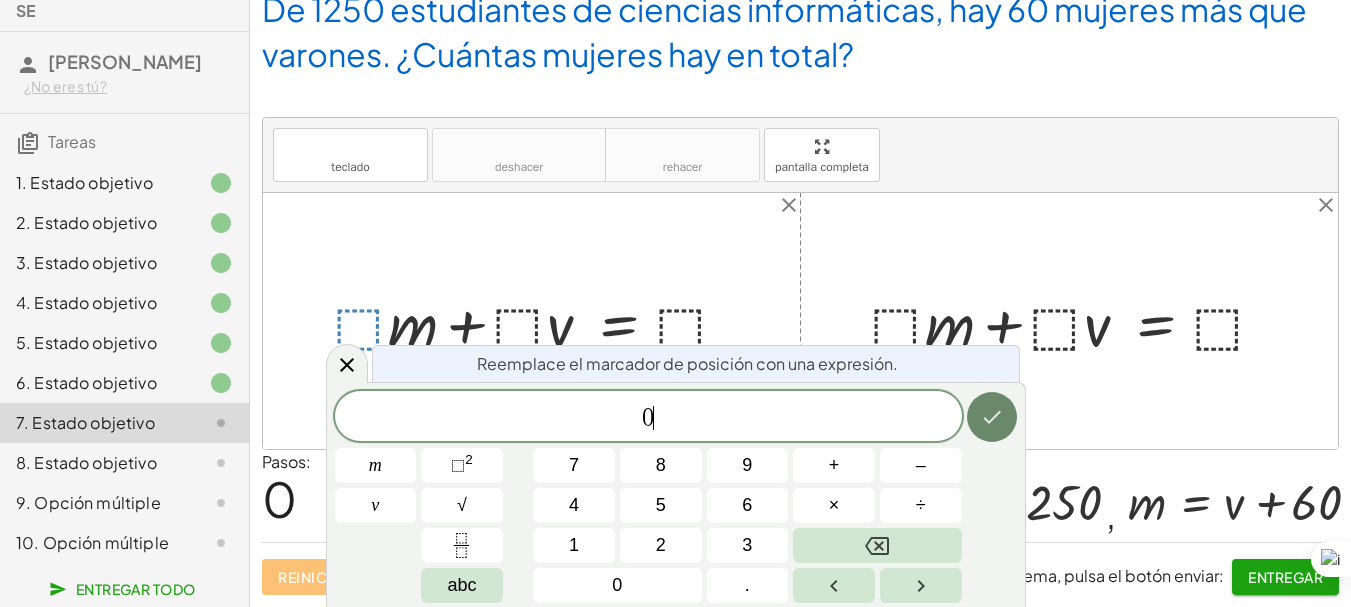 click 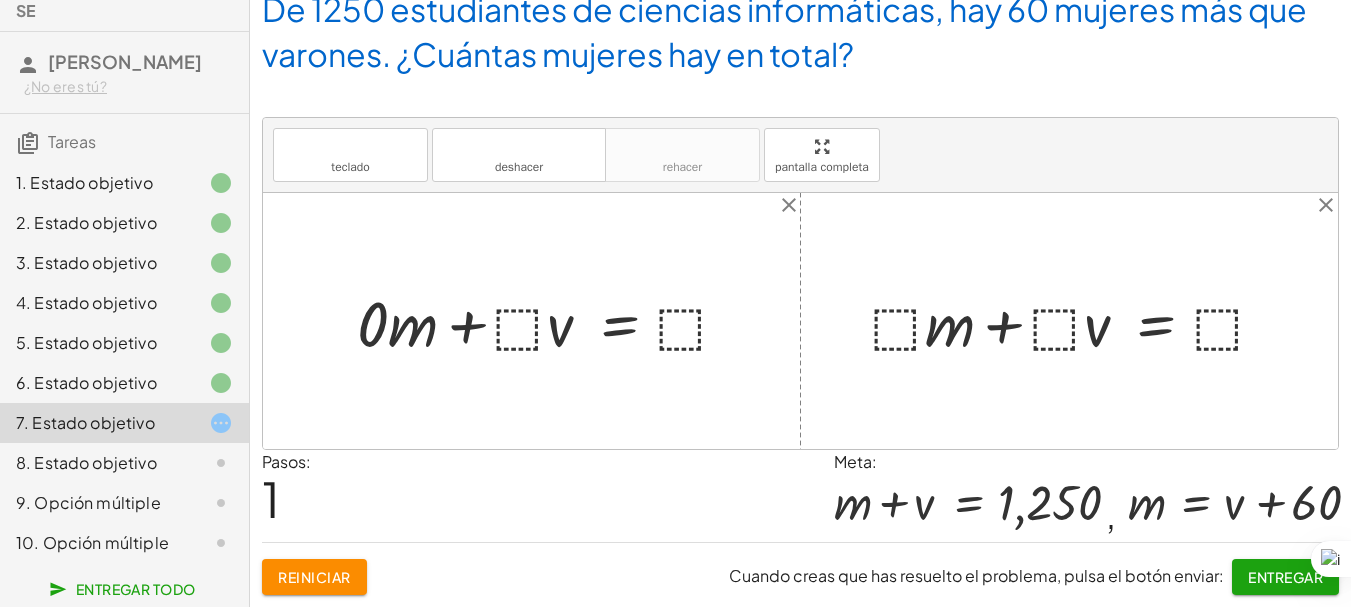 click at bounding box center [551, 321] 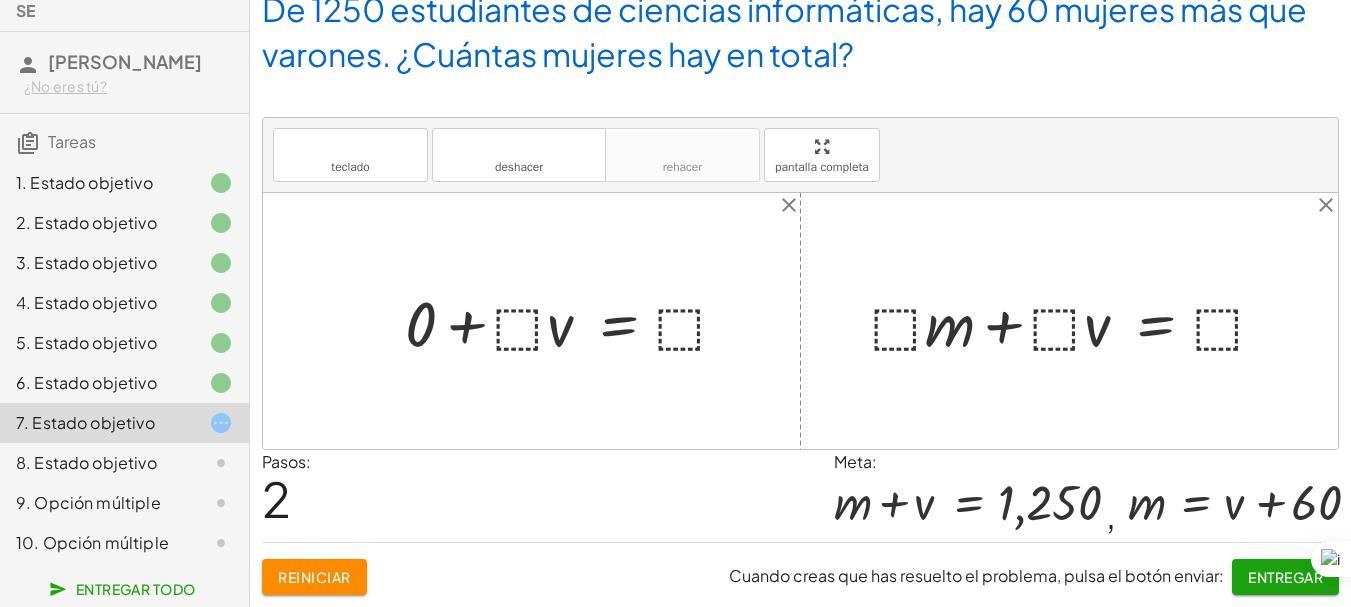 click on "Reiniciar" at bounding box center (314, 577) 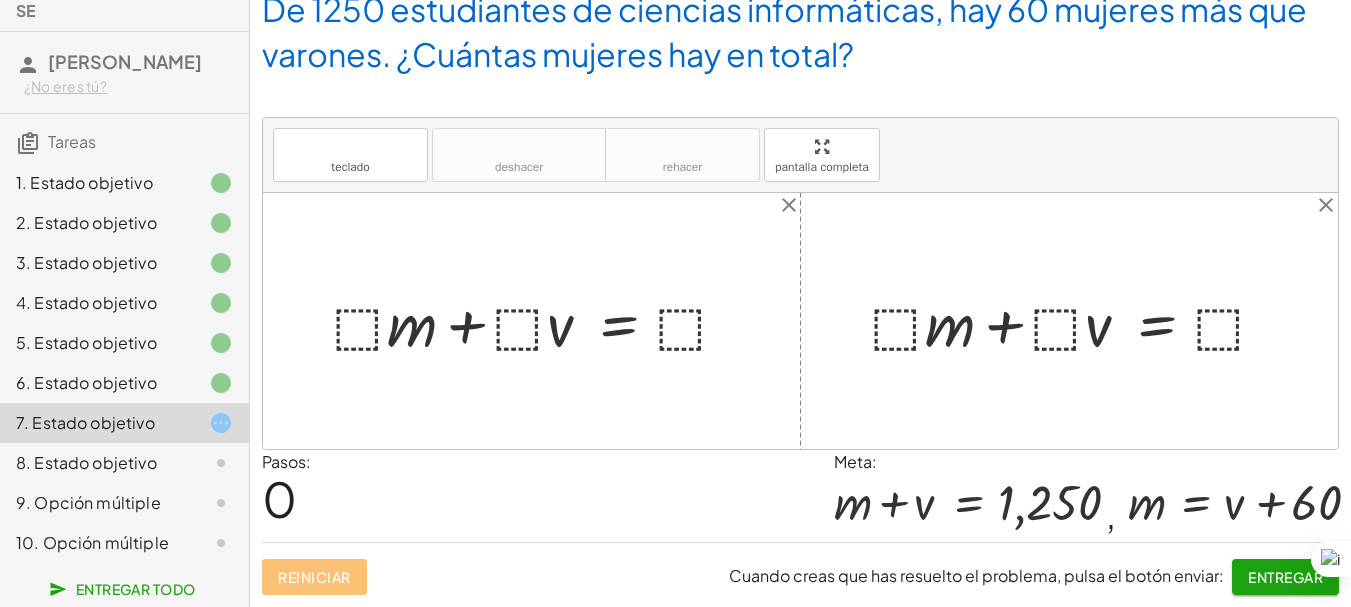 click at bounding box center [539, 321] 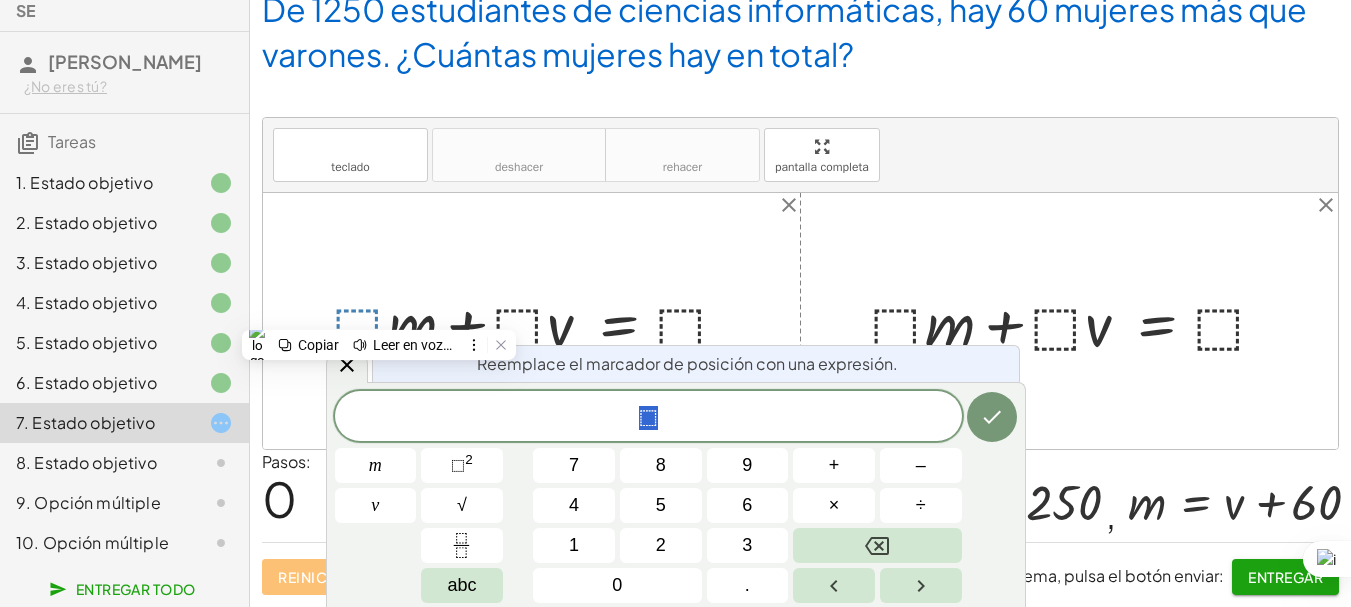 click on "⬚" at bounding box center [648, 418] 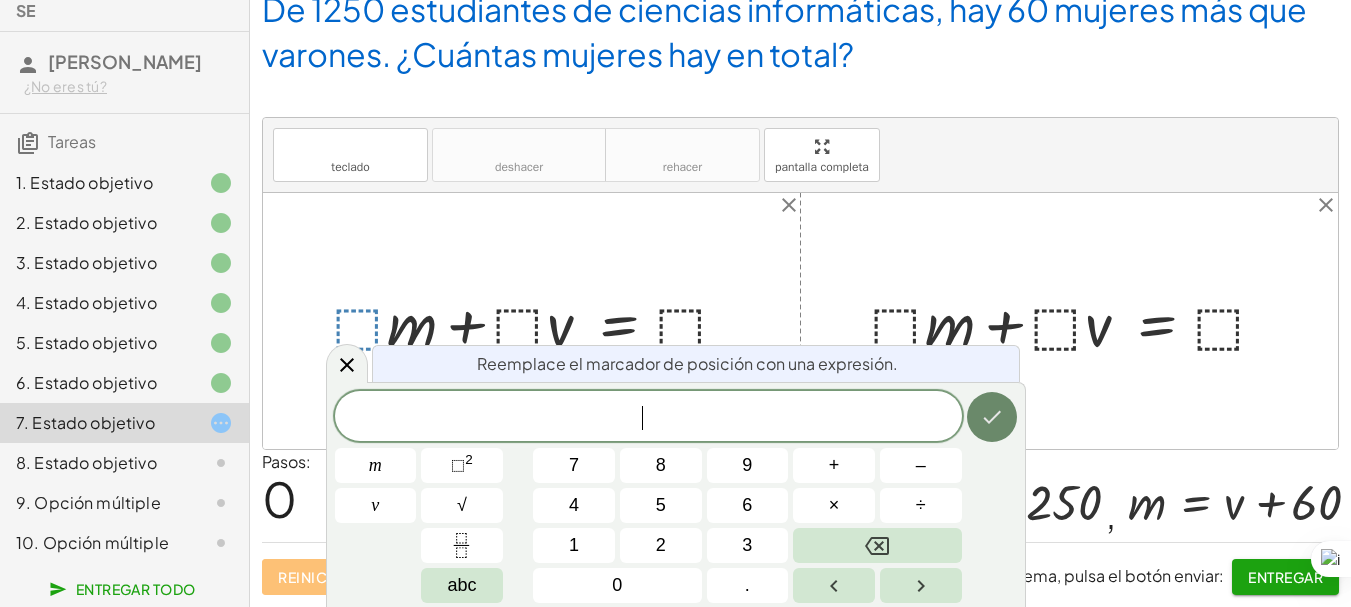 click 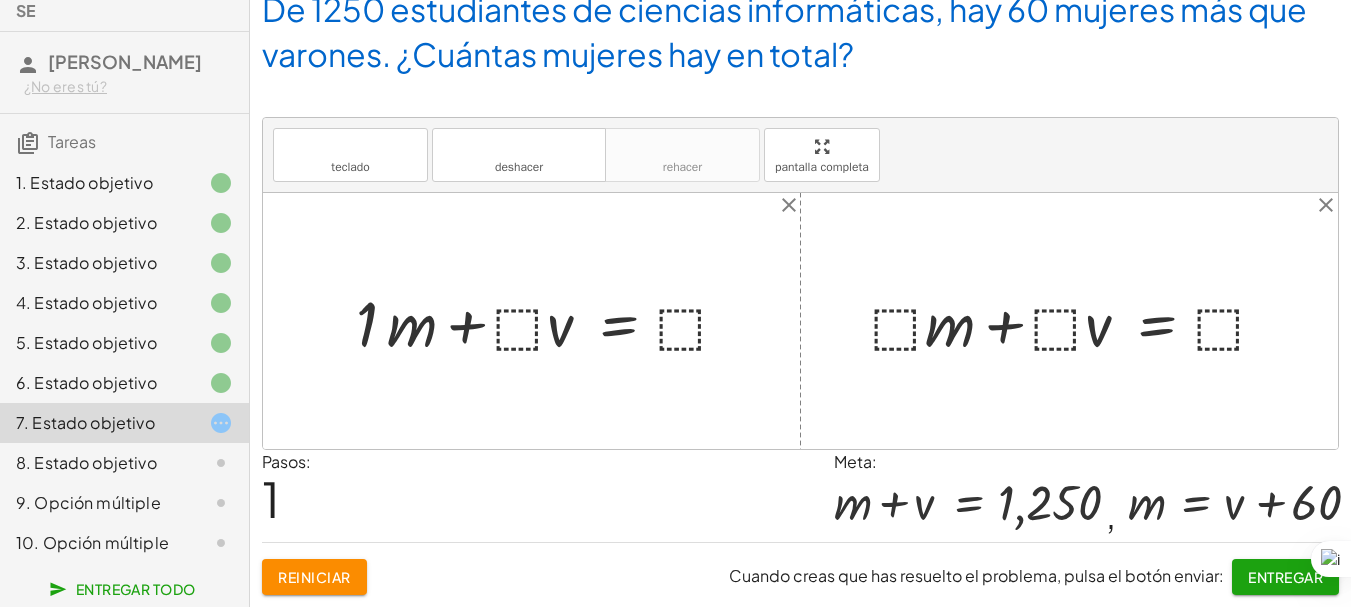 click at bounding box center [550, 321] 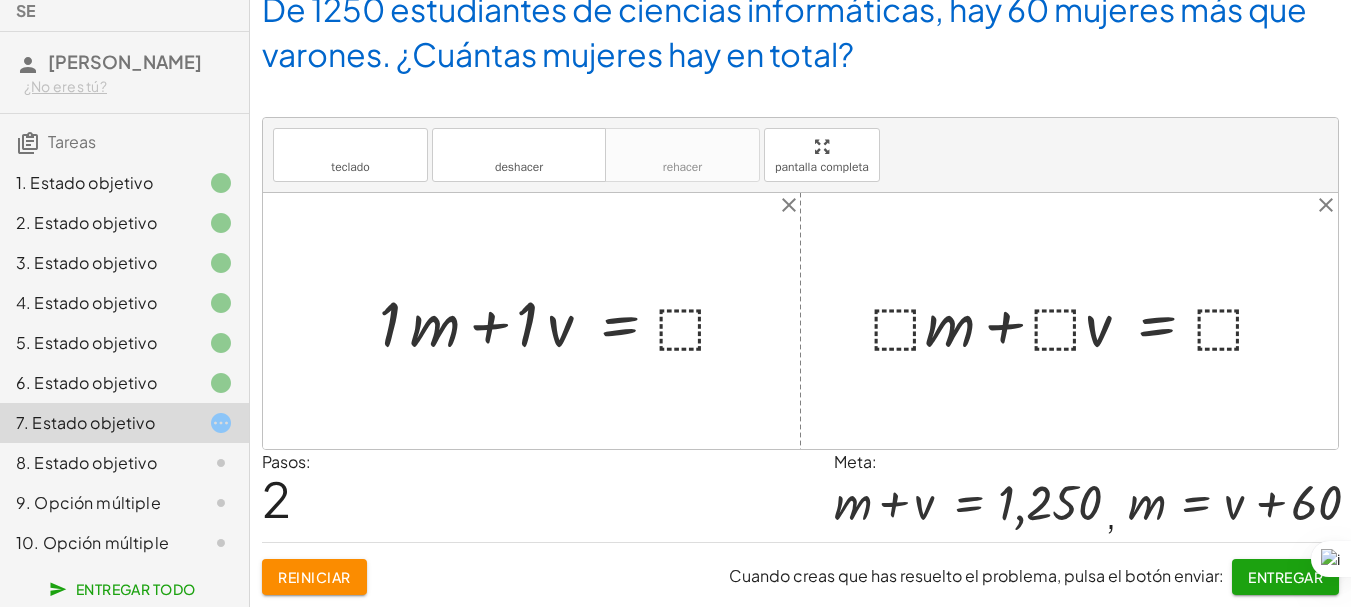 click at bounding box center [562, 321] 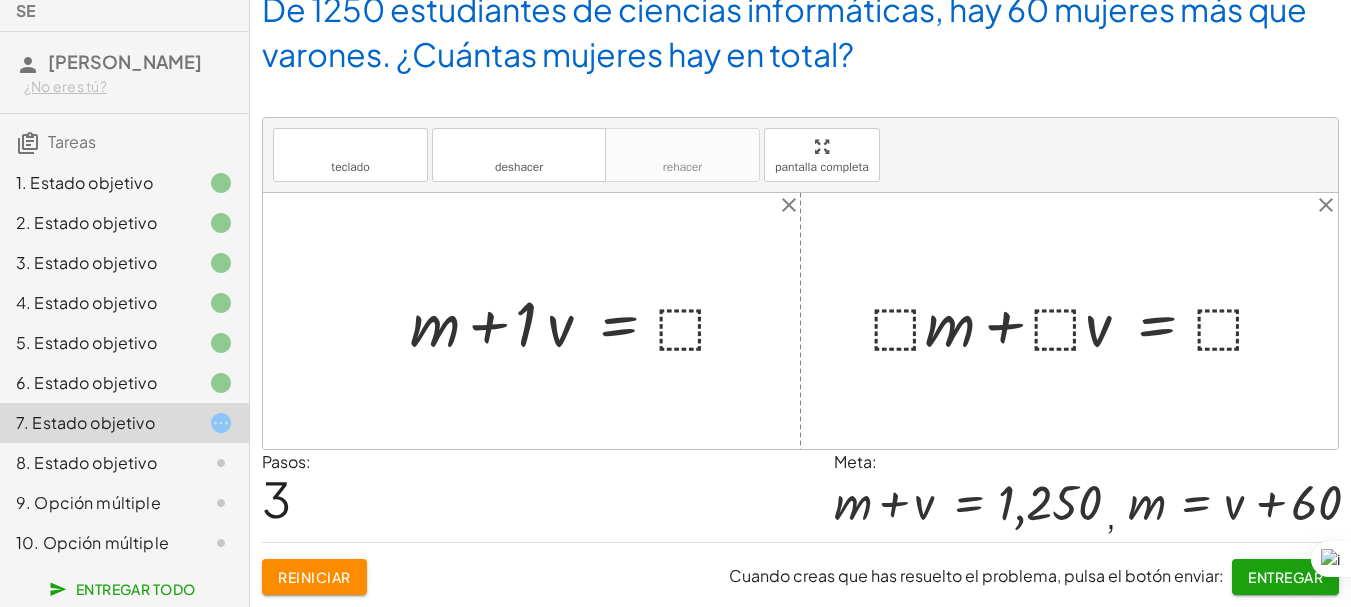click at bounding box center (577, 321) 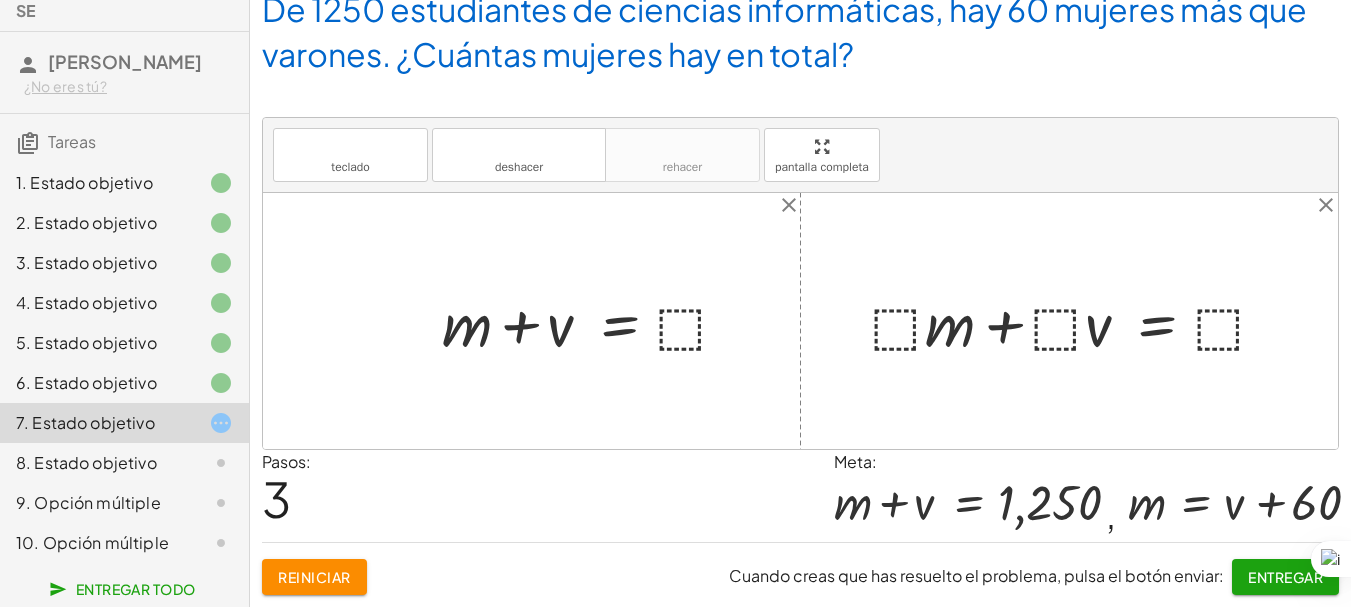click at bounding box center (593, 321) 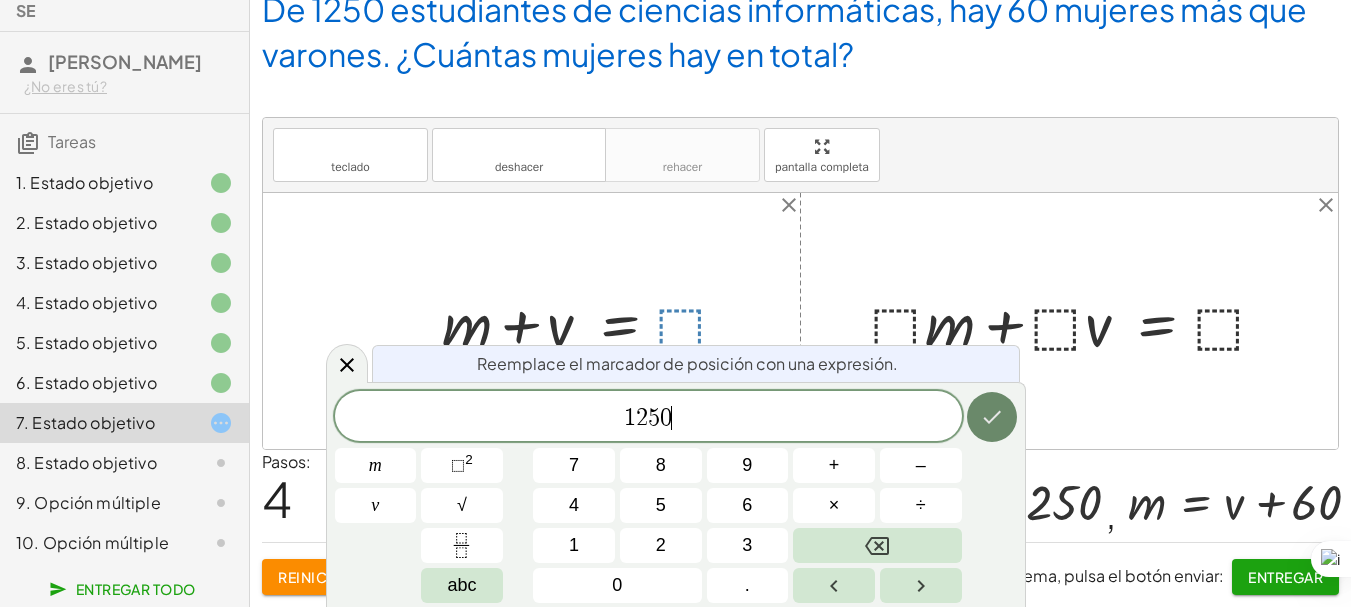click 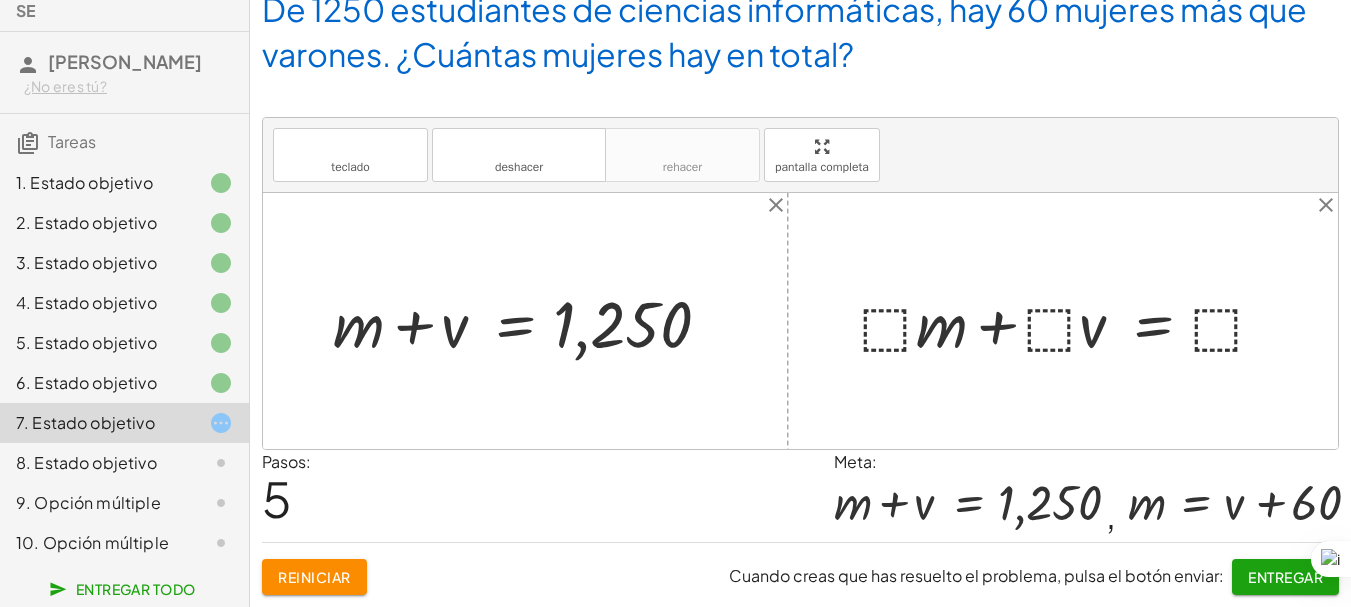 click at bounding box center (1070, 321) 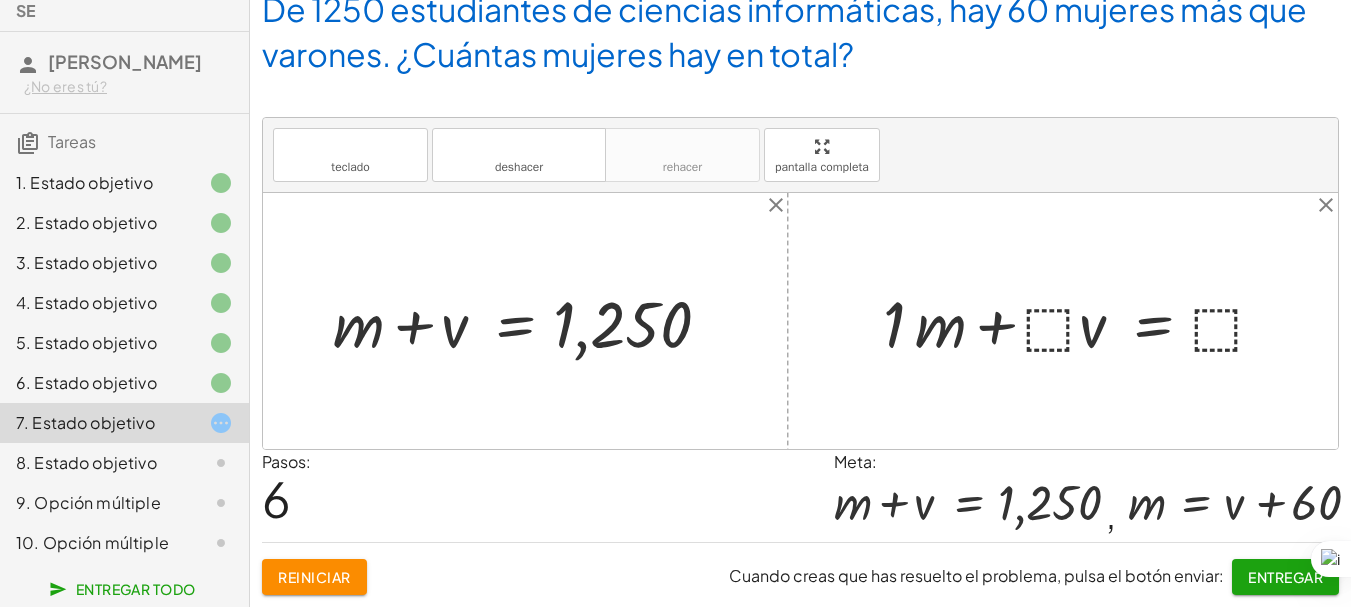 click at bounding box center (1082, 321) 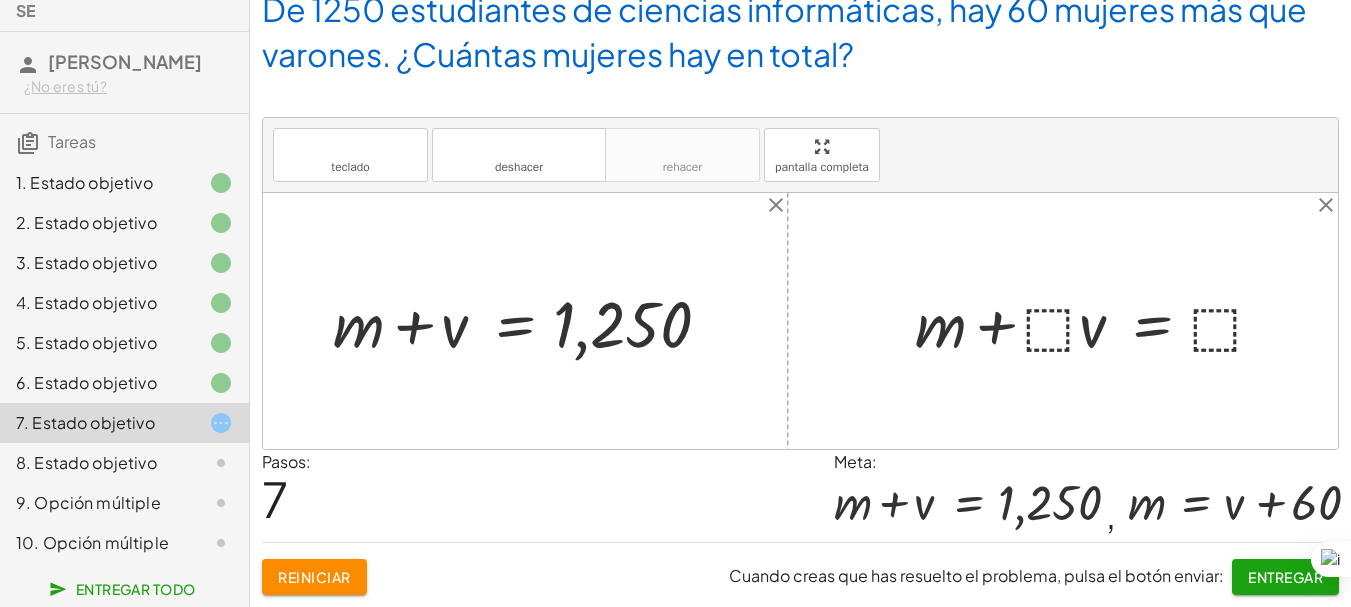 click at bounding box center (1098, 321) 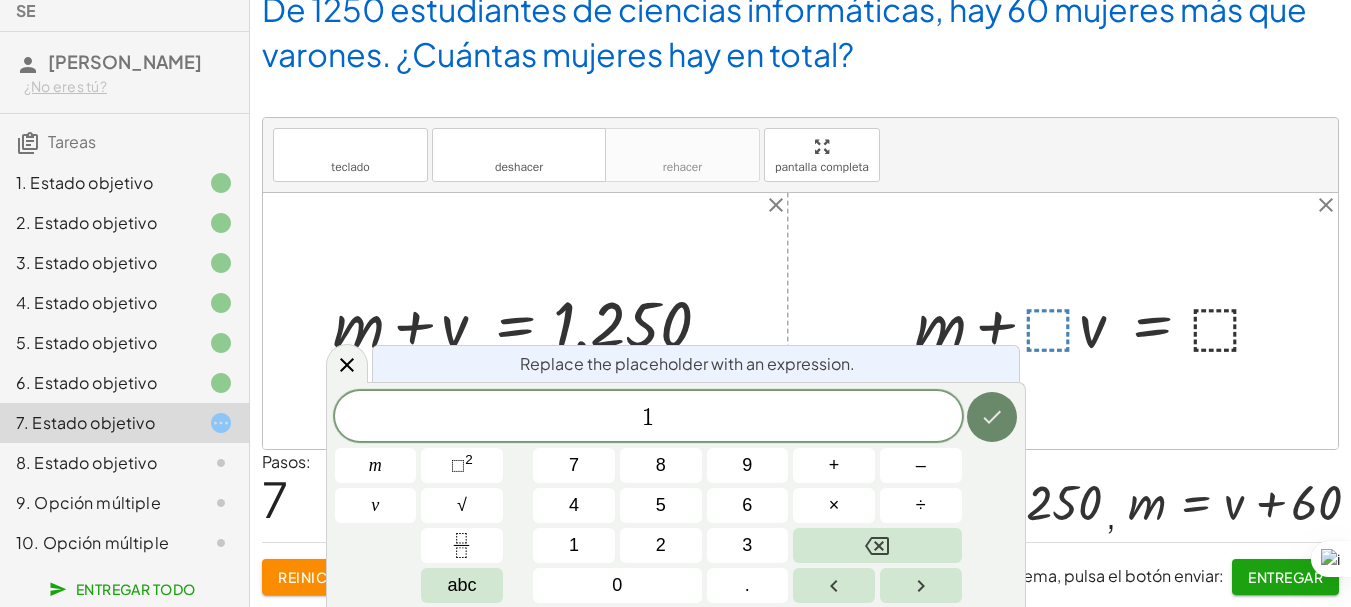 click 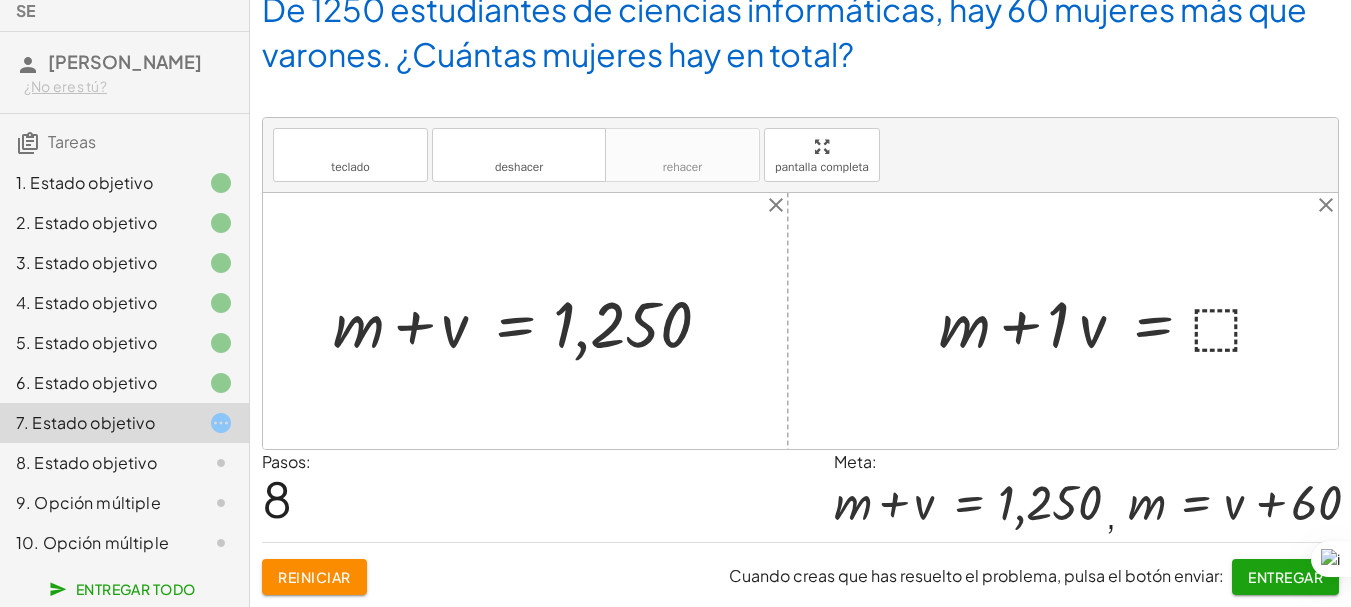 click at bounding box center [1110, 321] 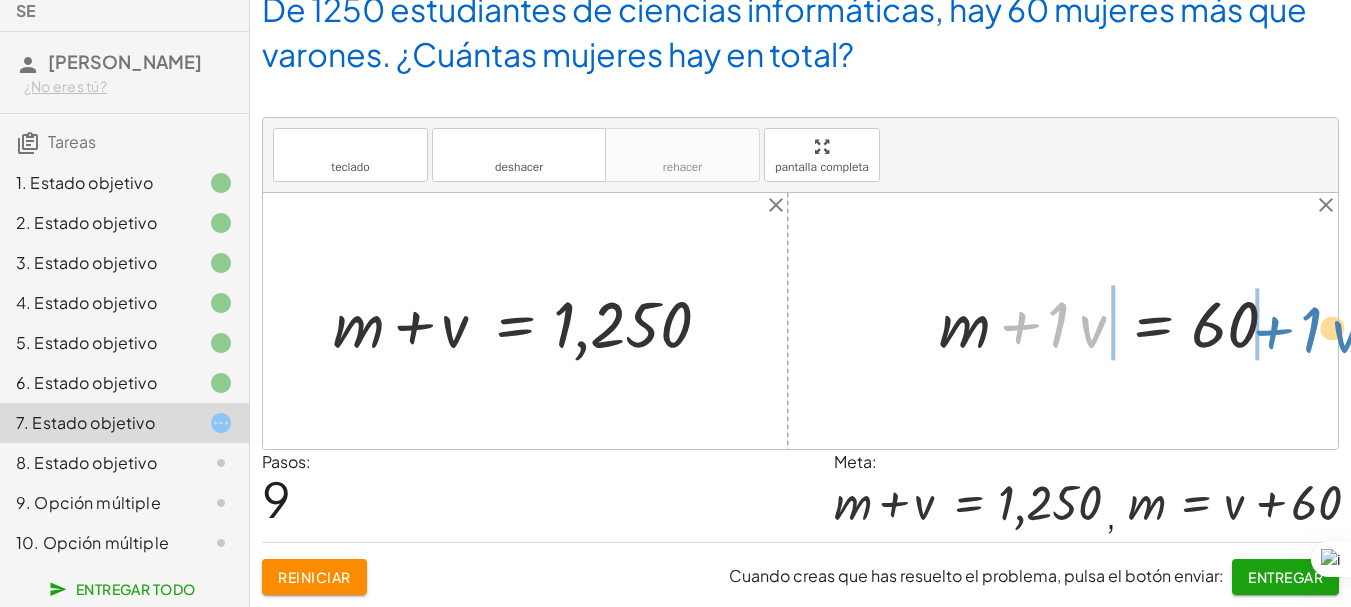 drag, startPoint x: 1023, startPoint y: 323, endPoint x: 1273, endPoint y: 327, distance: 250.032 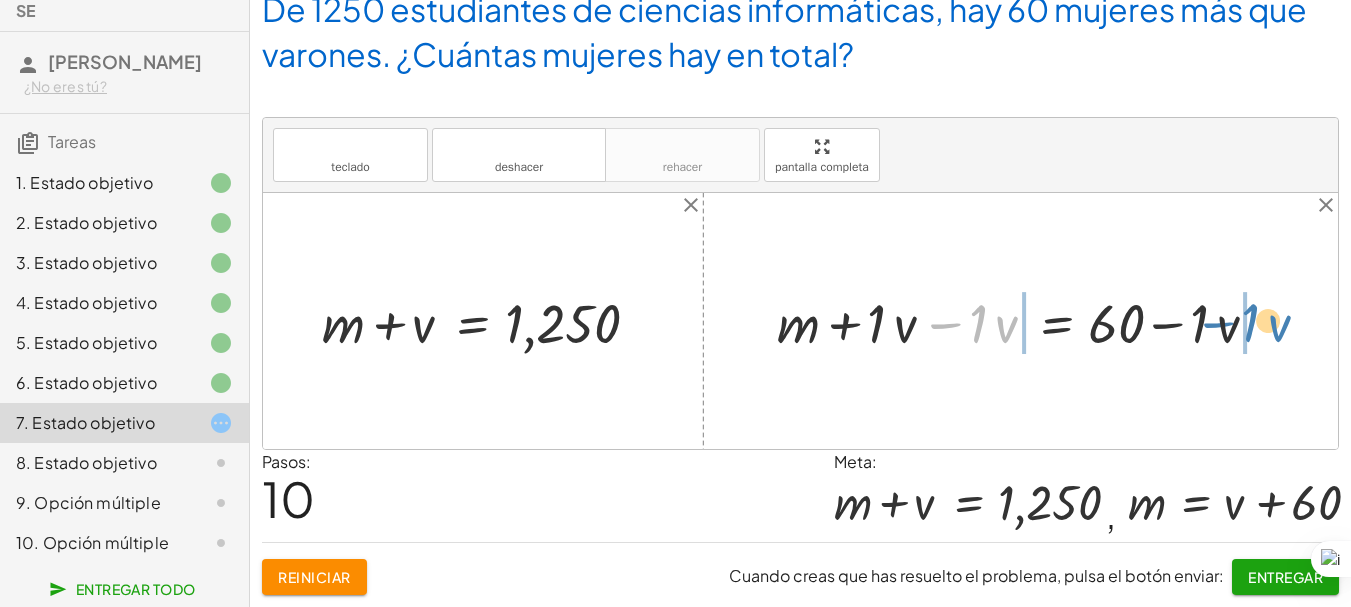 drag, startPoint x: 1209, startPoint y: 342, endPoint x: 1223, endPoint y: 317, distance: 28.653097 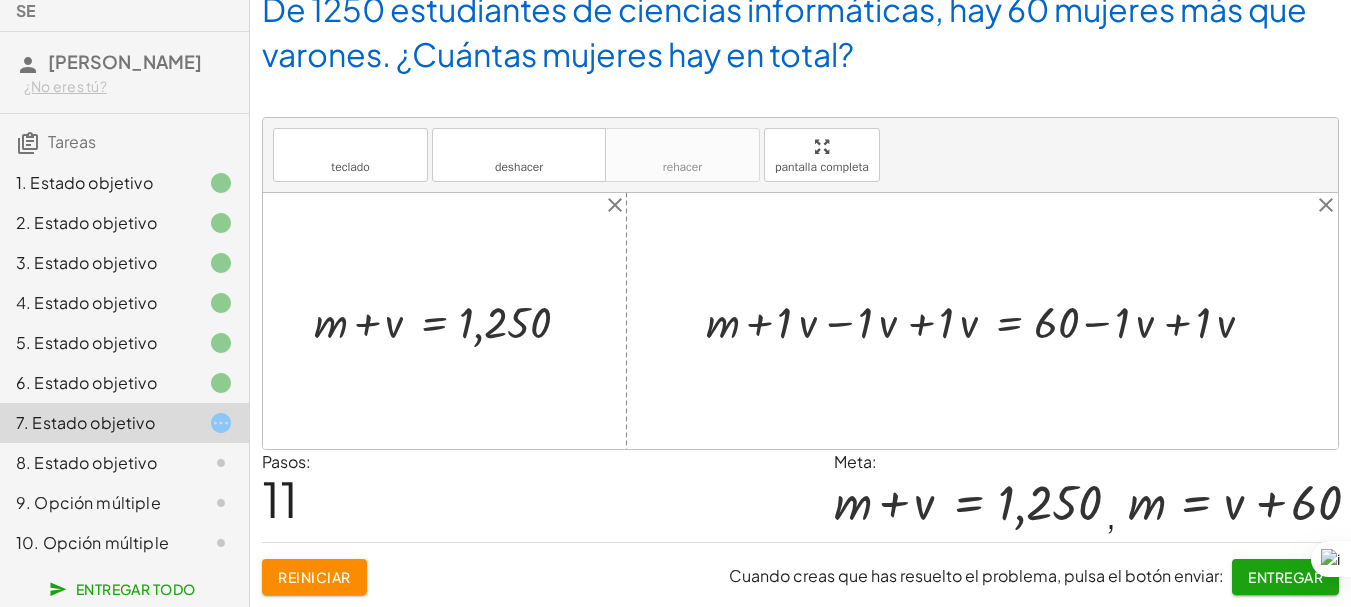 click at bounding box center [989, 320] 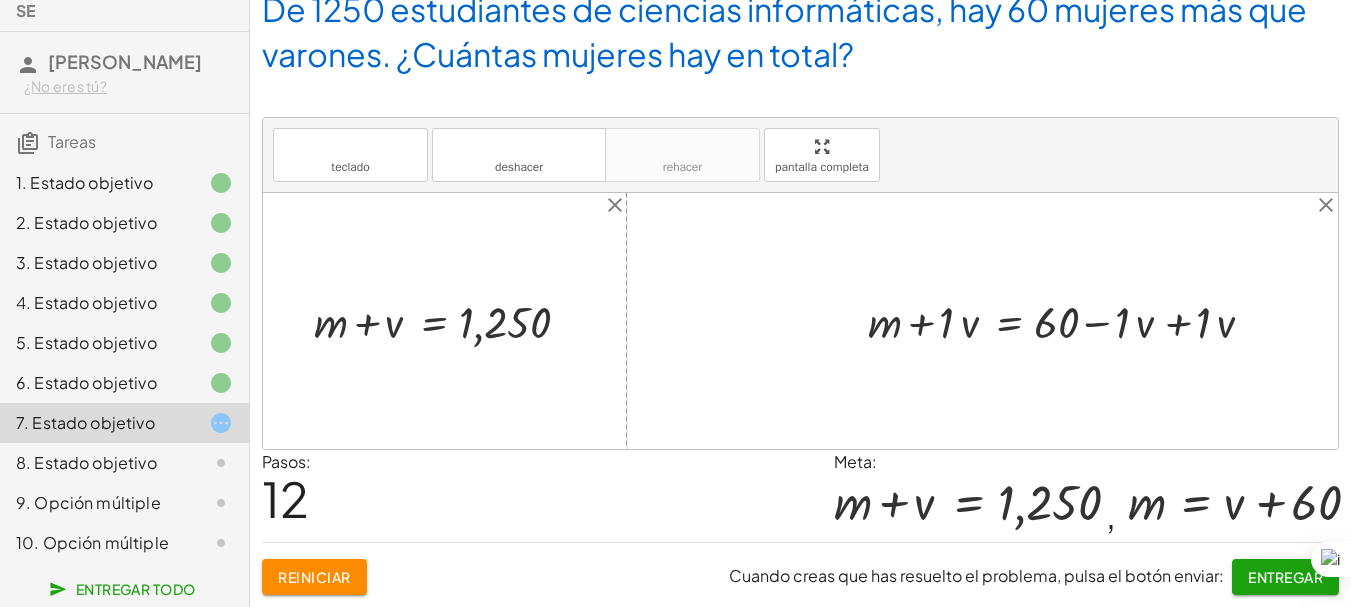 click at bounding box center [1071, 320] 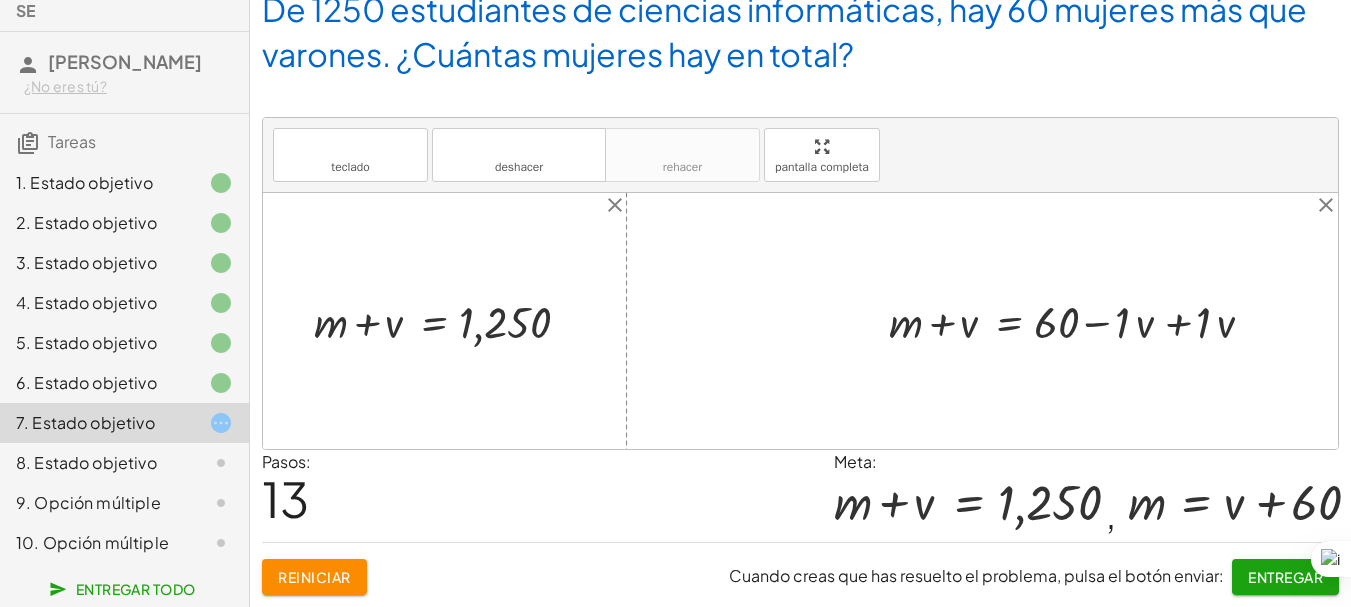 click at bounding box center (1081, 320) 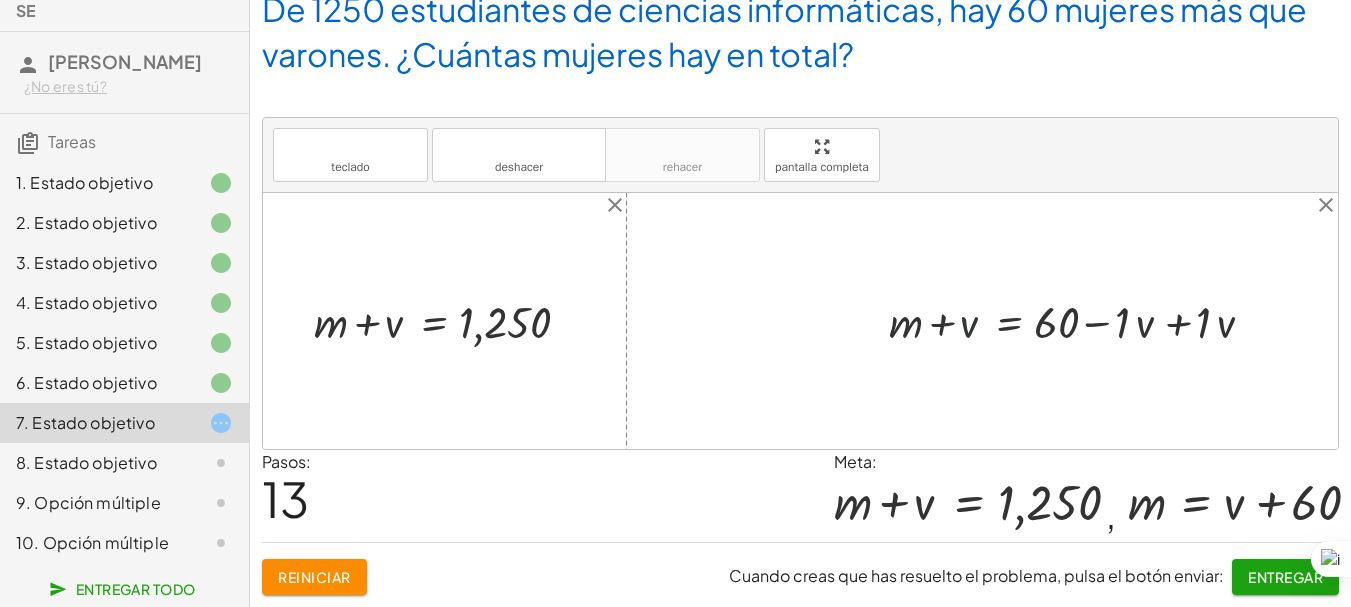 click at bounding box center (1081, 320) 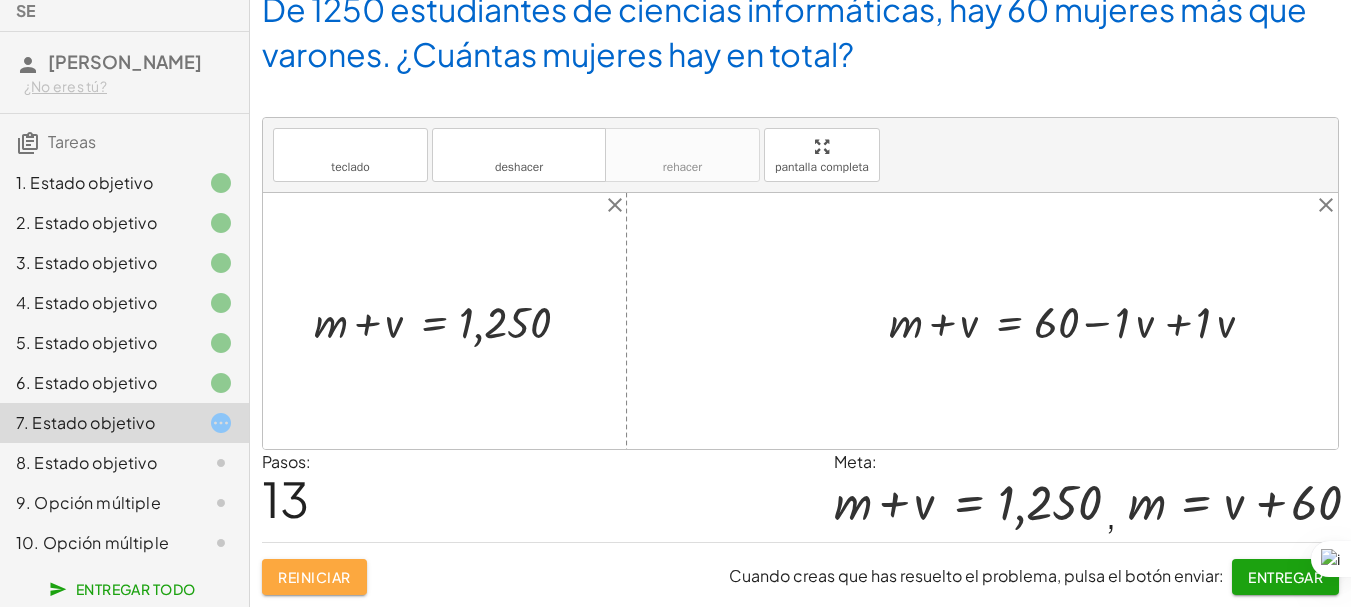 click on "Reiniciar" at bounding box center [314, 577] 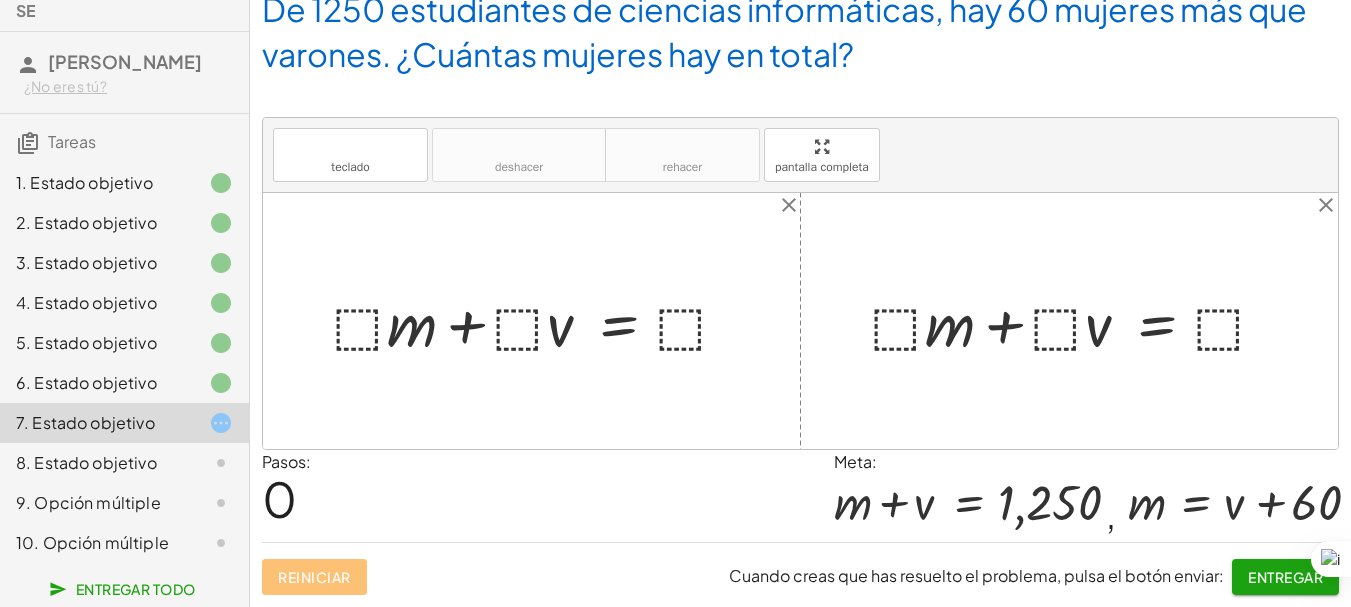 click at bounding box center (539, 321) 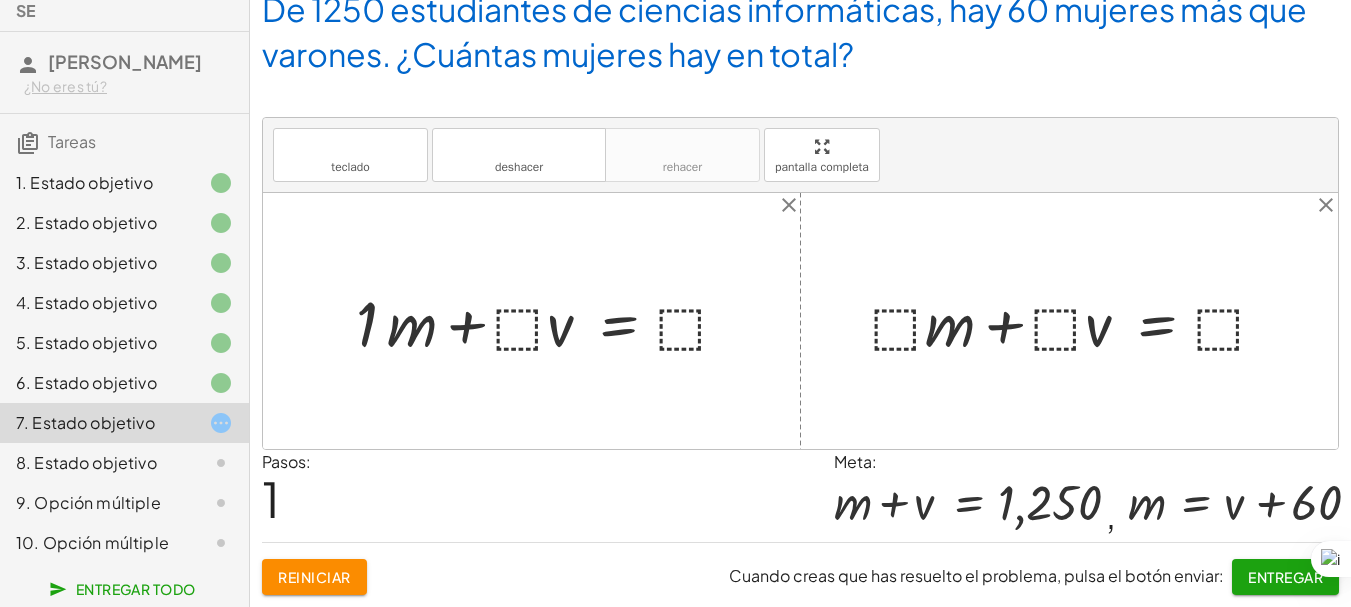 click at bounding box center (550, 321) 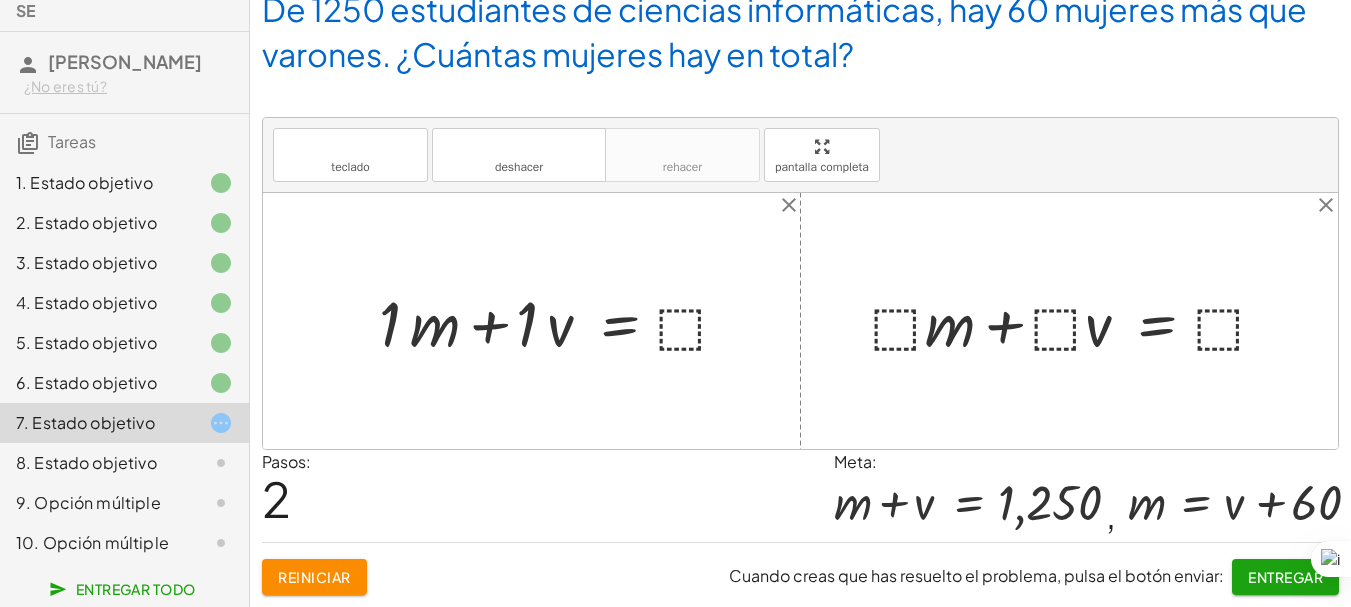 click at bounding box center [562, 321] 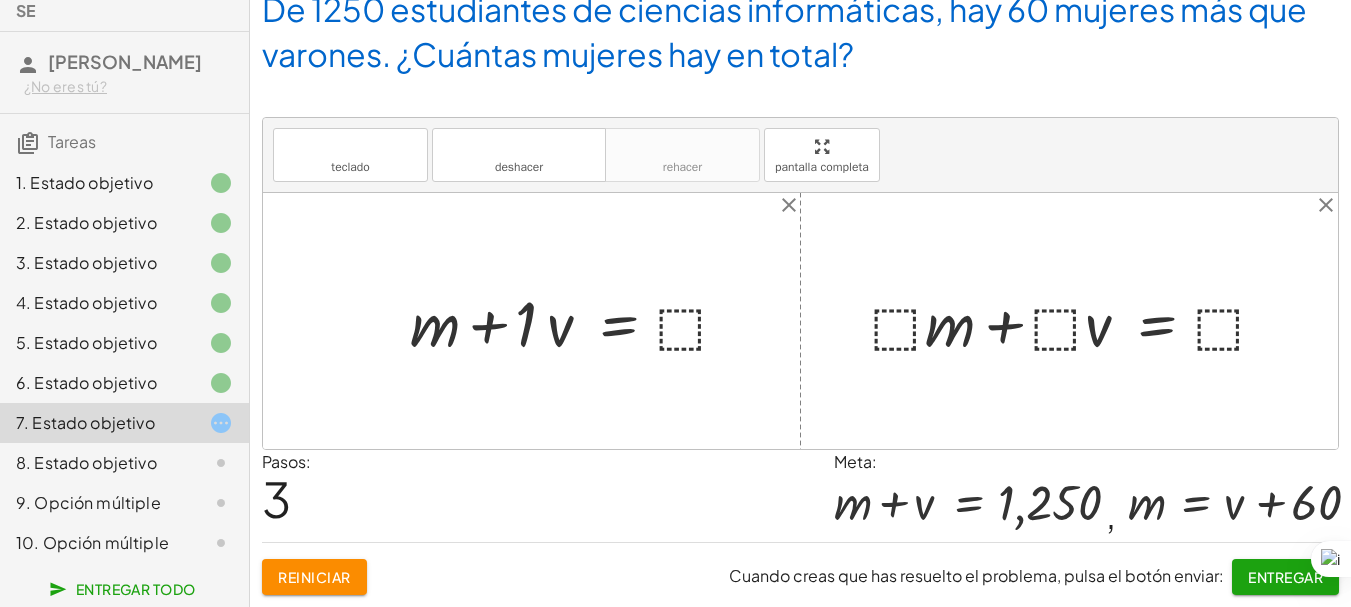 click at bounding box center (577, 321) 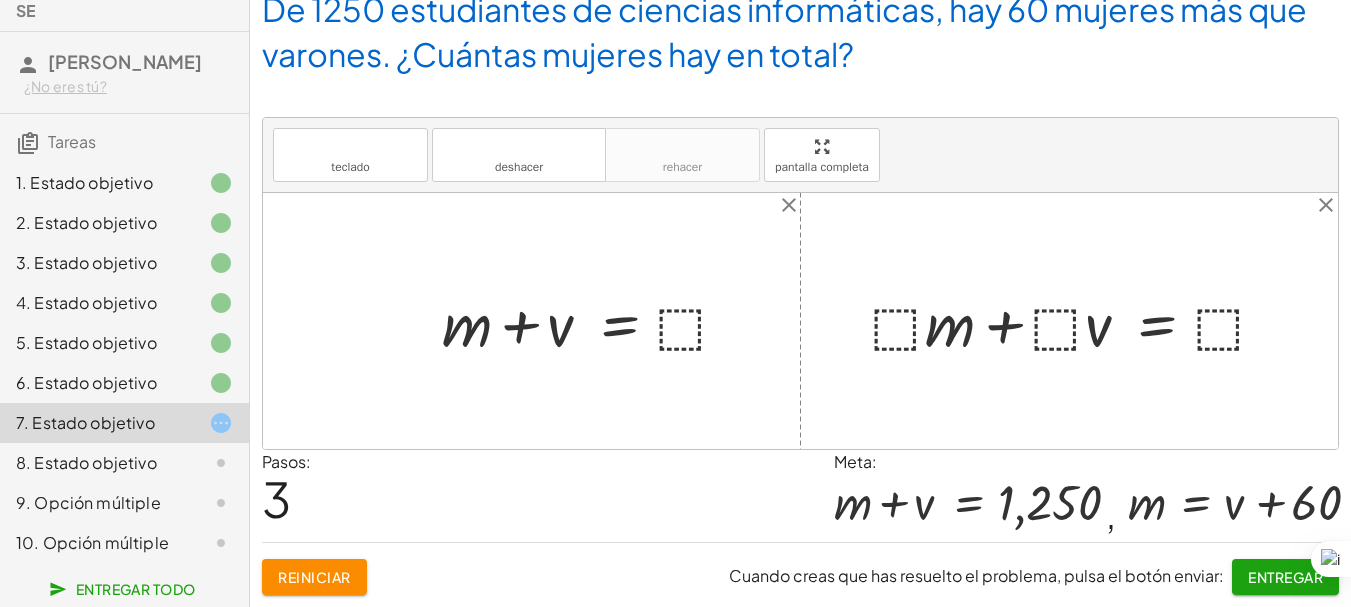 click at bounding box center [593, 321] 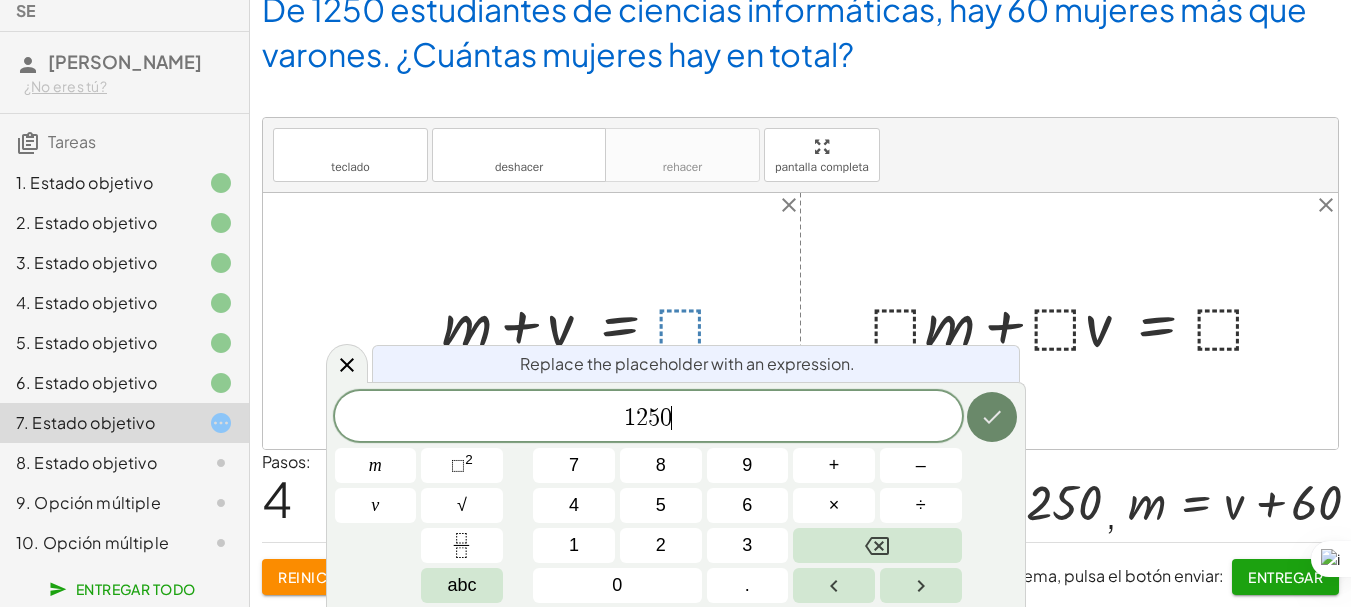 click 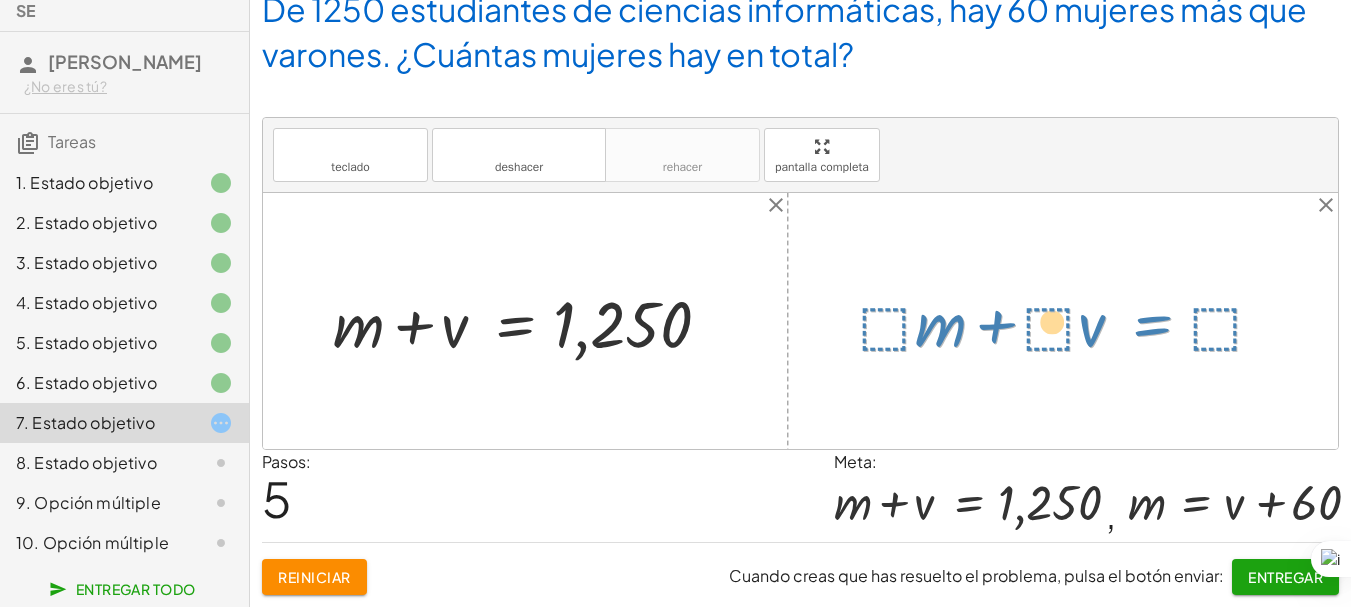 click at bounding box center (1070, 321) 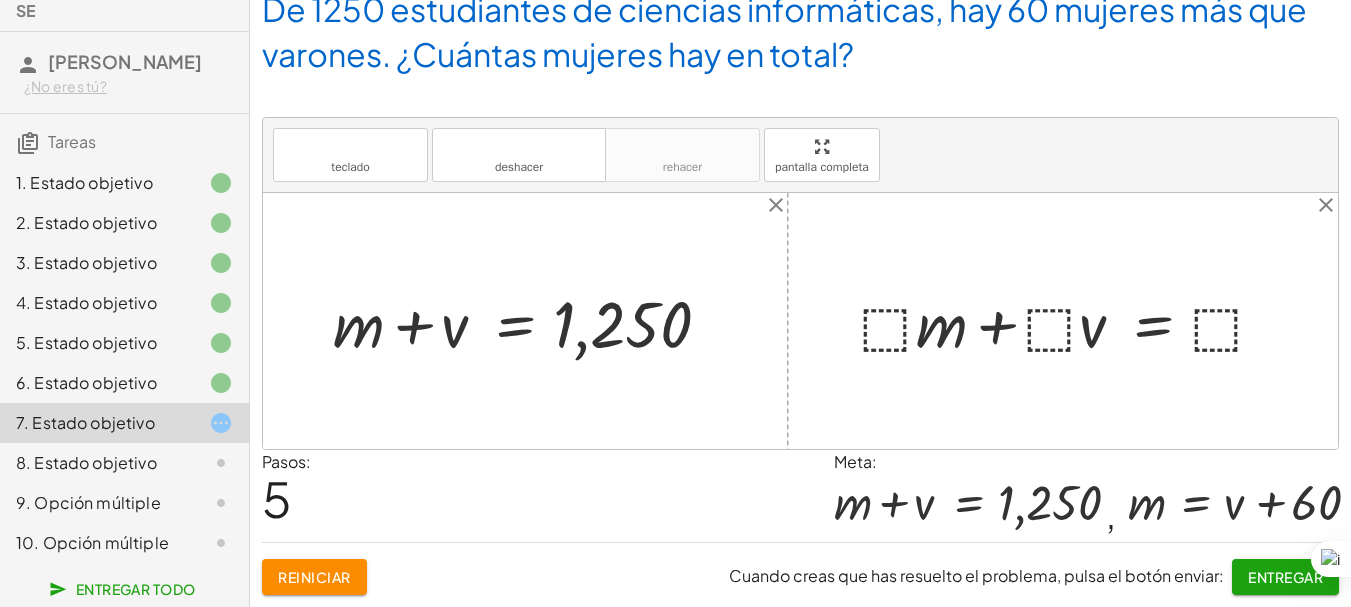 click at bounding box center (1070, 321) 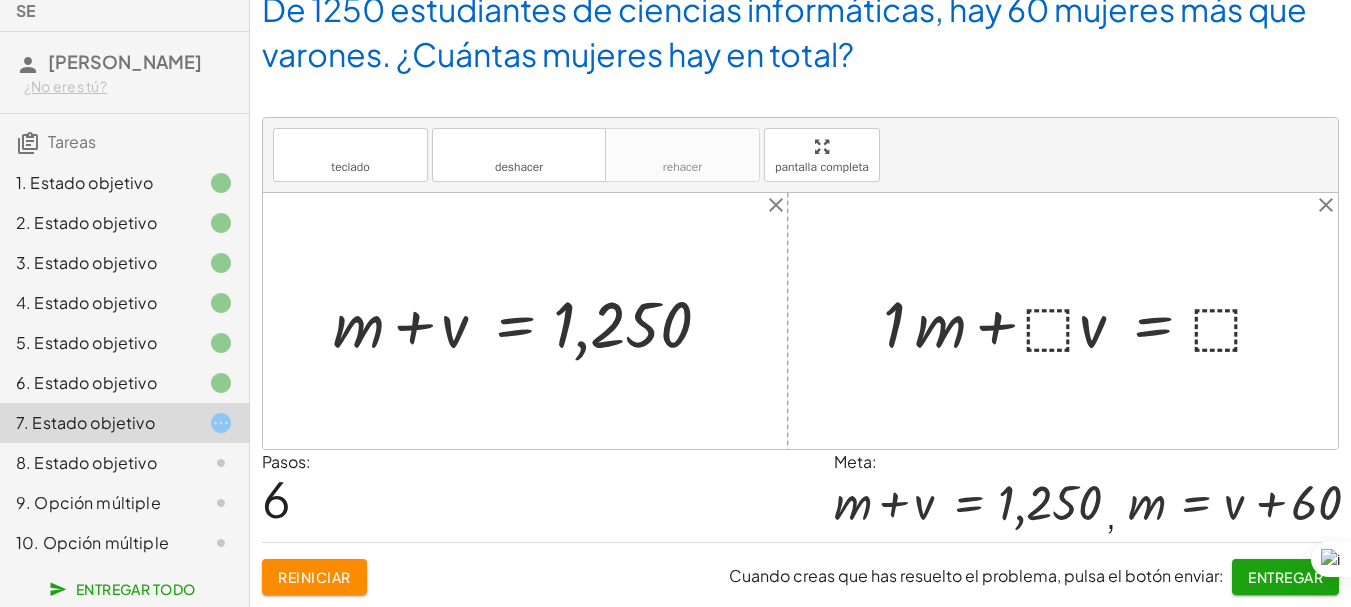 click at bounding box center (1082, 321) 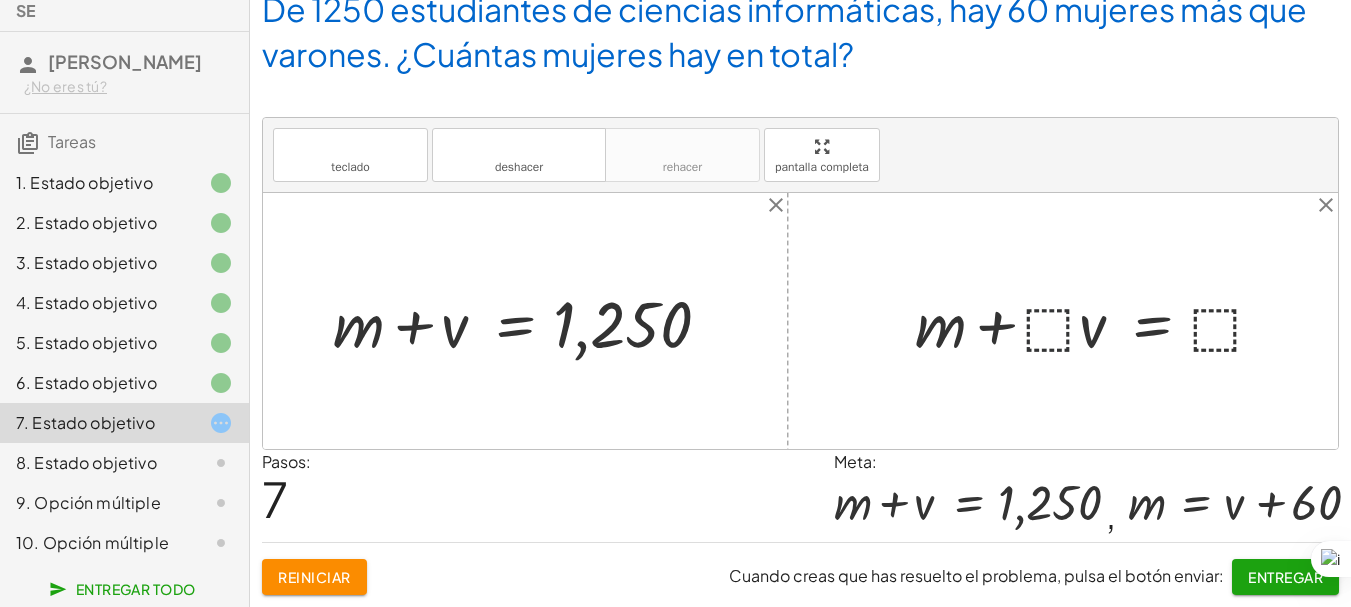 click at bounding box center [1098, 321] 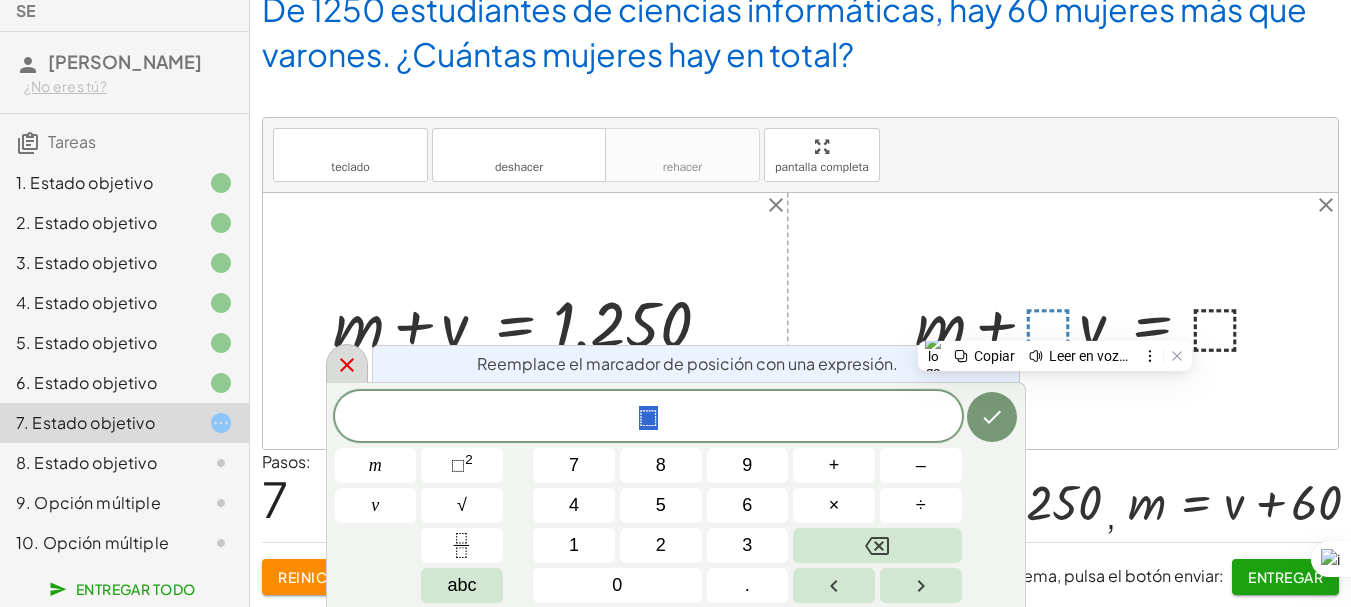 click 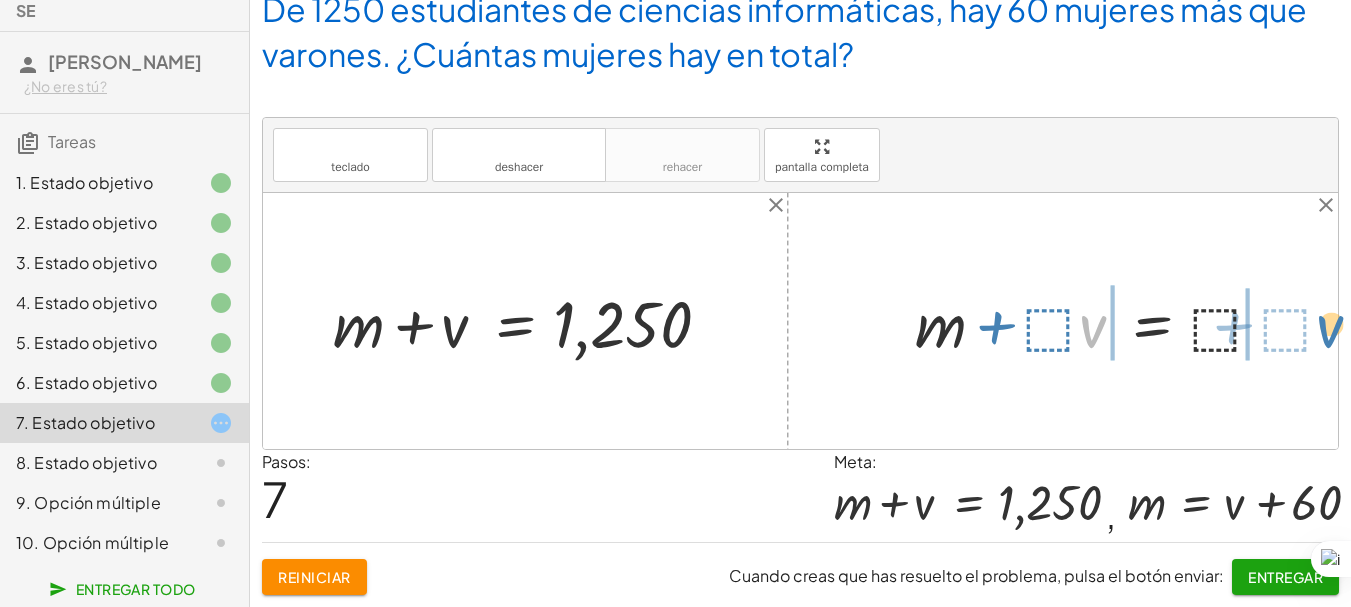 drag, startPoint x: 1091, startPoint y: 334, endPoint x: 1327, endPoint y: 334, distance: 236 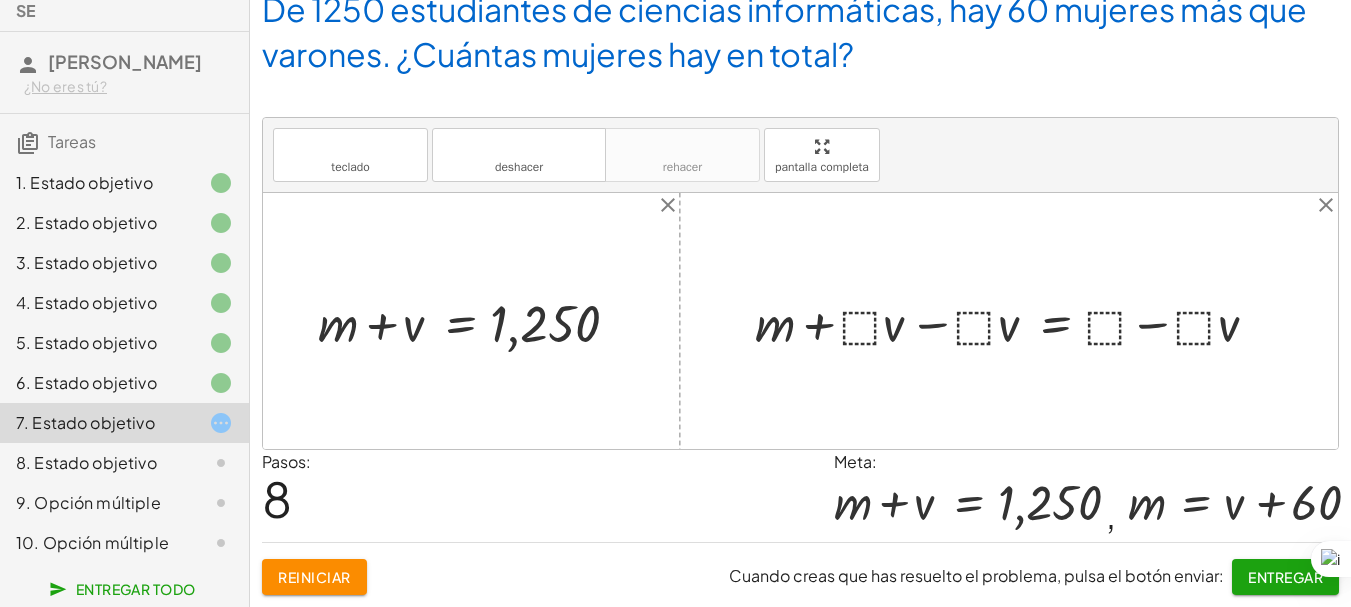 click at bounding box center [1016, 321] 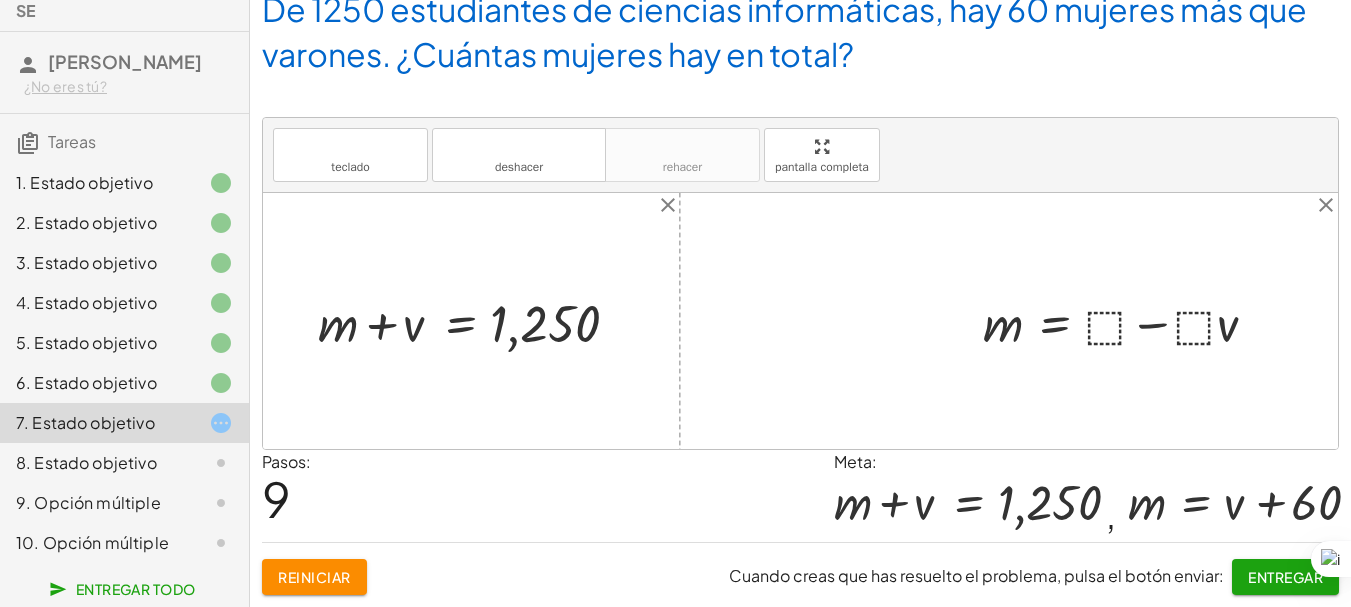 click at bounding box center (1130, 321) 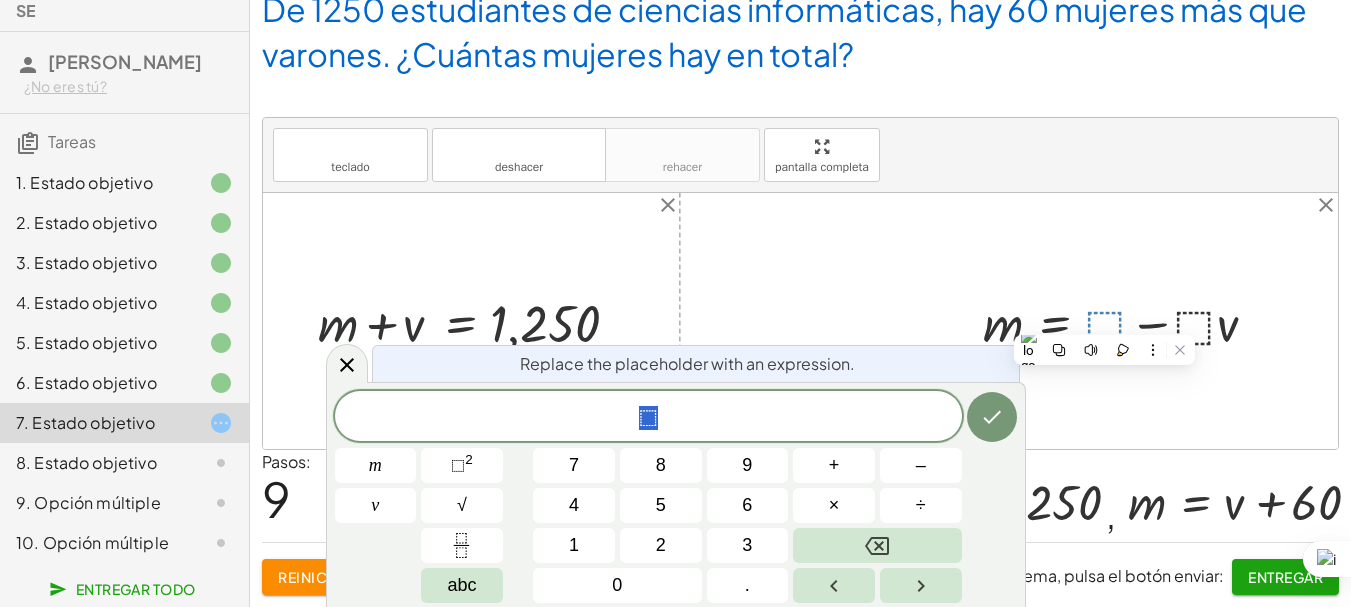 click at bounding box center [800, 321] 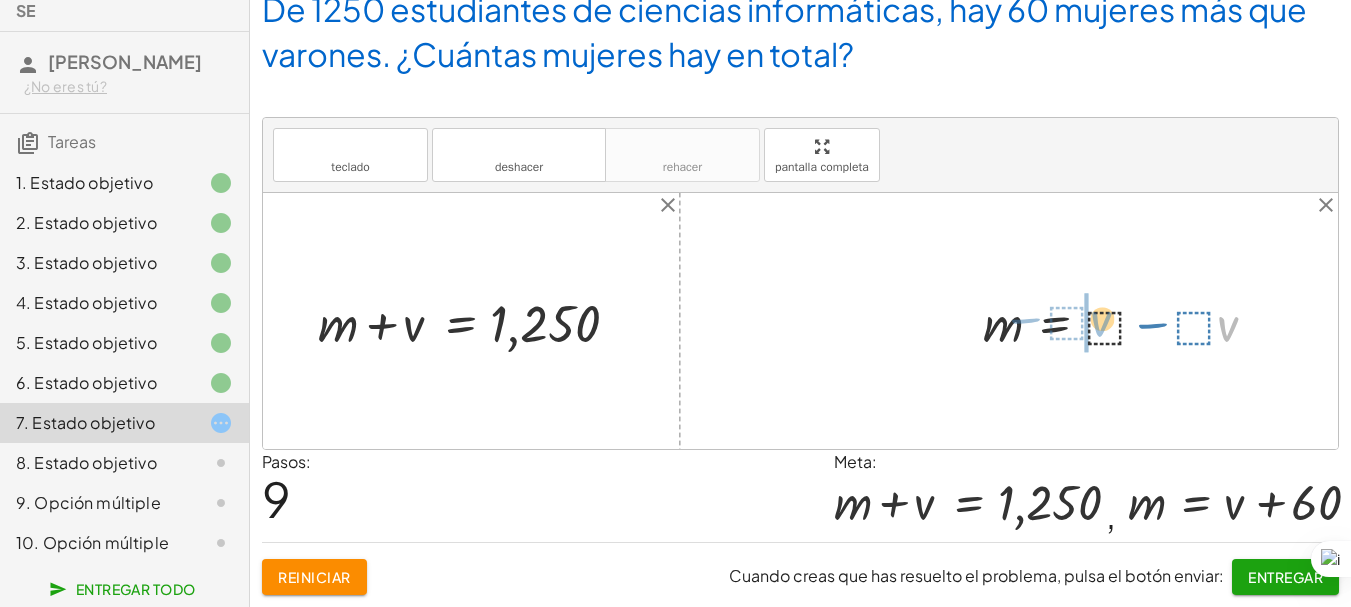 drag, startPoint x: 1230, startPoint y: 326, endPoint x: 1103, endPoint y: 321, distance: 127.09839 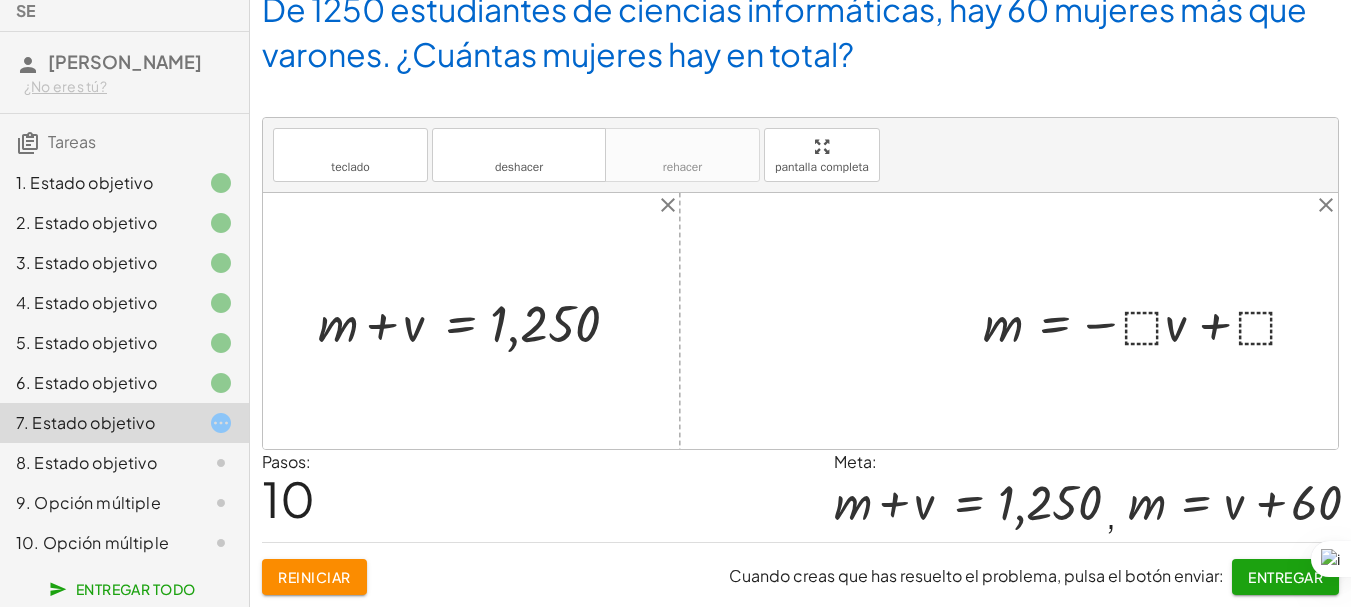 click at bounding box center (1148, 321) 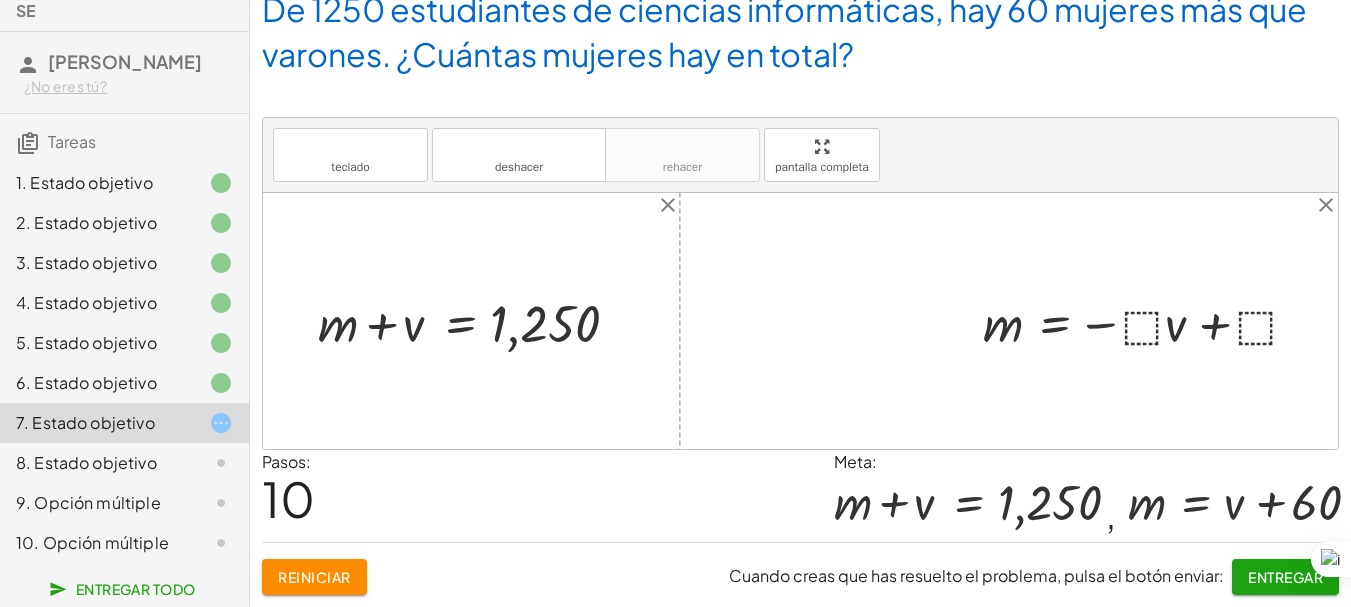 click at bounding box center (1148, 321) 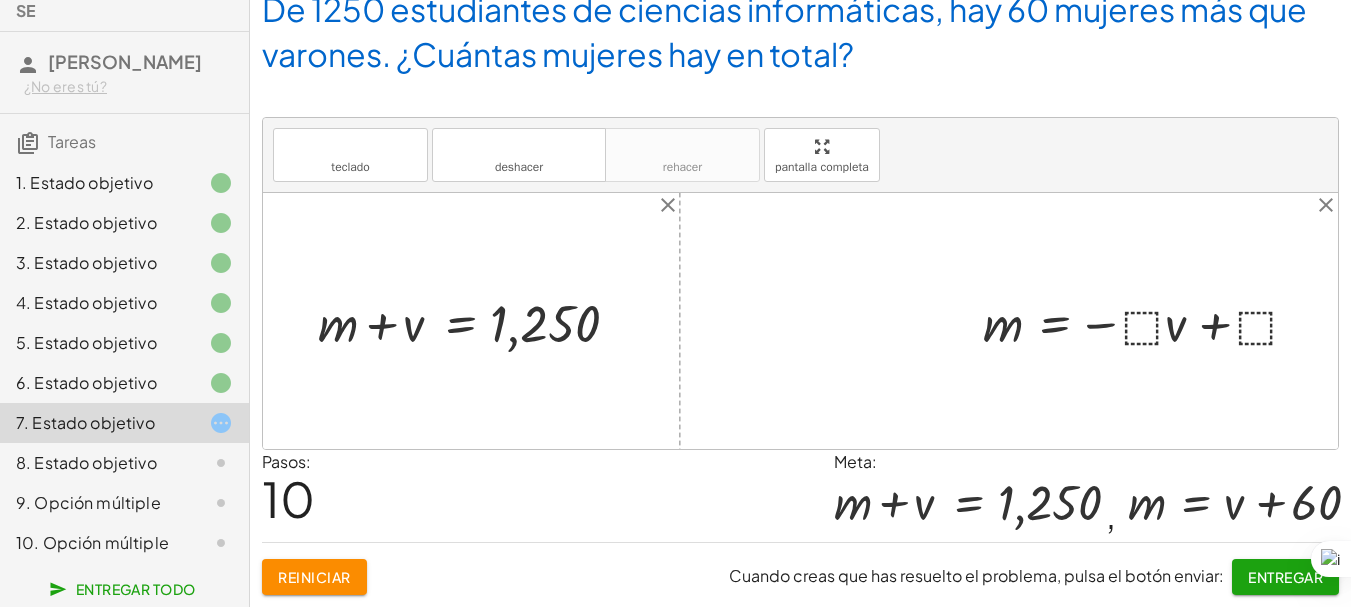 click at bounding box center [1148, 321] 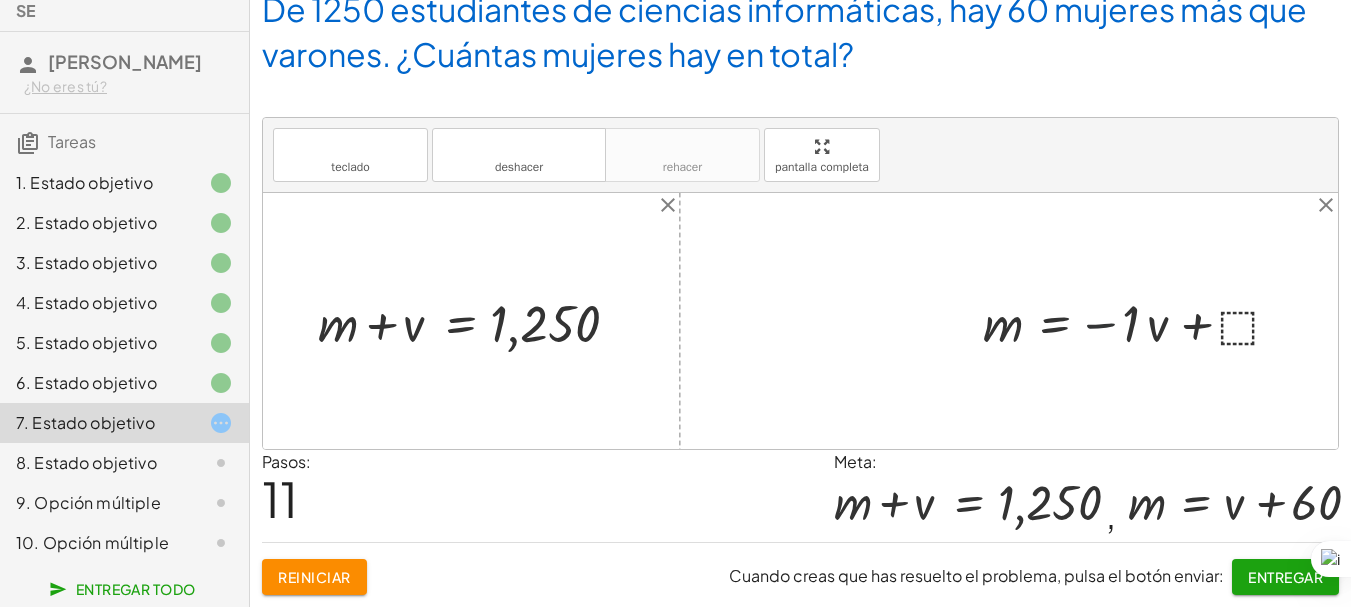 click at bounding box center (1139, 321) 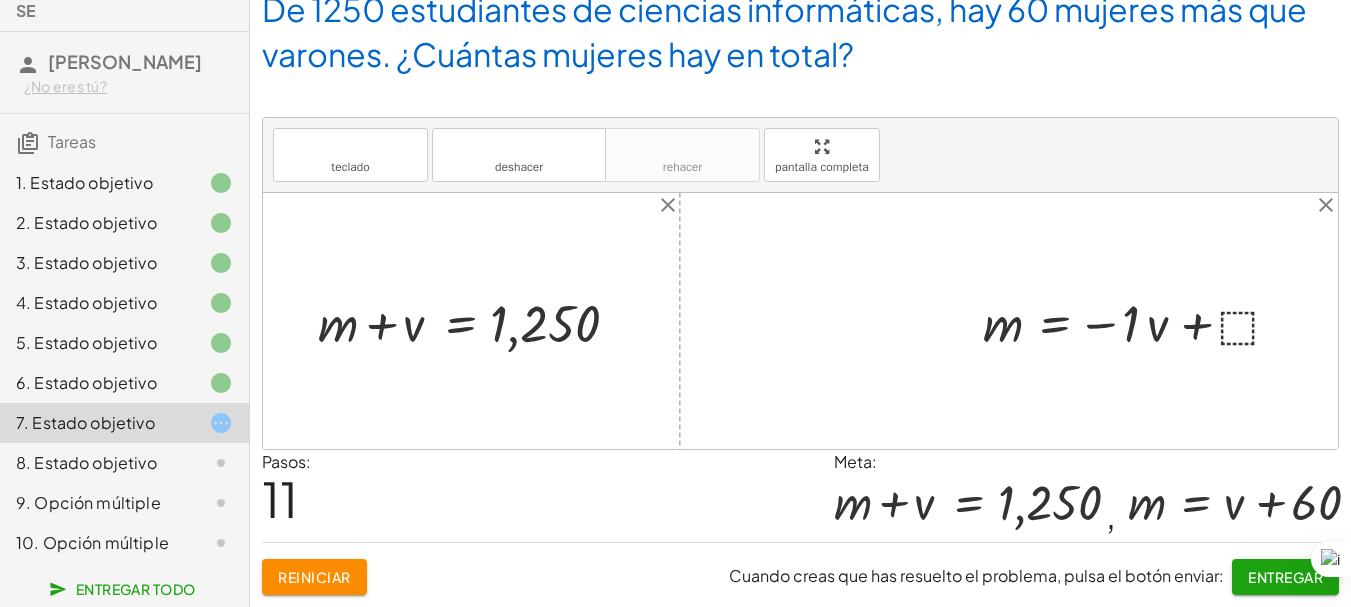 click at bounding box center [1139, 321] 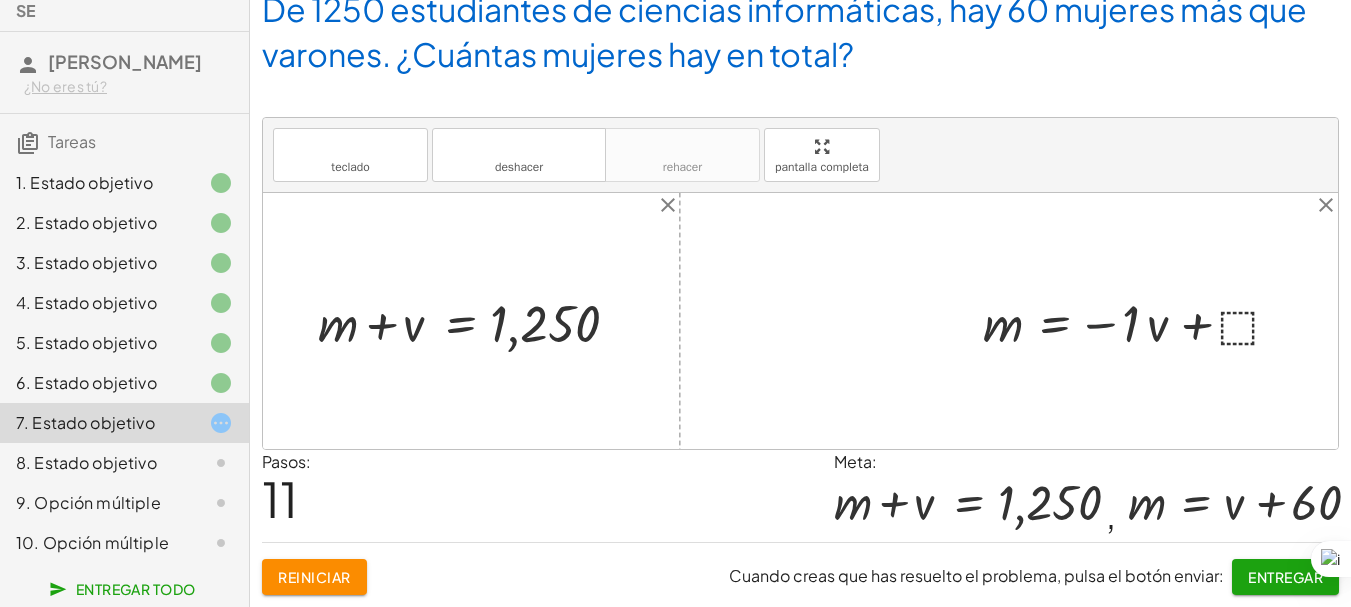 click at bounding box center (1139, 321) 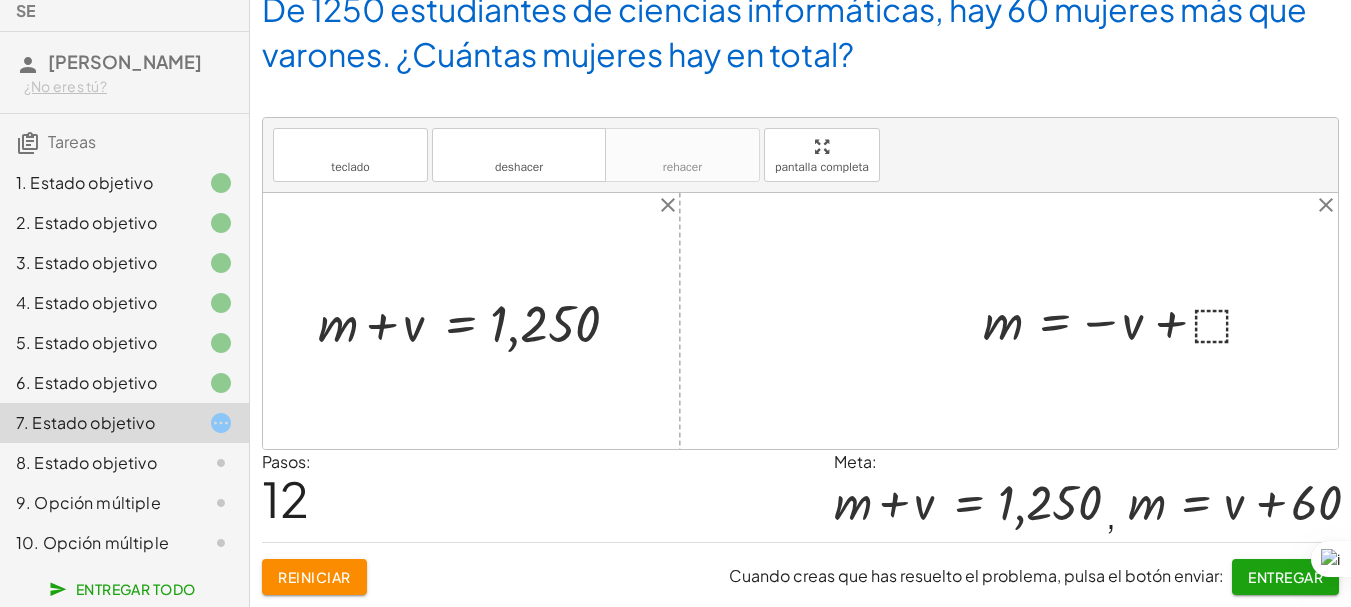 click at bounding box center (1127, 321) 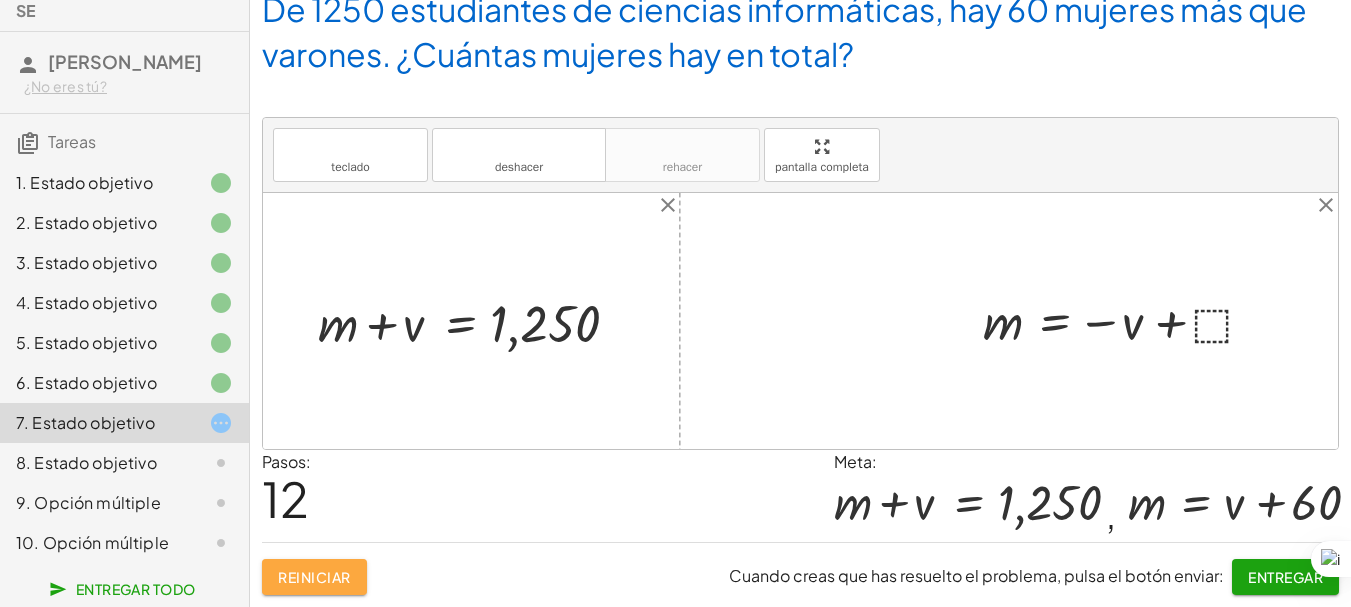 click on "Reiniciar" at bounding box center (314, 577) 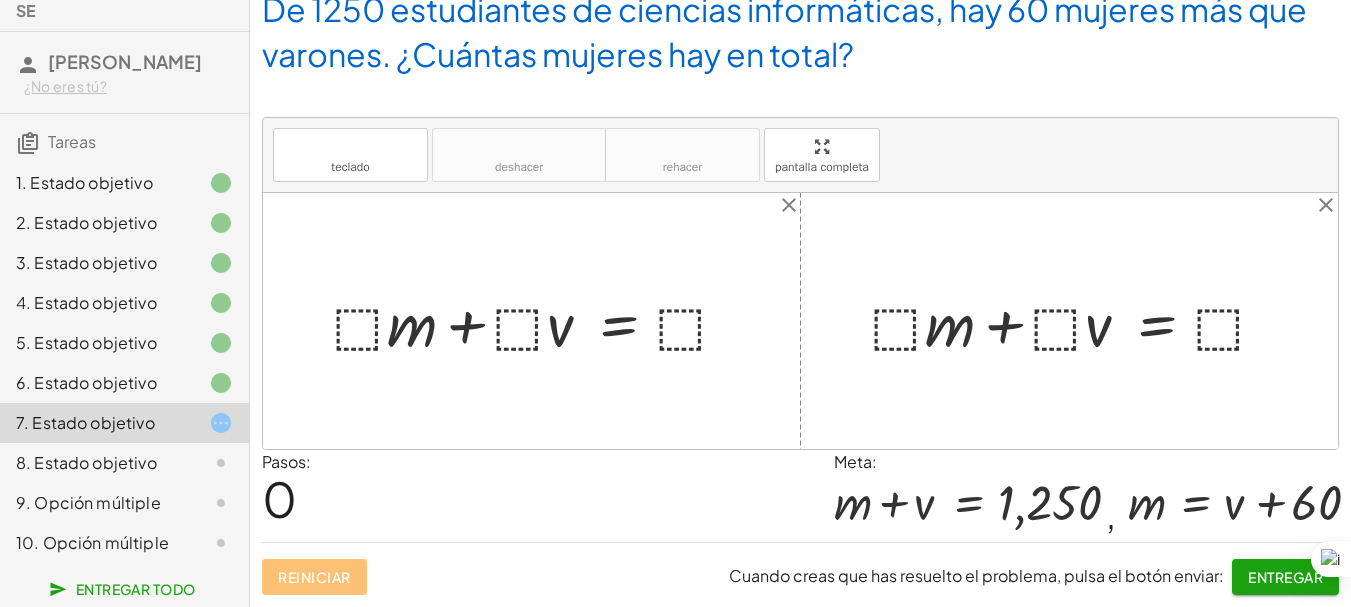 click at bounding box center (539, 321) 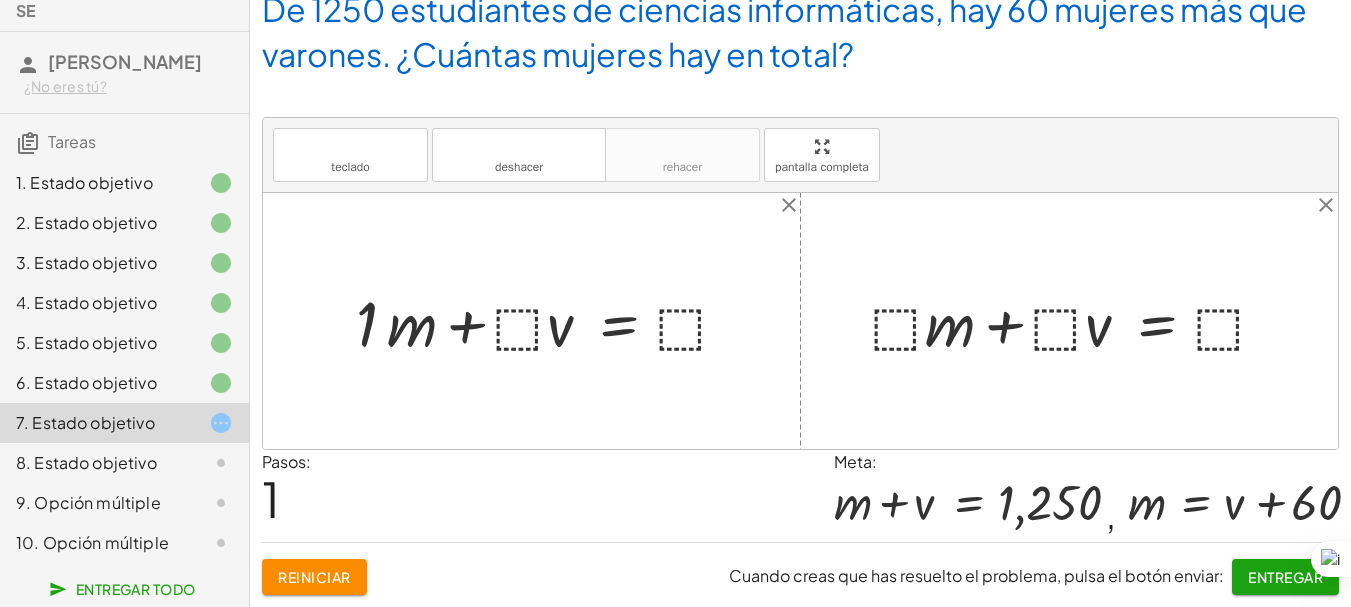 click at bounding box center [550, 321] 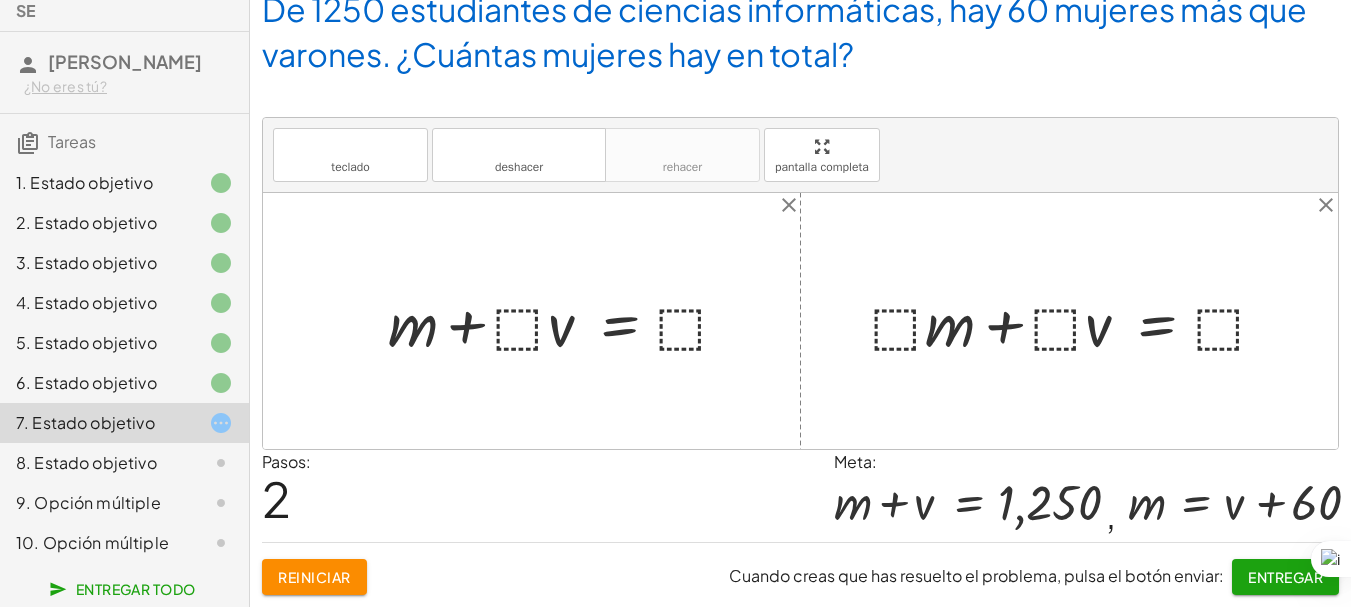 click at bounding box center [567, 321] 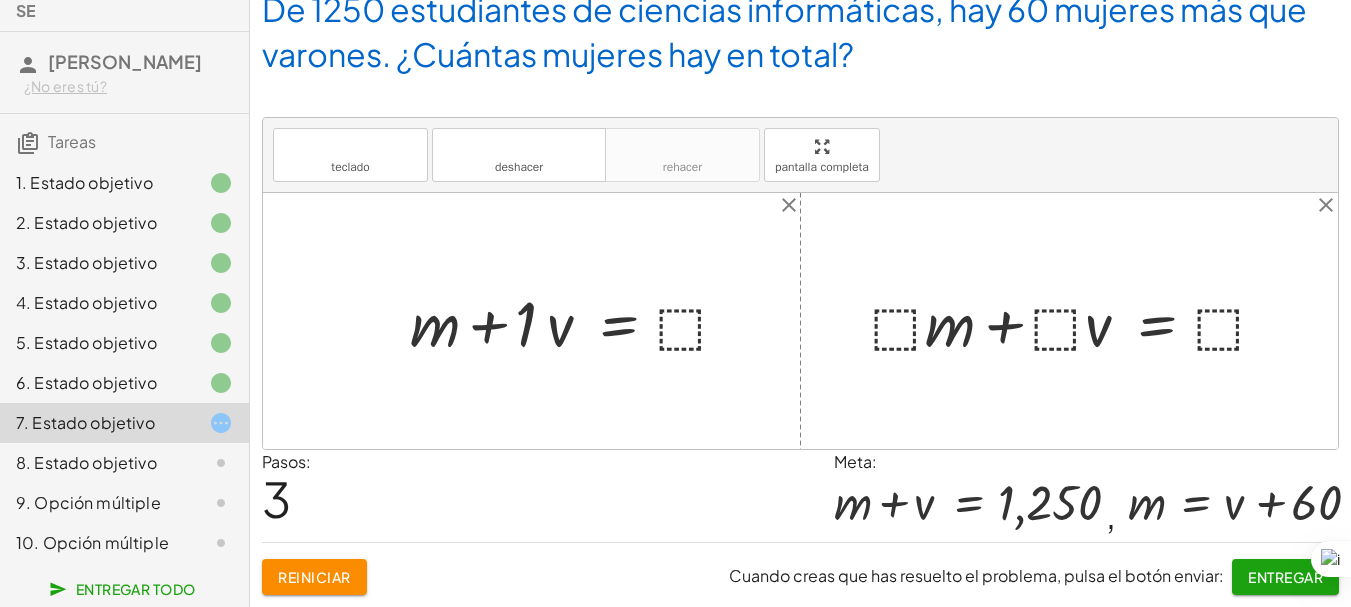 click at bounding box center [577, 321] 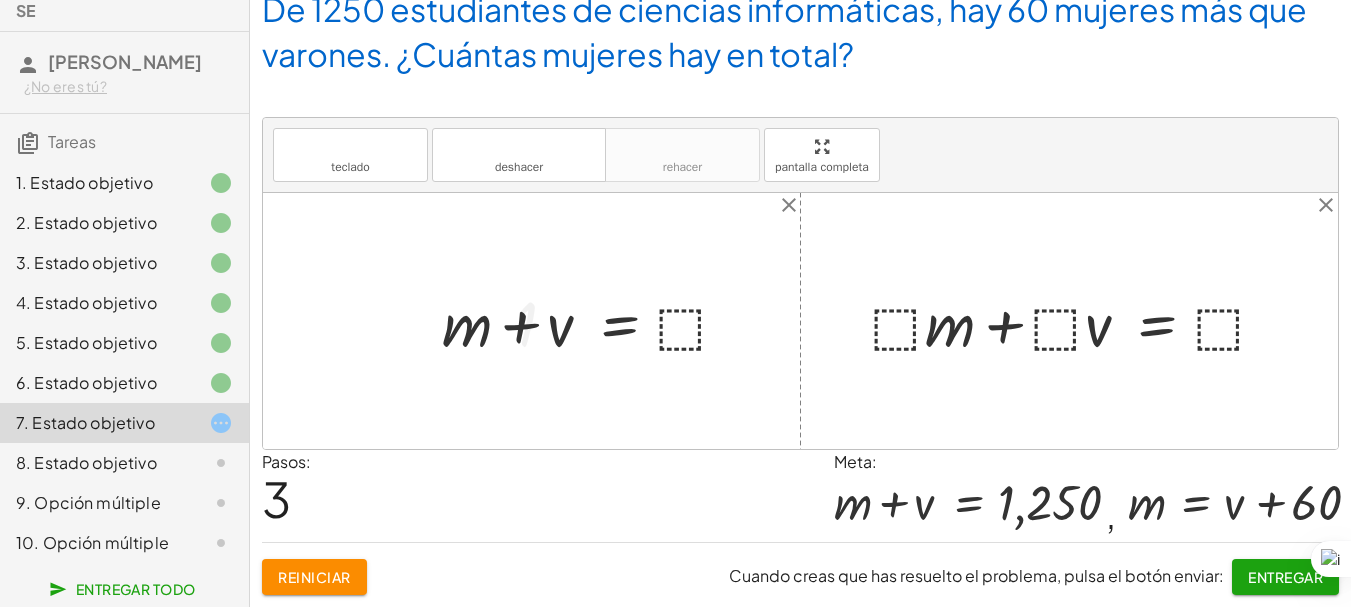 click at bounding box center (593, 321) 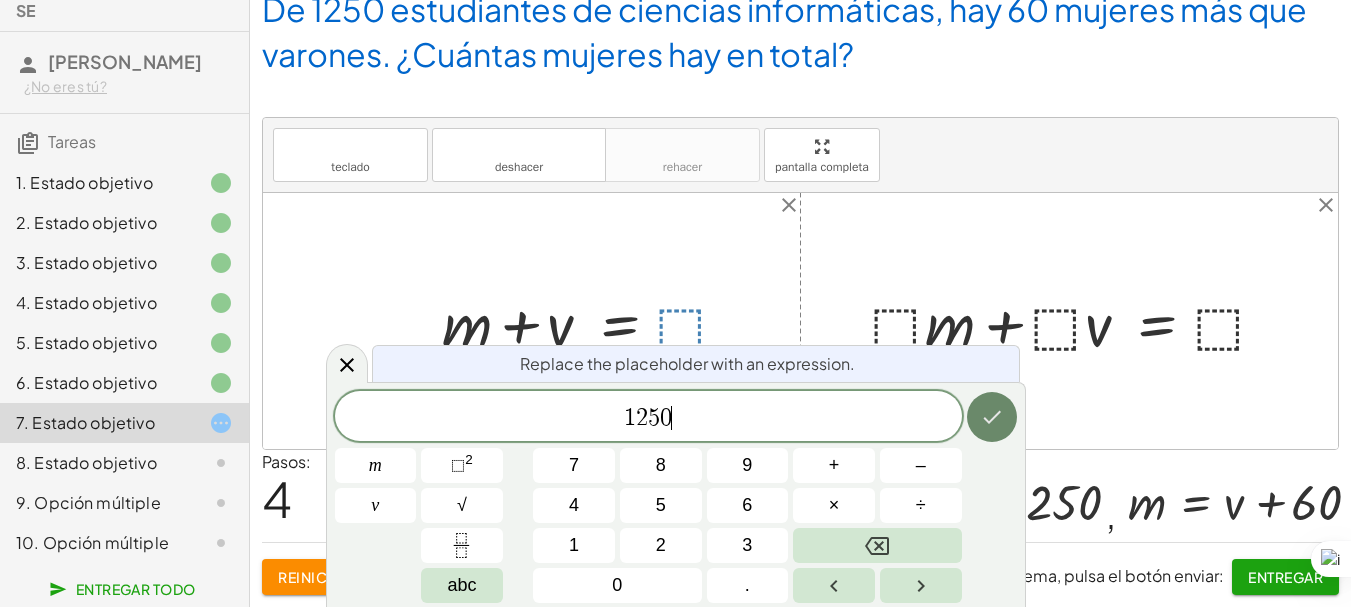 click 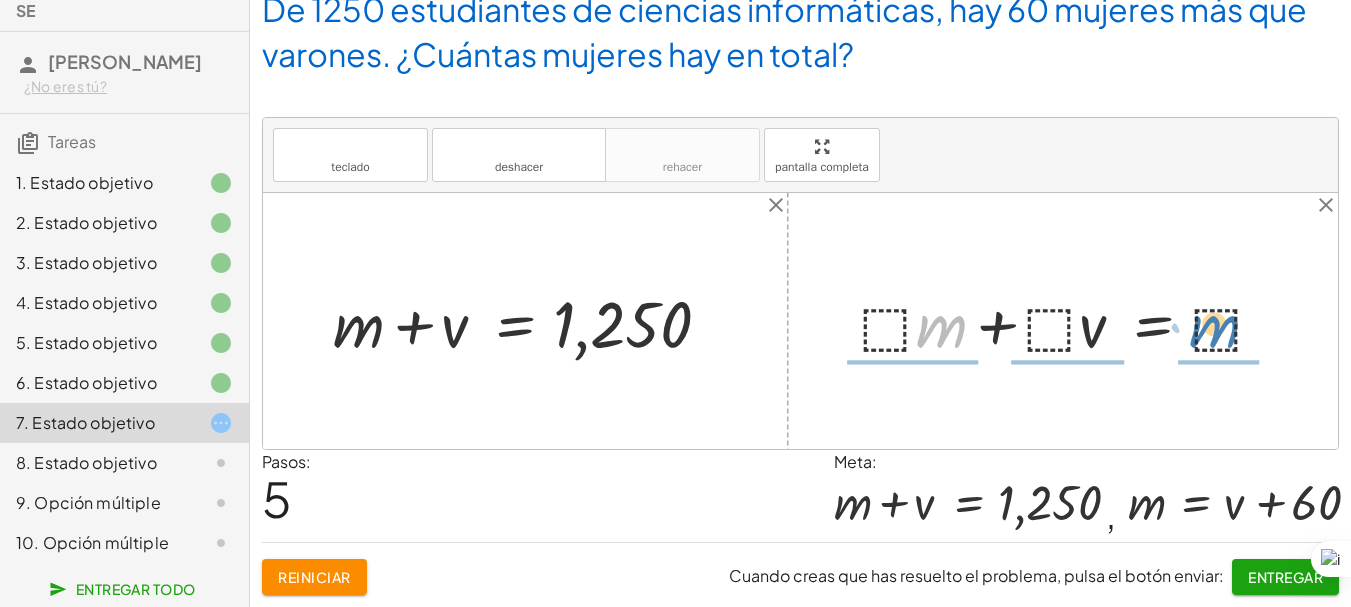 drag, startPoint x: 923, startPoint y: 332, endPoint x: 1197, endPoint y: 332, distance: 274 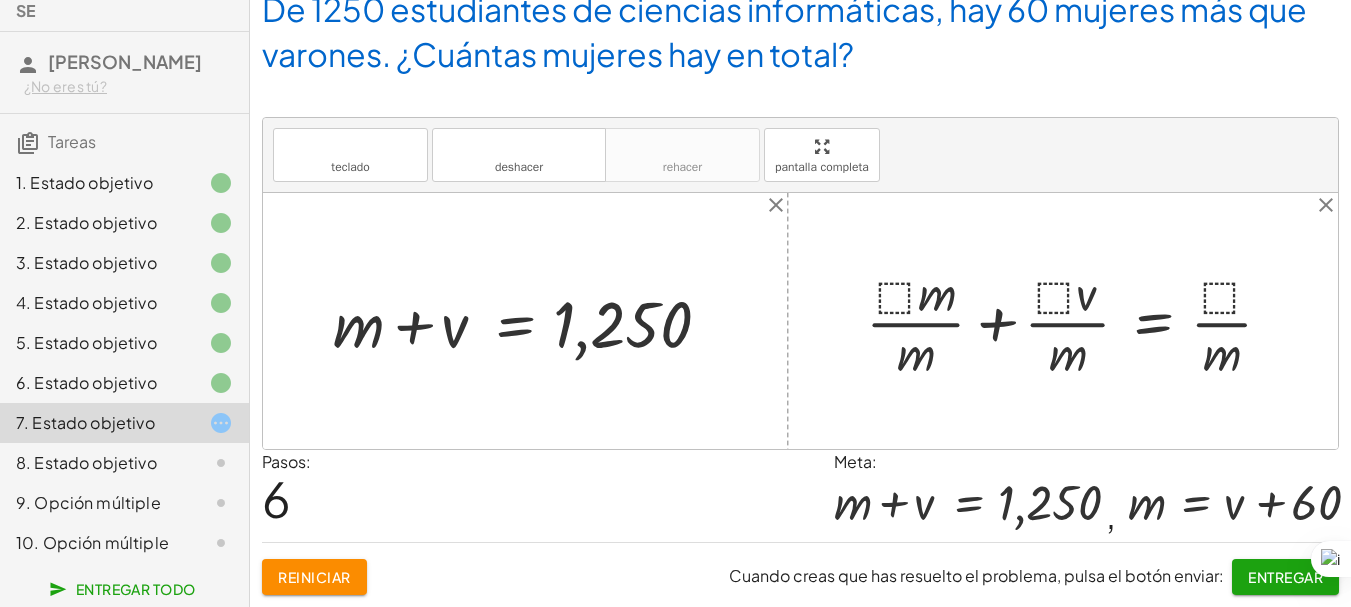 click on "Reiniciar" at bounding box center [314, 577] 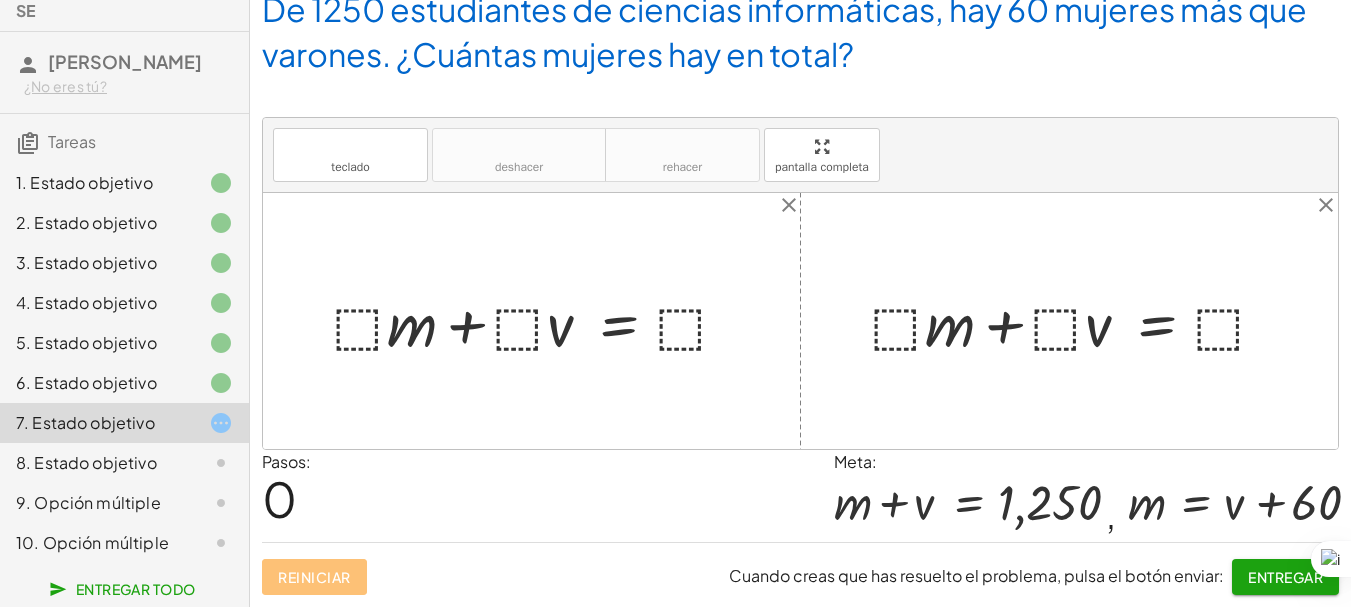 click on "[PERSON_NAME] Cuando creas que has resuelto el problema, pulsa el botón enviar: [PERSON_NAME]" at bounding box center [800, 568] 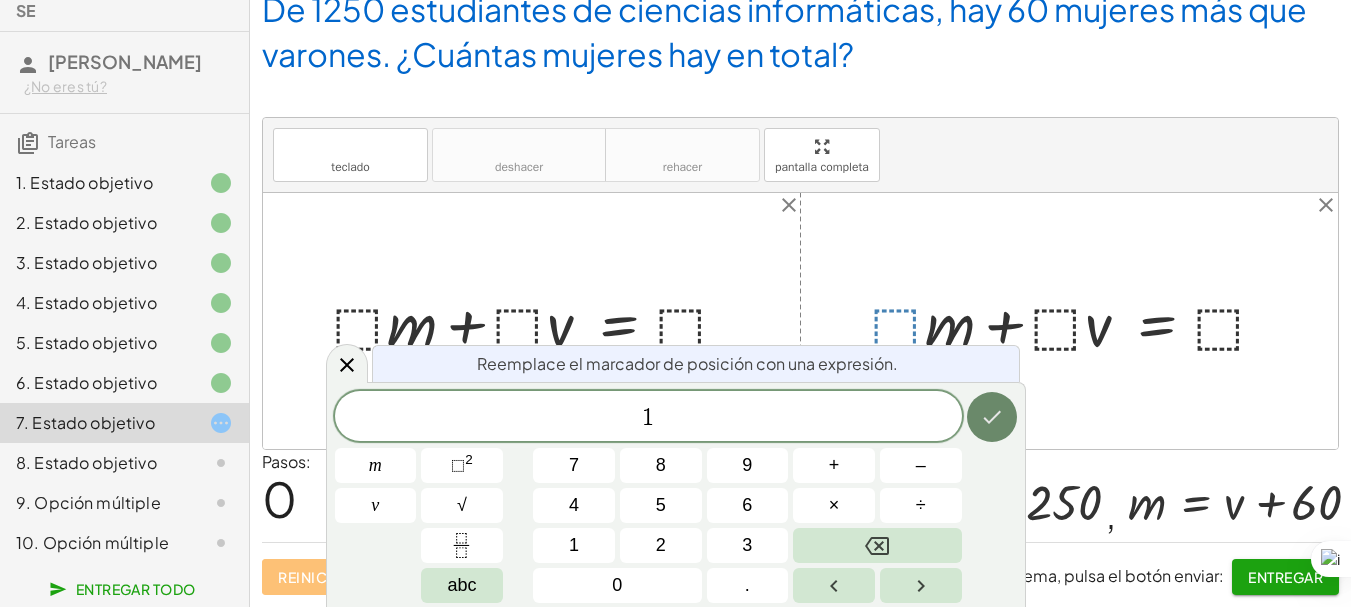 click 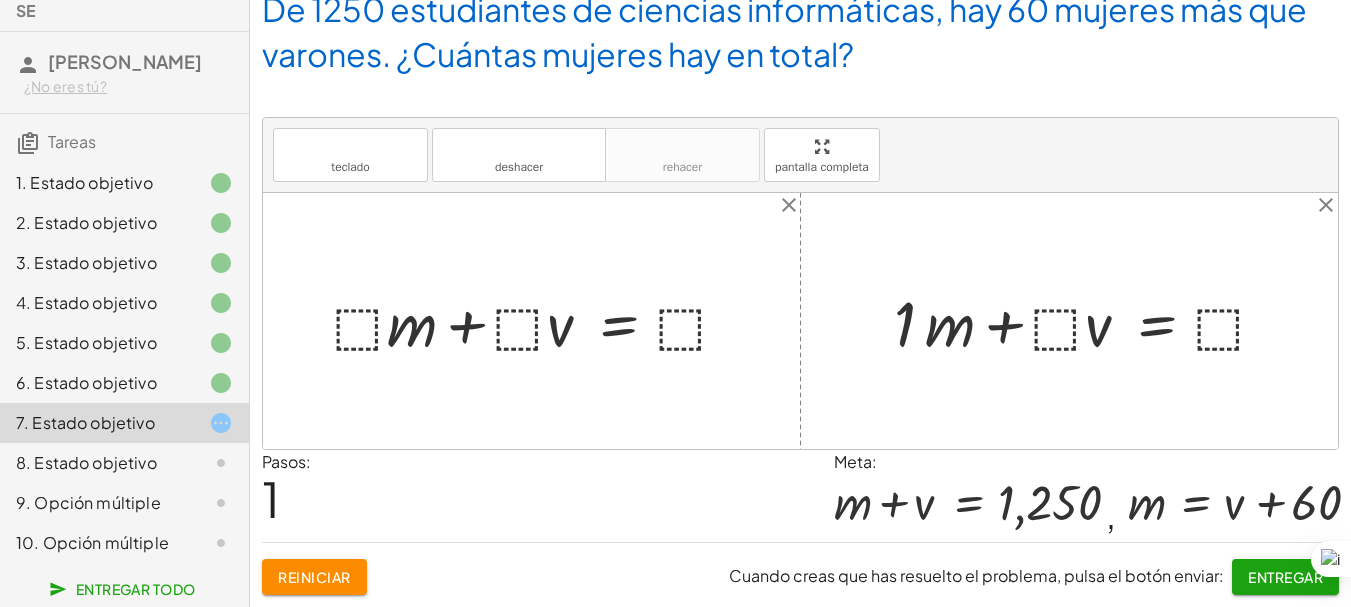click at bounding box center [1088, 321] 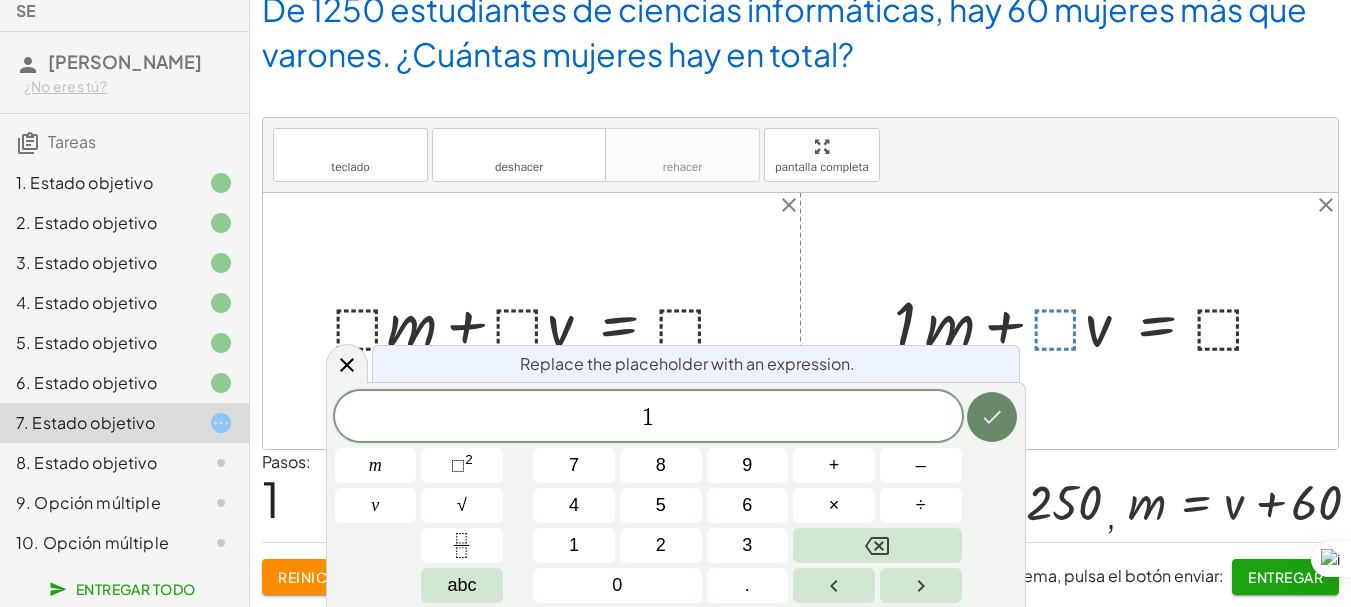 click at bounding box center (992, 417) 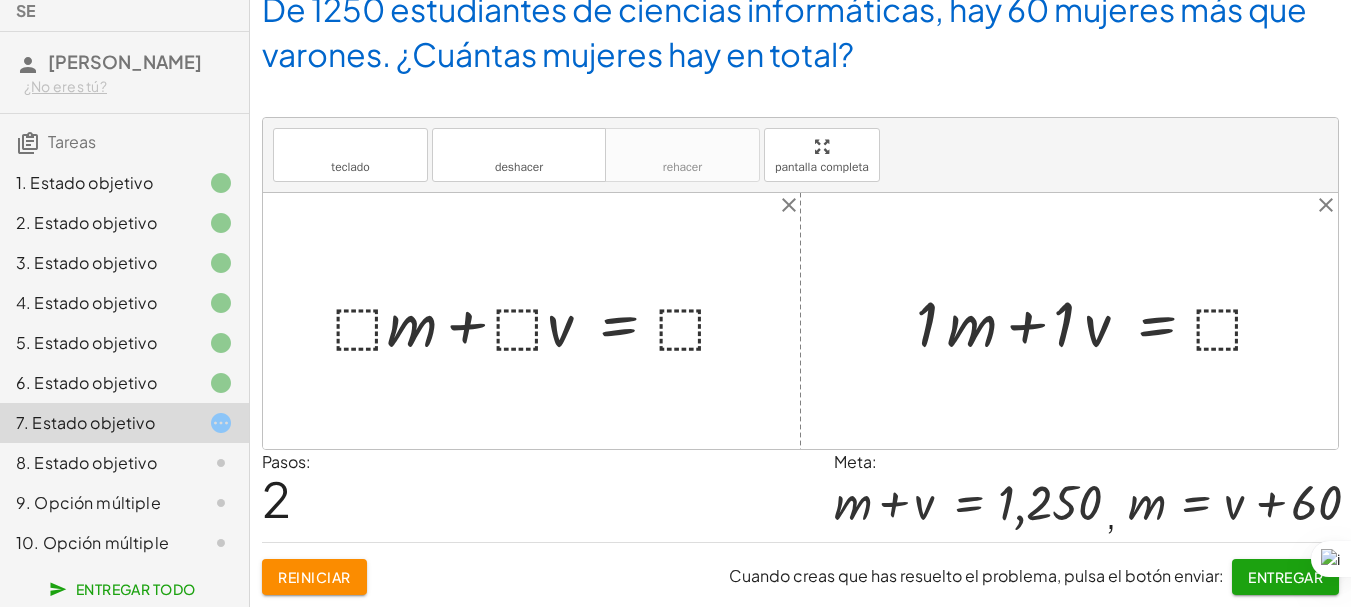 click at bounding box center (1099, 321) 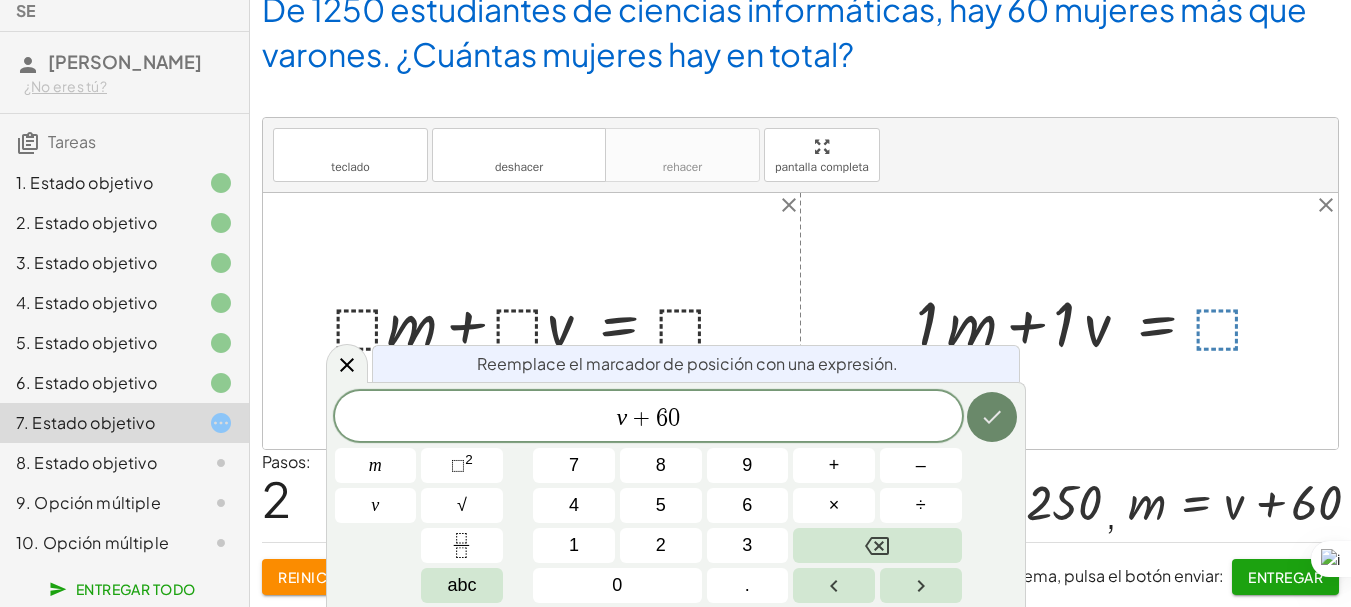click 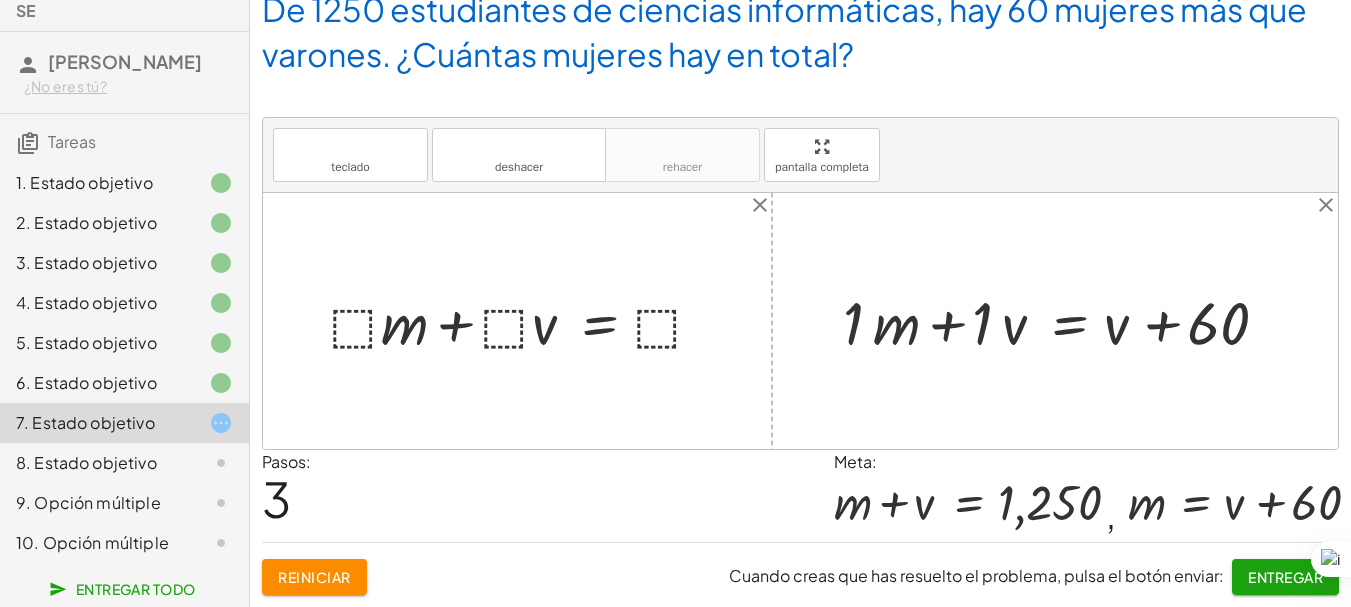 click at bounding box center [1062, 321] 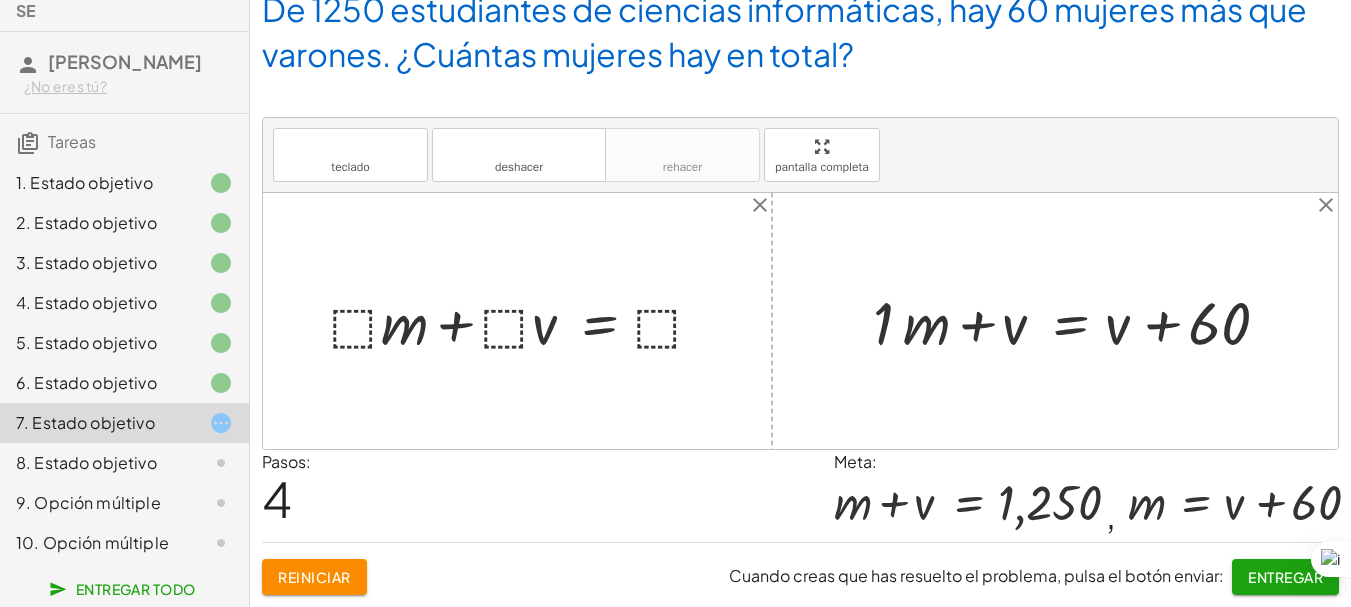 click at bounding box center (1077, 321) 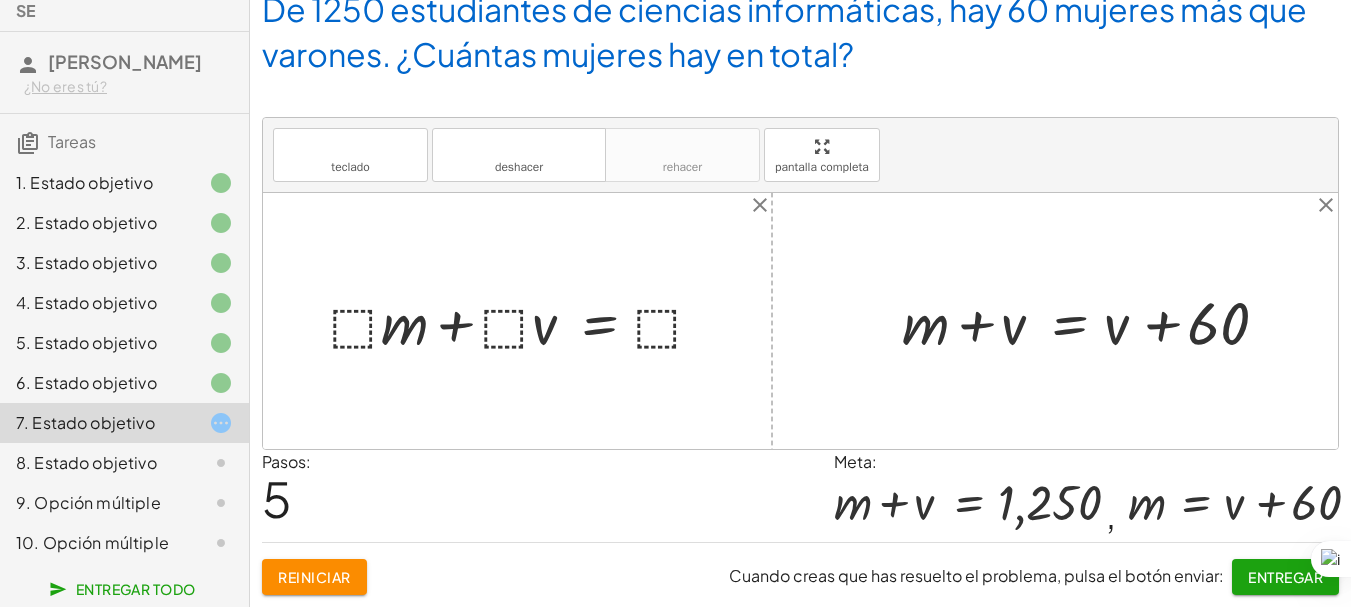 click at bounding box center (525, 321) 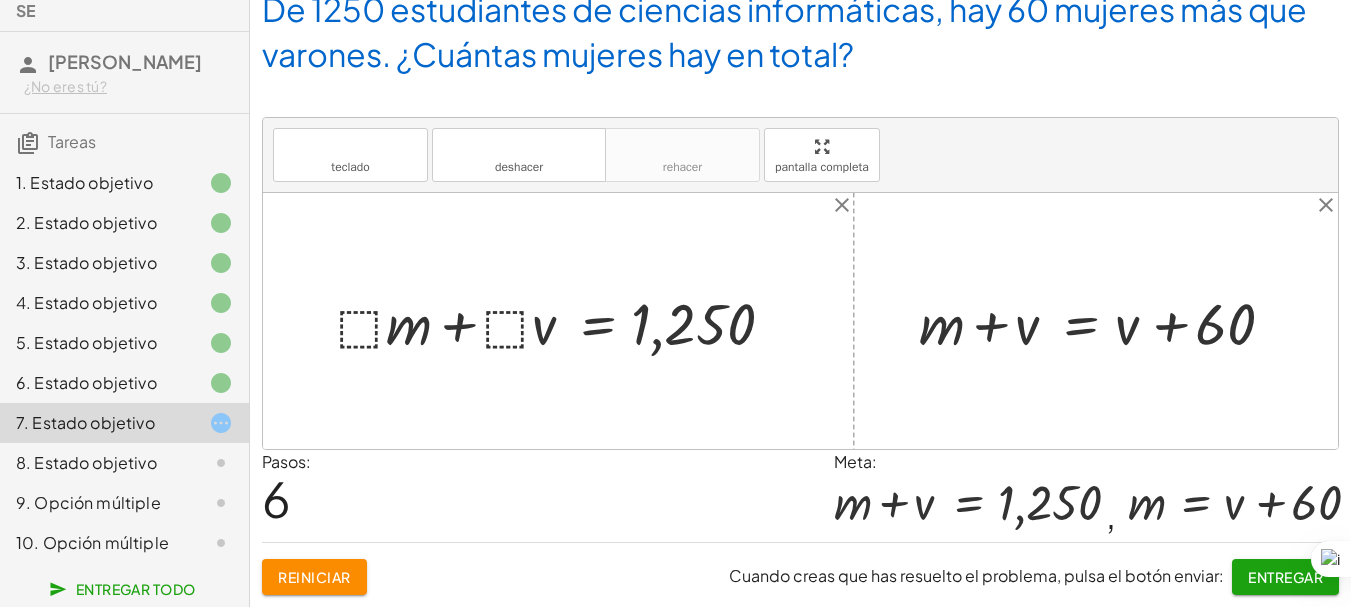 click at bounding box center (566, 321) 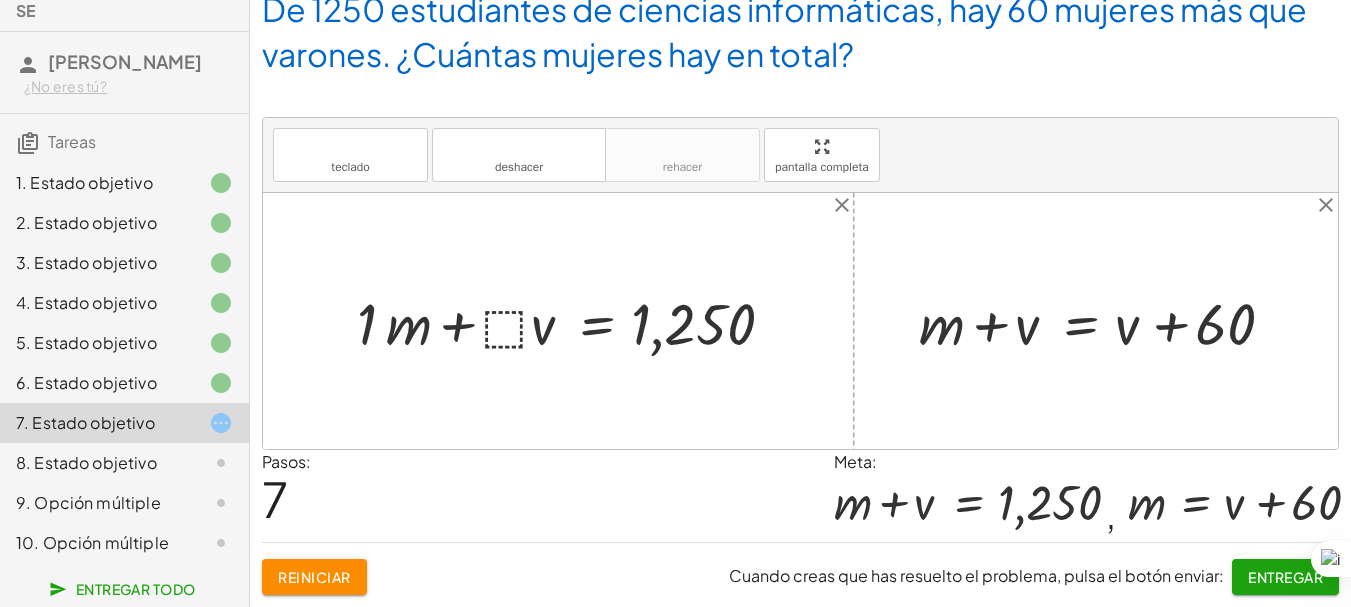 click at bounding box center (576, 321) 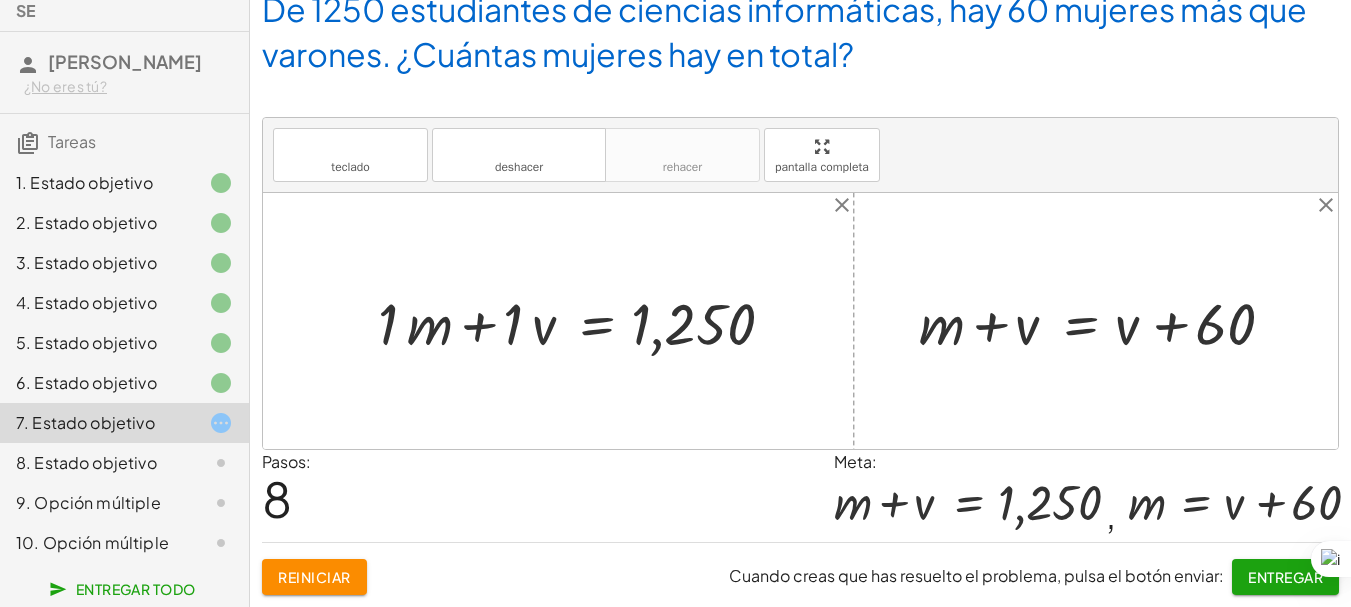 click at bounding box center (586, 321) 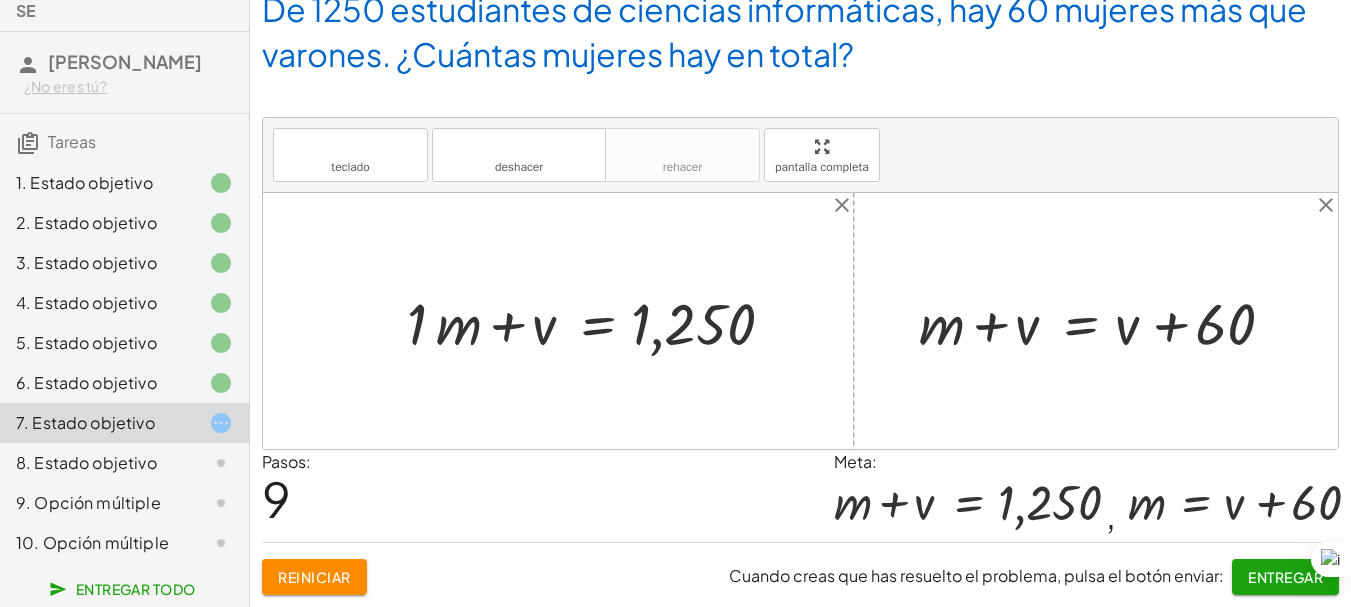 click at bounding box center [601, 321] 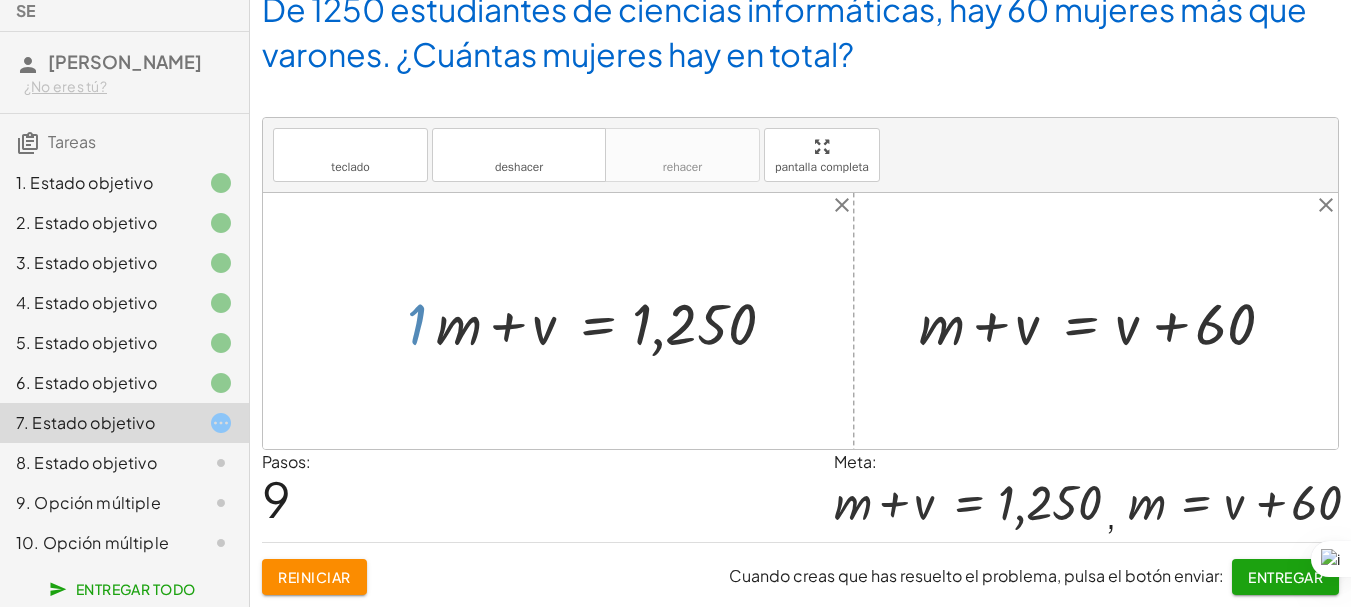 click on "+ · ⬚ · m + · ⬚ · v = ⬚ + · ⬚ · m + · ⬚ · v = 1,250 + · 1 · m + · ⬚ · v = 1,250 + · 1 · m + · 1 · v = 1,250 + · · m + v = 1,250 1 + · 1 · m + v = 1,250" at bounding box center [608, 321] 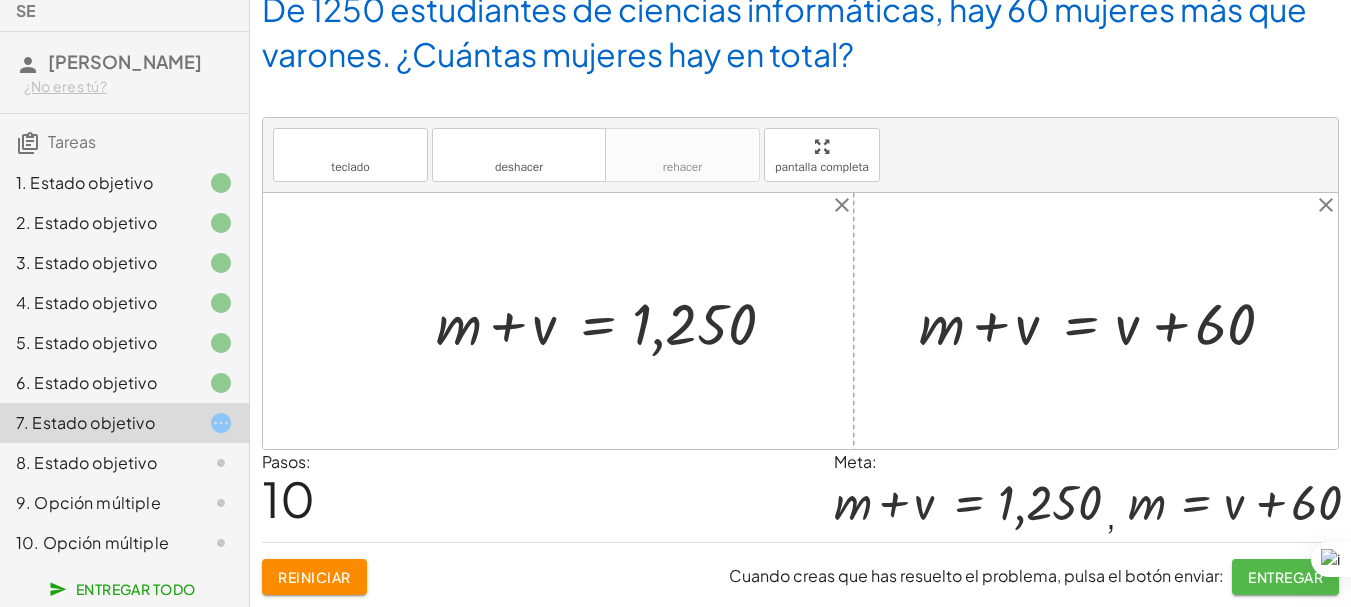 click on "Entregar" at bounding box center [1285, 577] 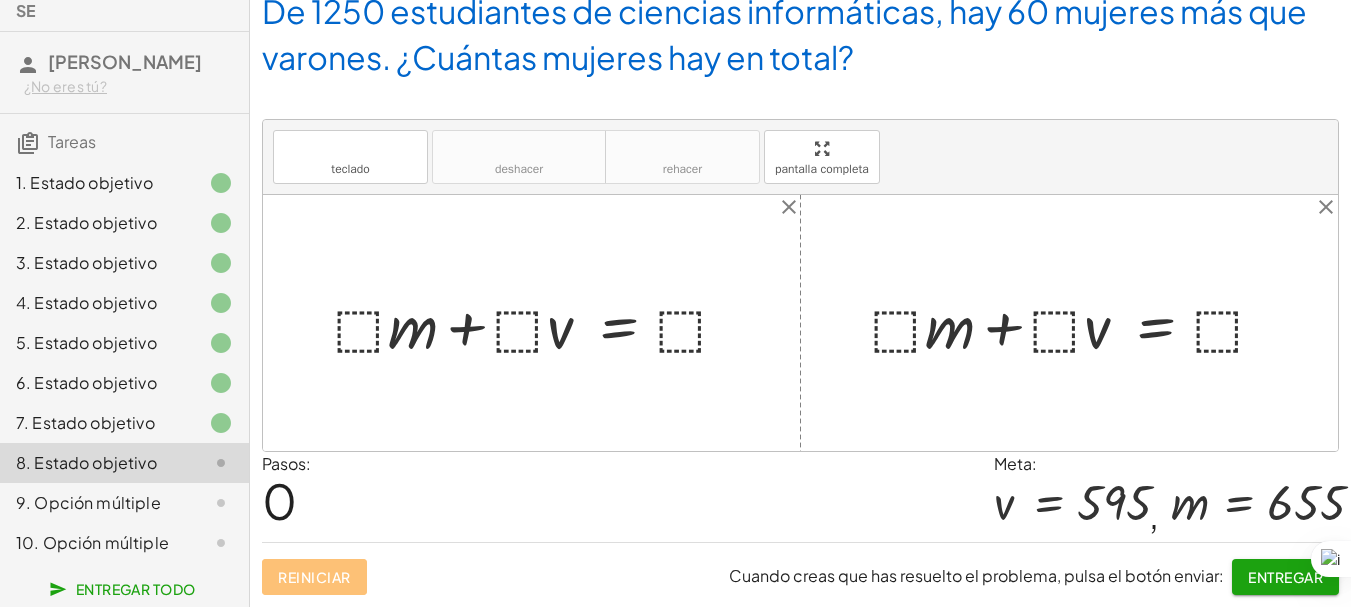 scroll, scrollTop: 0, scrollLeft: 0, axis: both 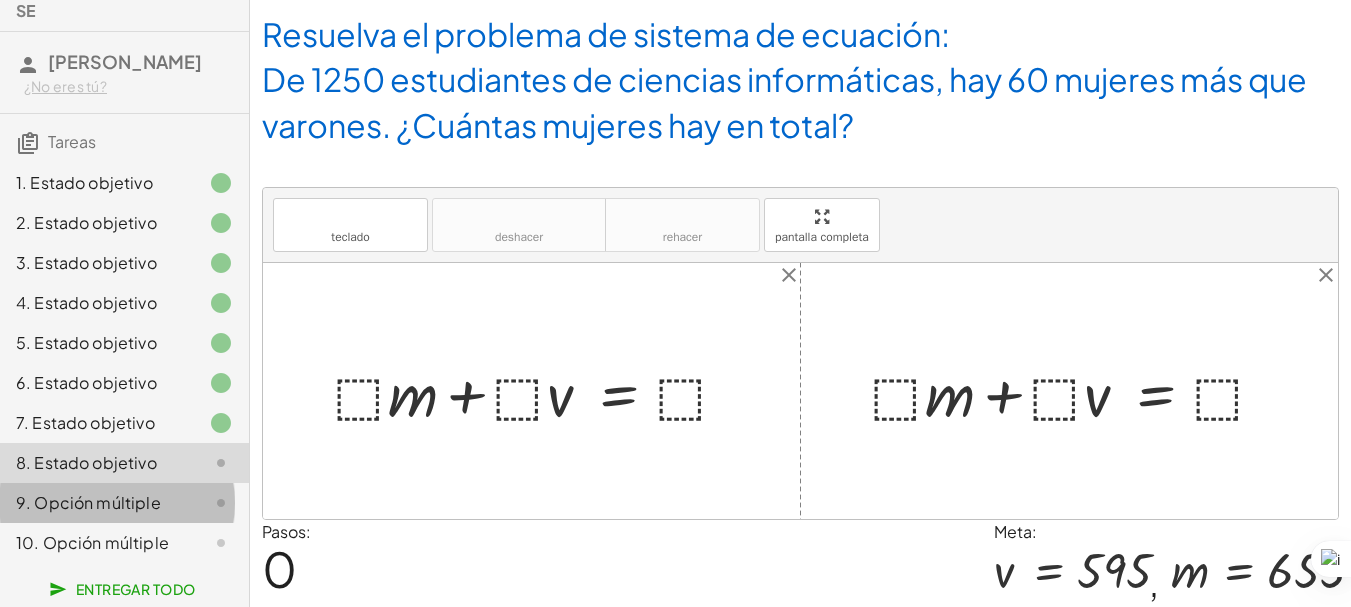 click on "9. Opción múltiple" at bounding box center [88, 502] 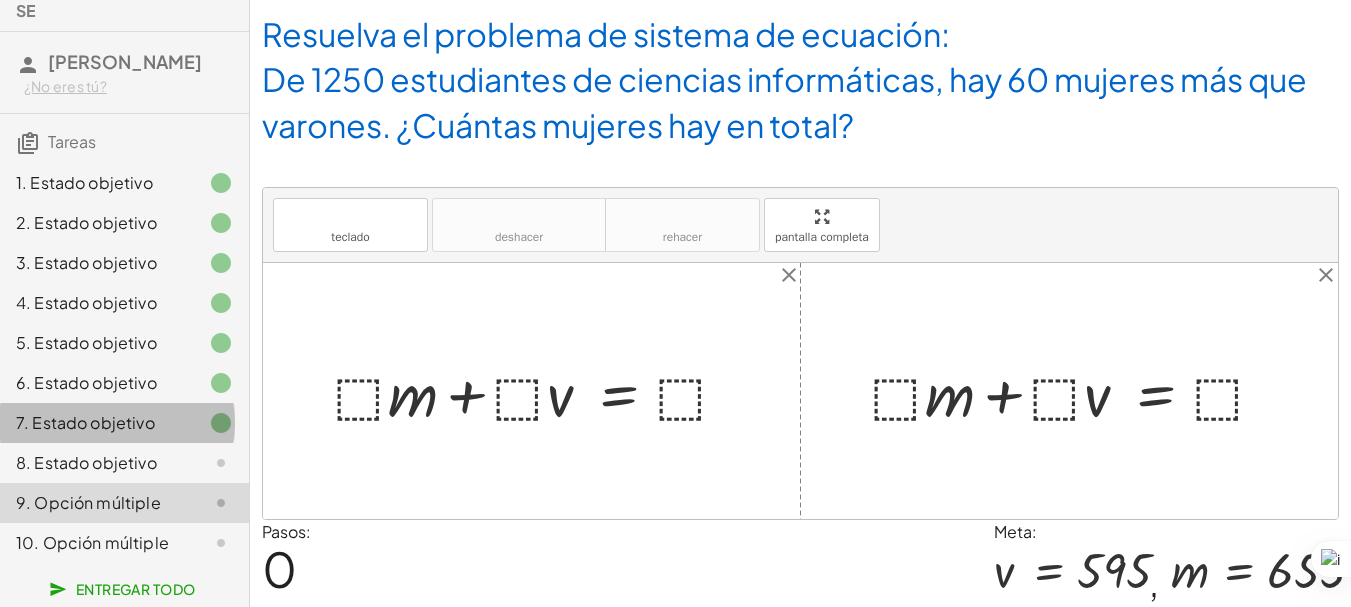 click 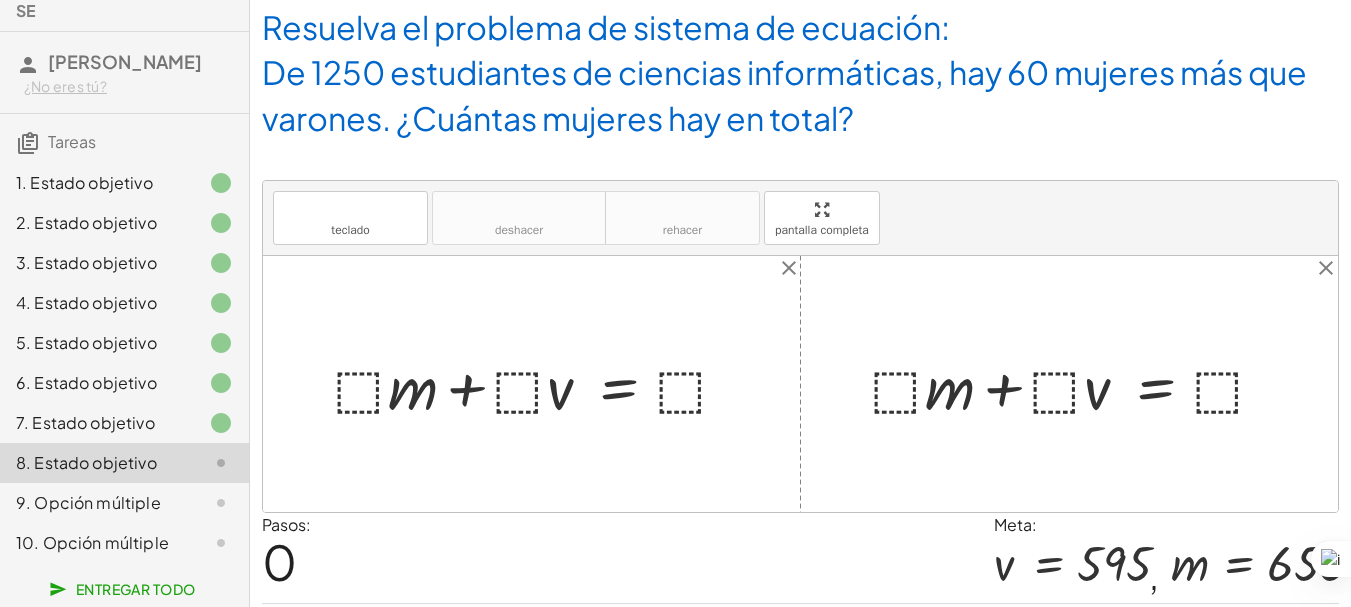 scroll, scrollTop: 0, scrollLeft: 0, axis: both 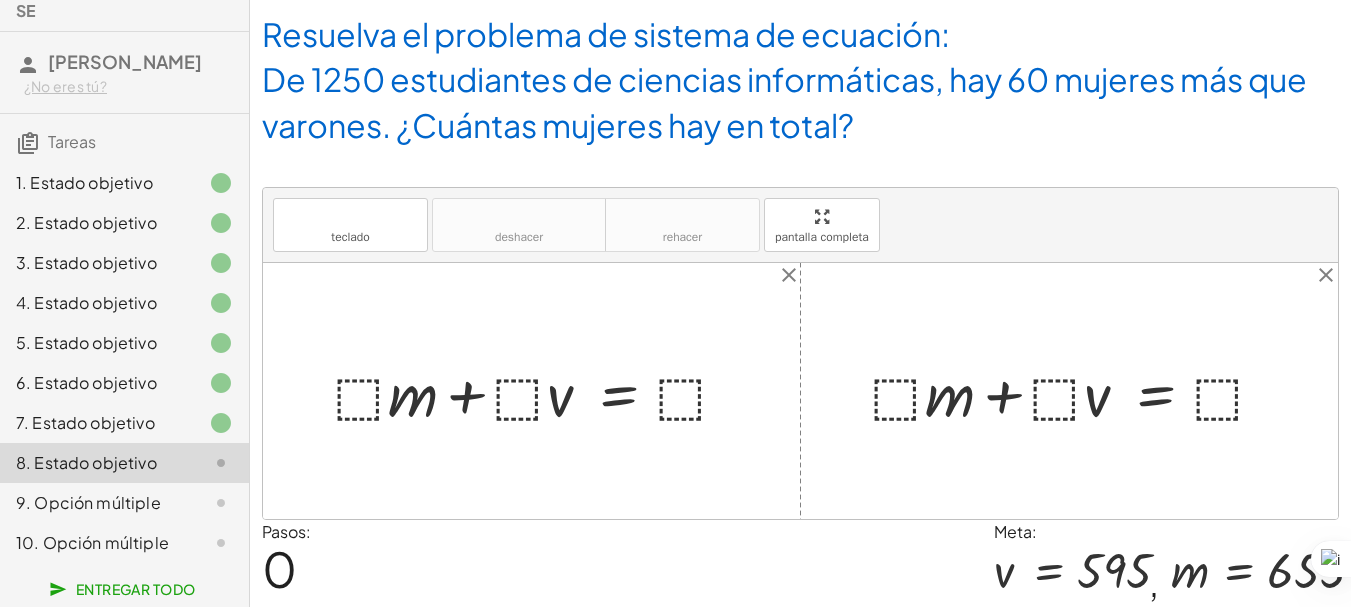 click at bounding box center [539, 391] 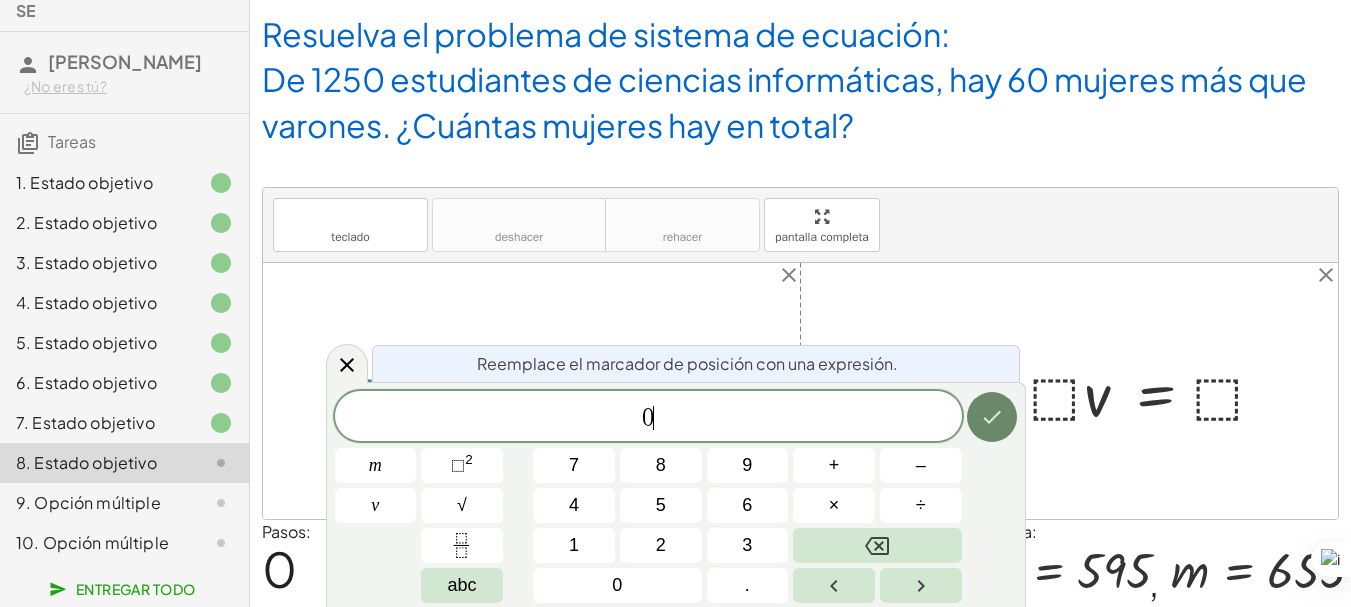 click 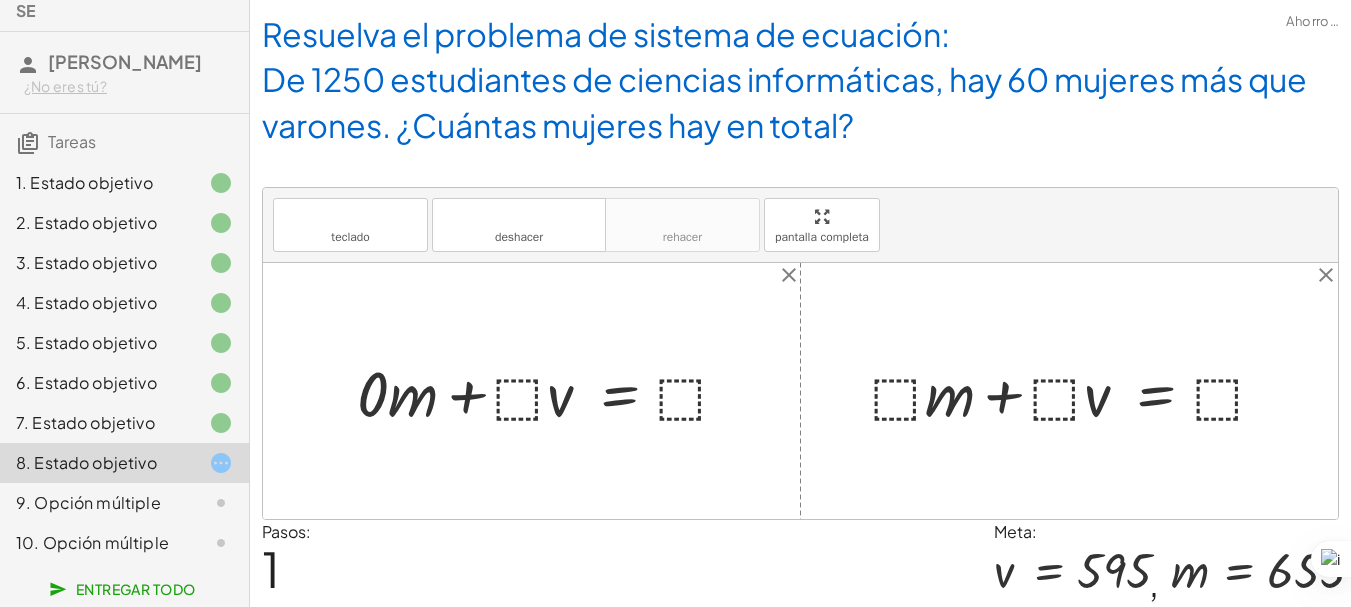 click at bounding box center [551, 391] 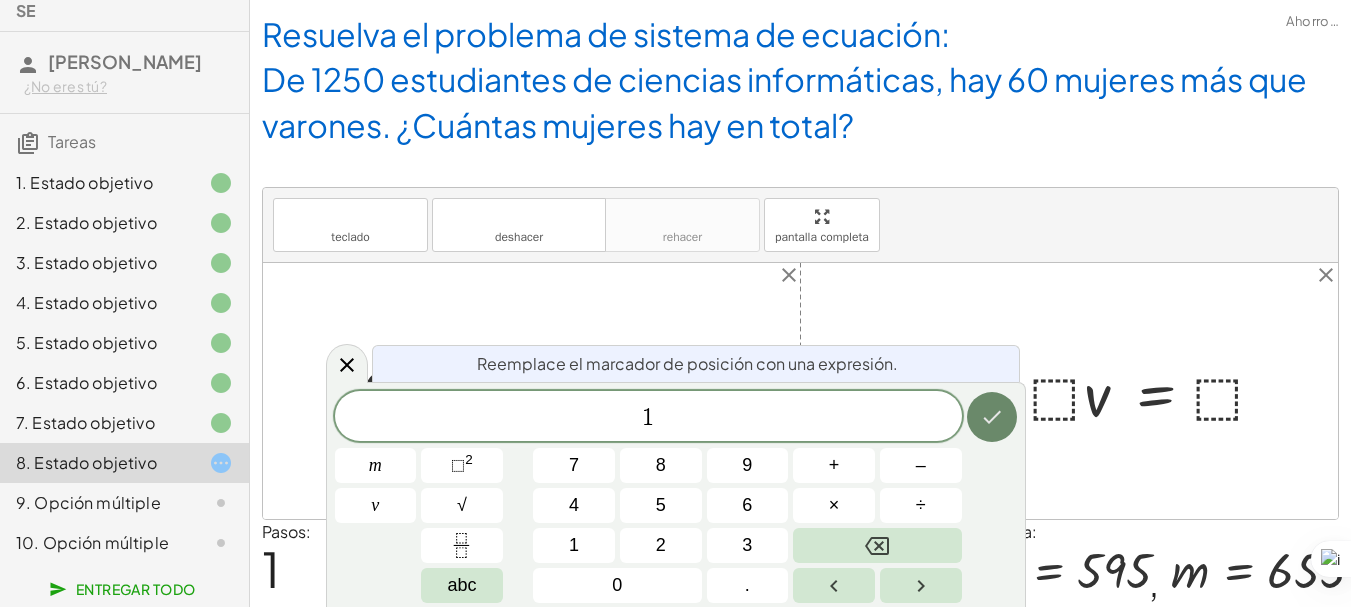 click 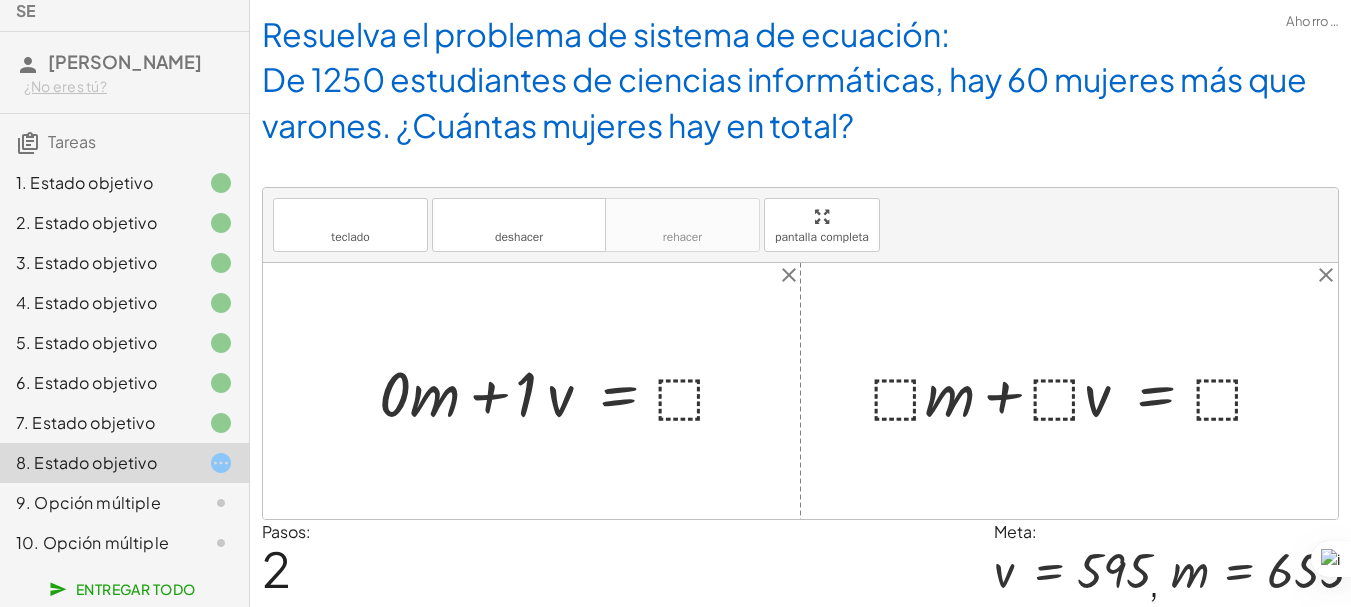 click at bounding box center (561, 391) 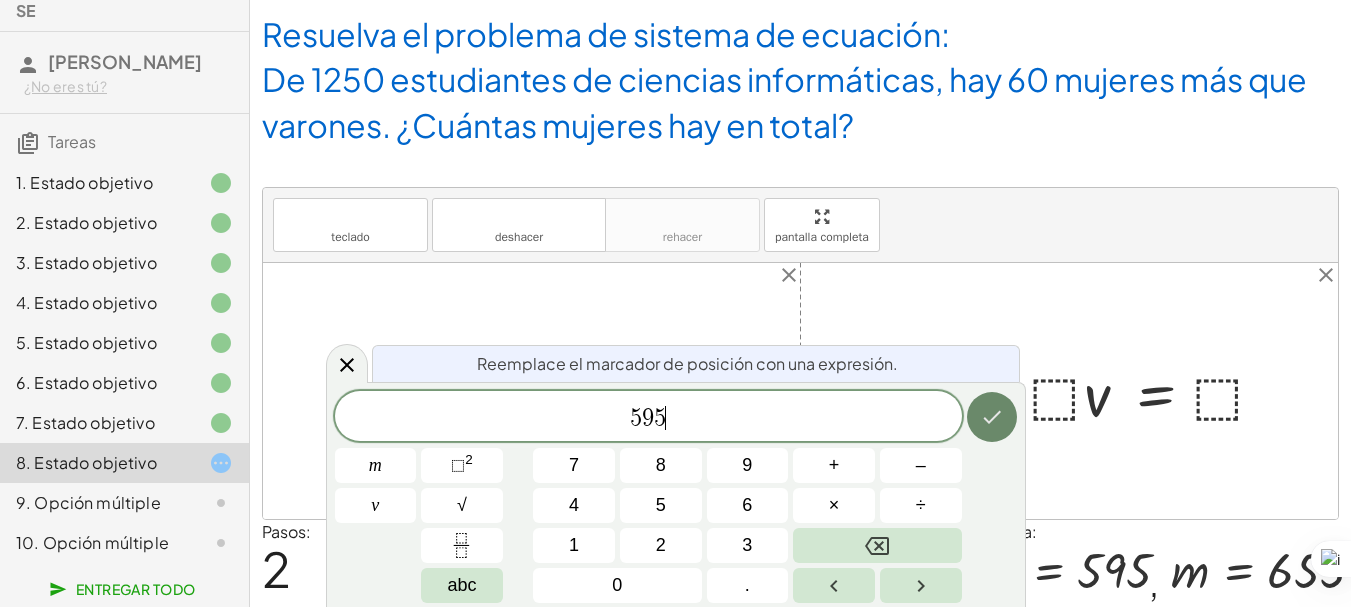 click at bounding box center [992, 417] 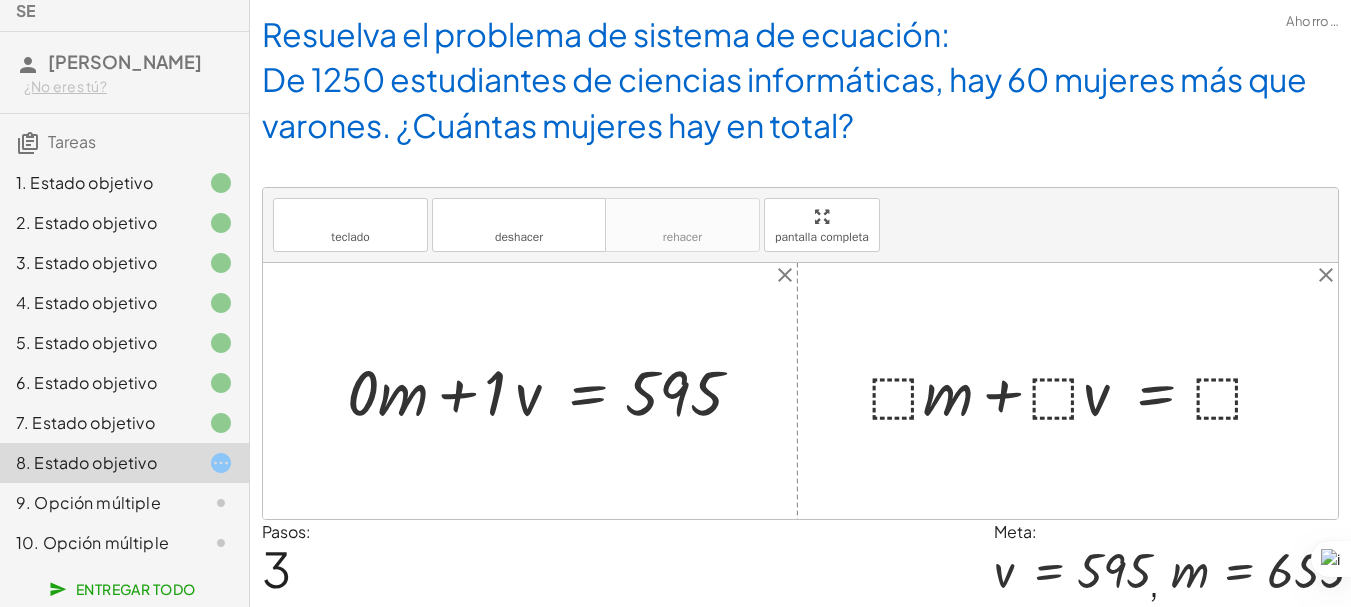 click at bounding box center (550, 390) 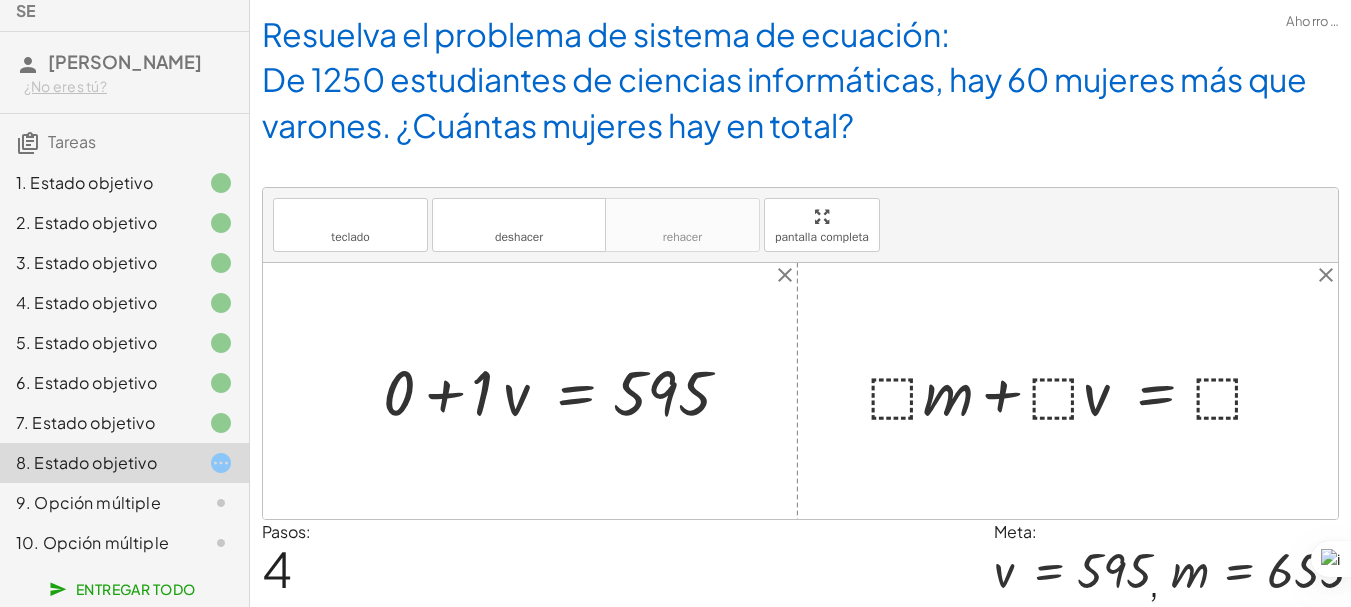 click at bounding box center (563, 390) 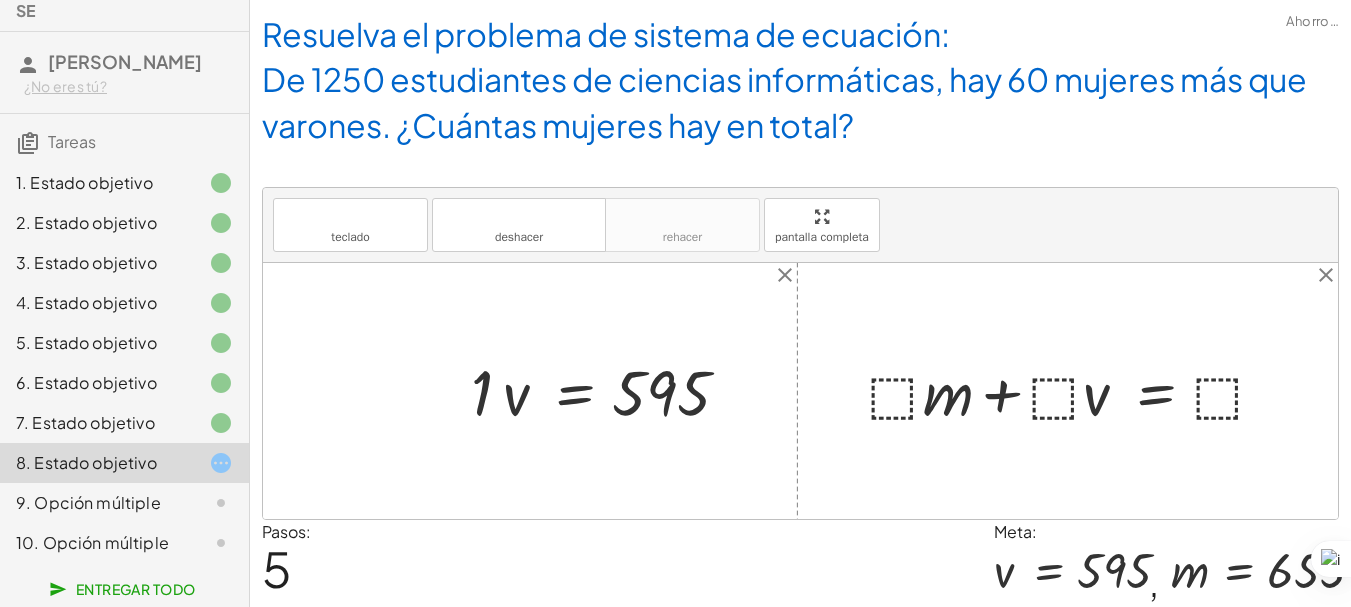click at bounding box center (606, 390) 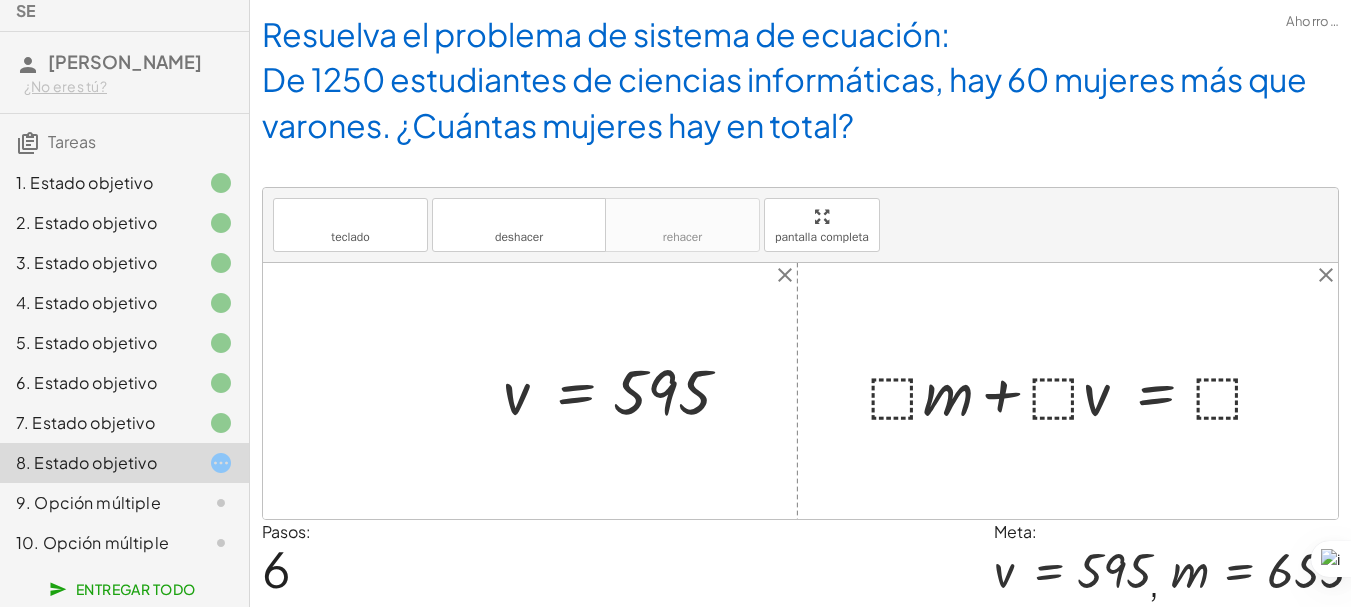 click at bounding box center [1075, 390] 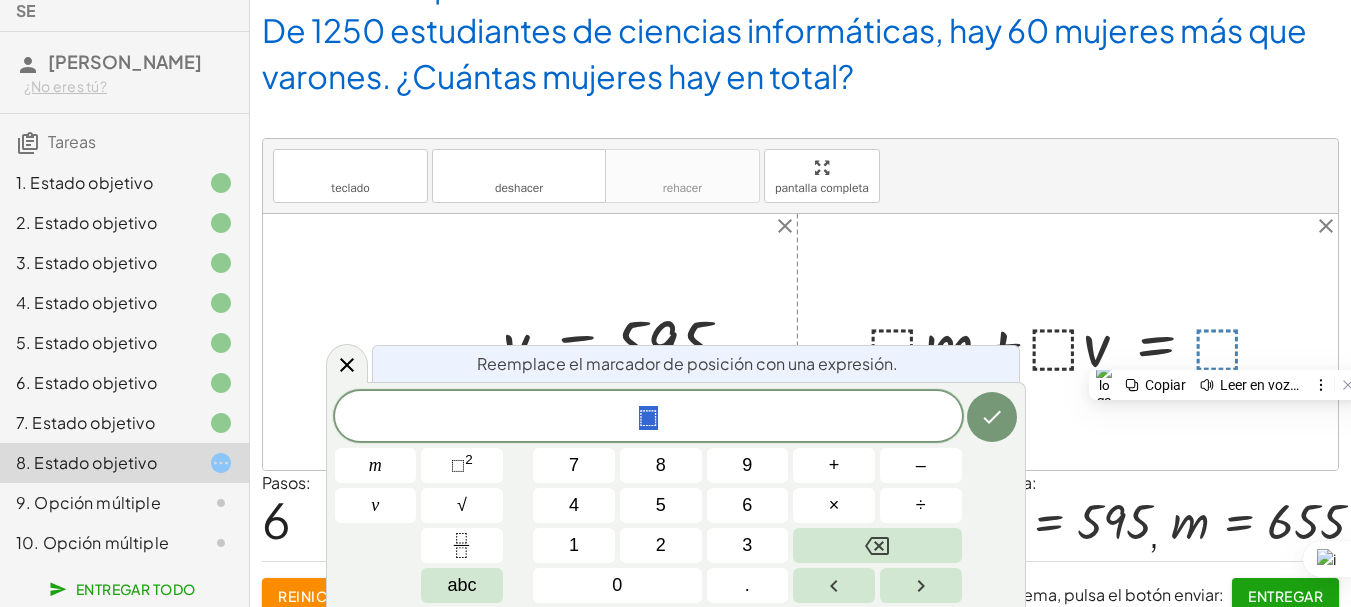 scroll, scrollTop: 68, scrollLeft: 0, axis: vertical 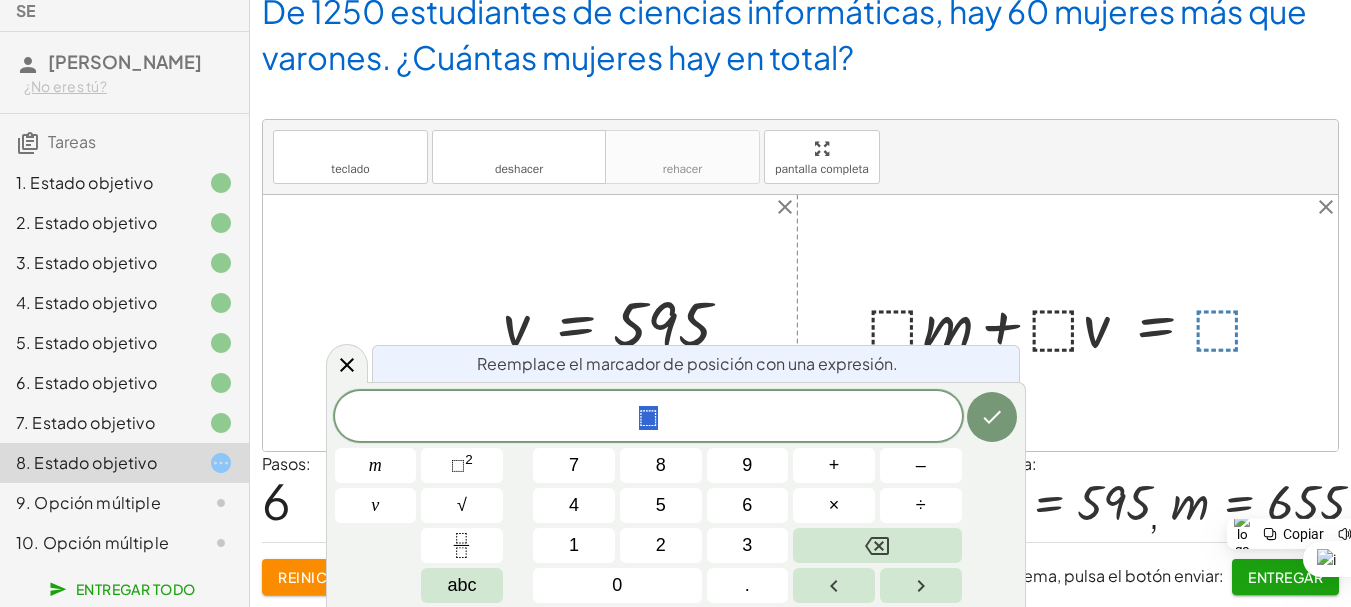 click on "⬚" at bounding box center (648, 418) 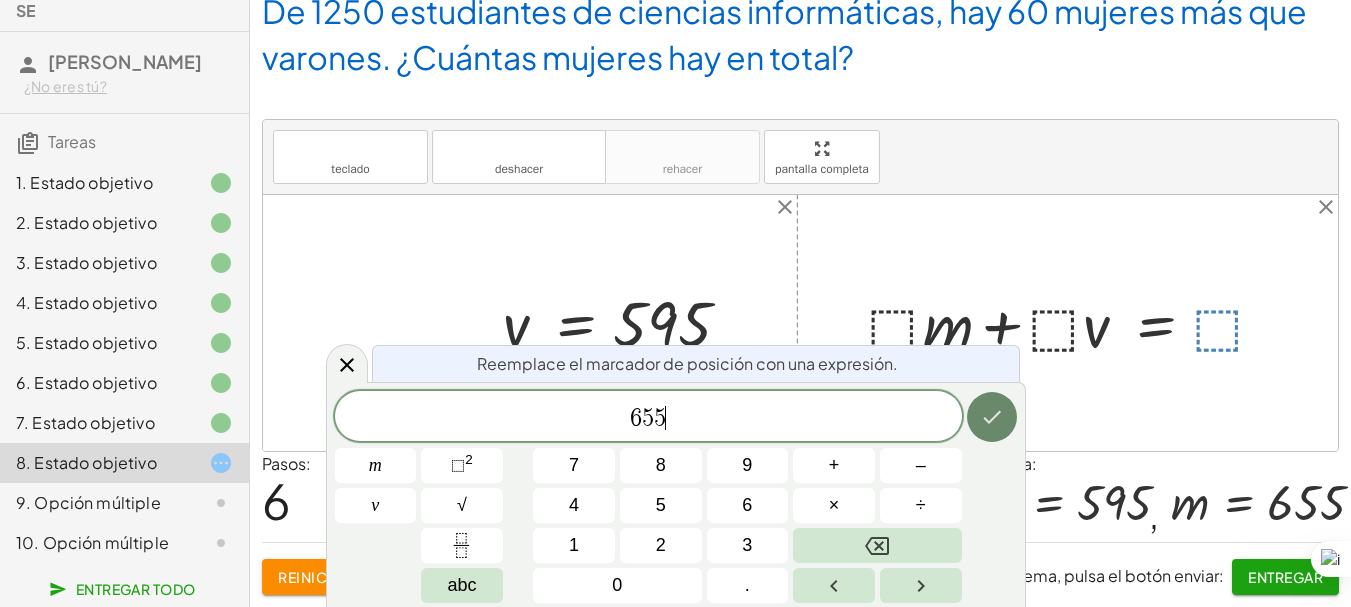 click 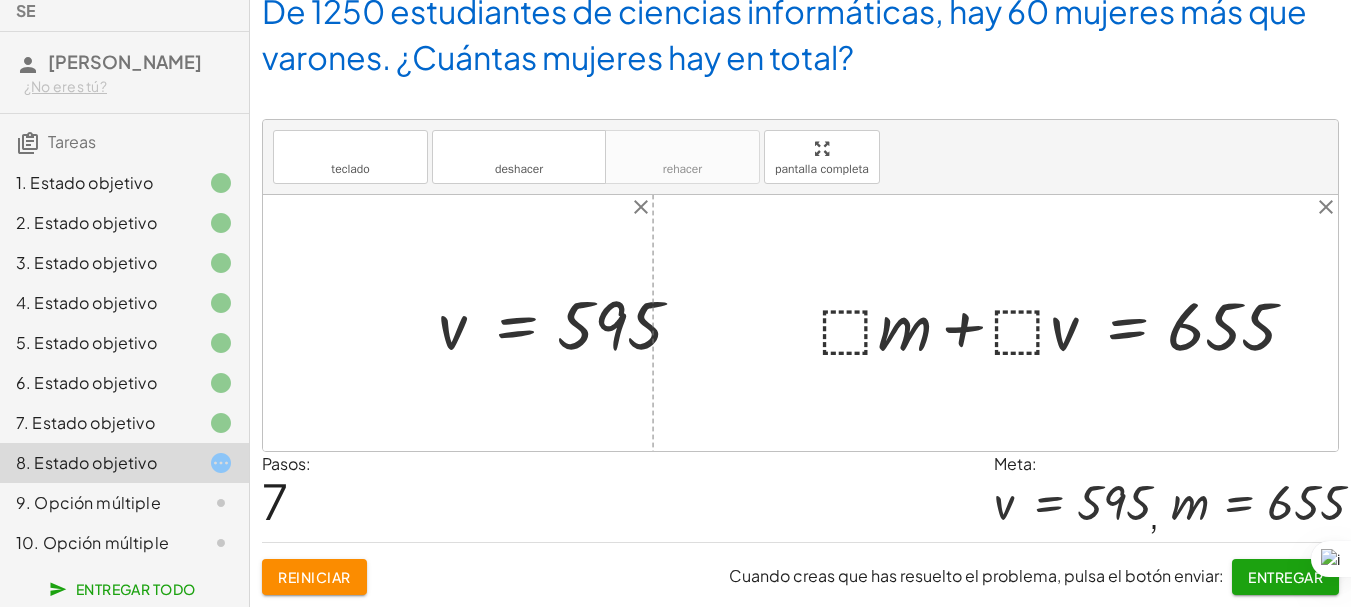 click at bounding box center [1053, 323] 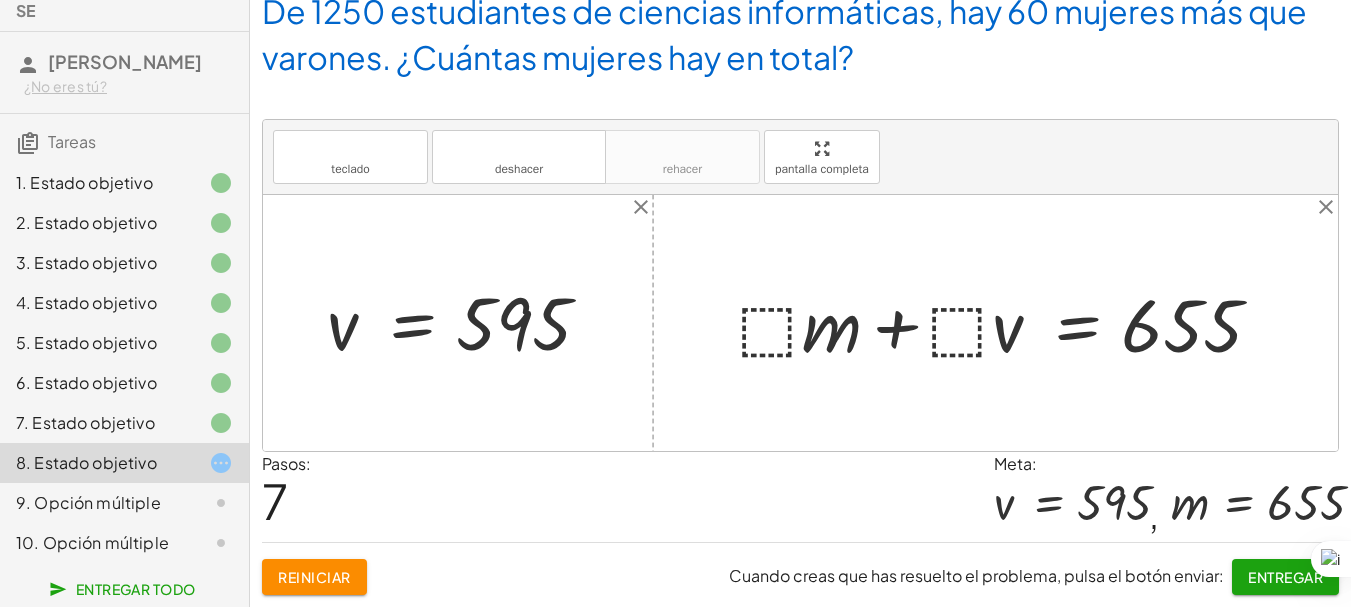 click at bounding box center [1003, 323] 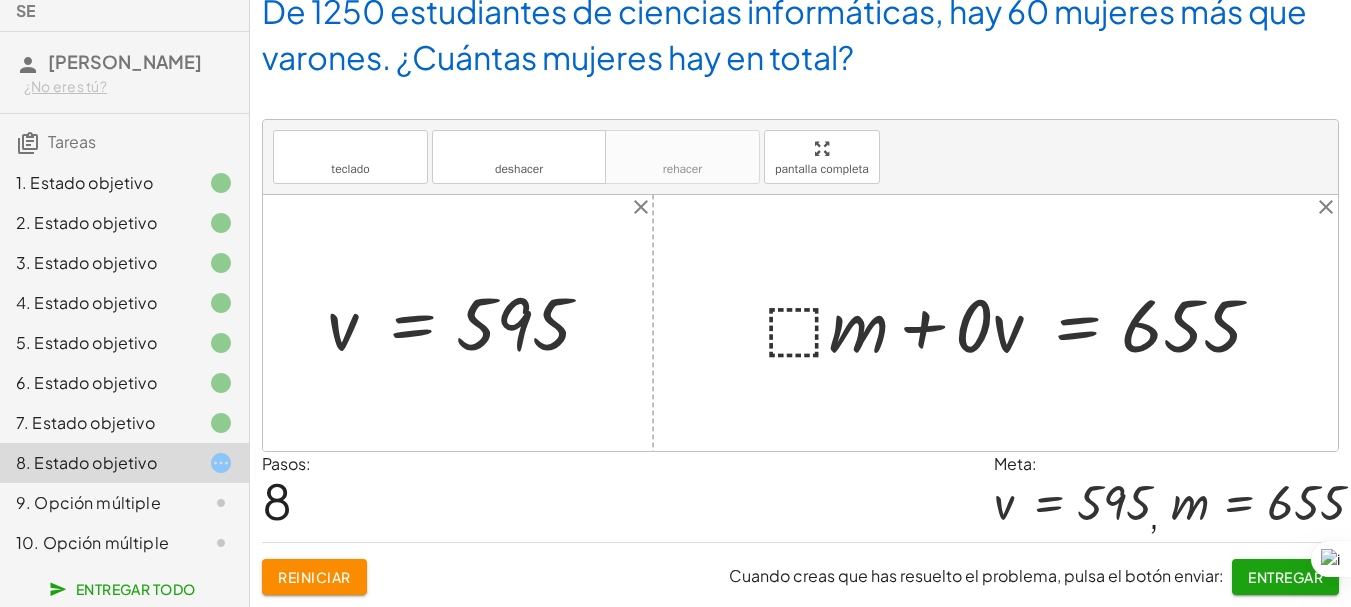 click at bounding box center [1016, 323] 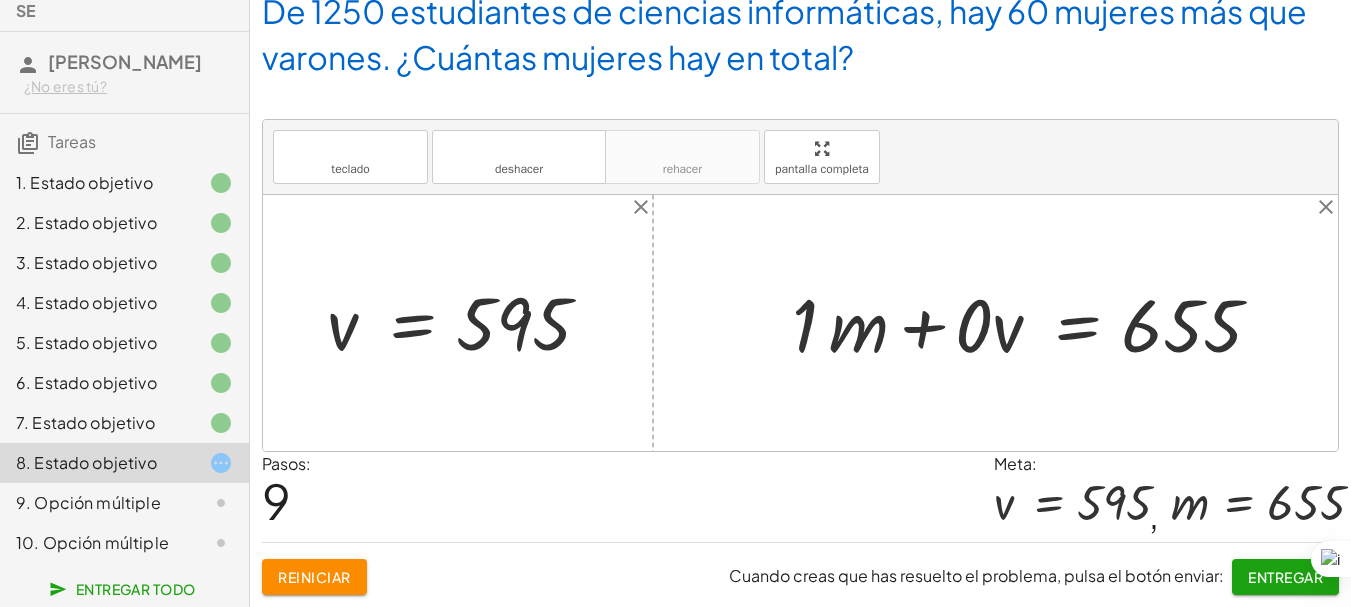 click at bounding box center (1030, 323) 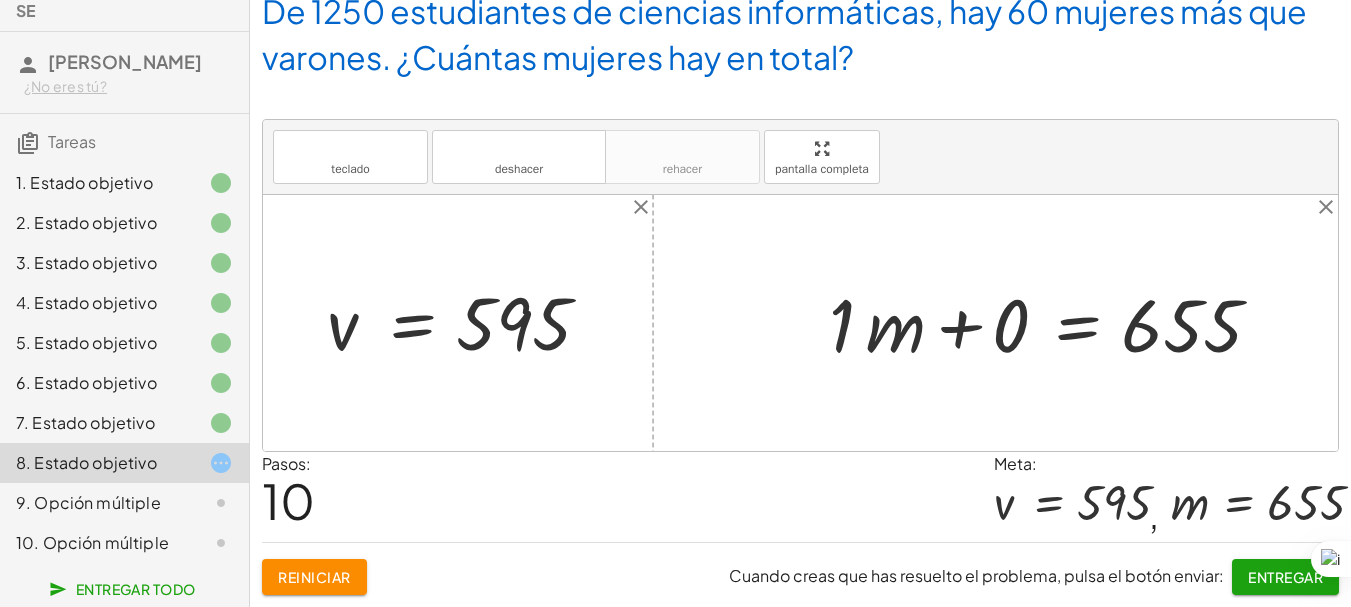 click at bounding box center [1048, 323] 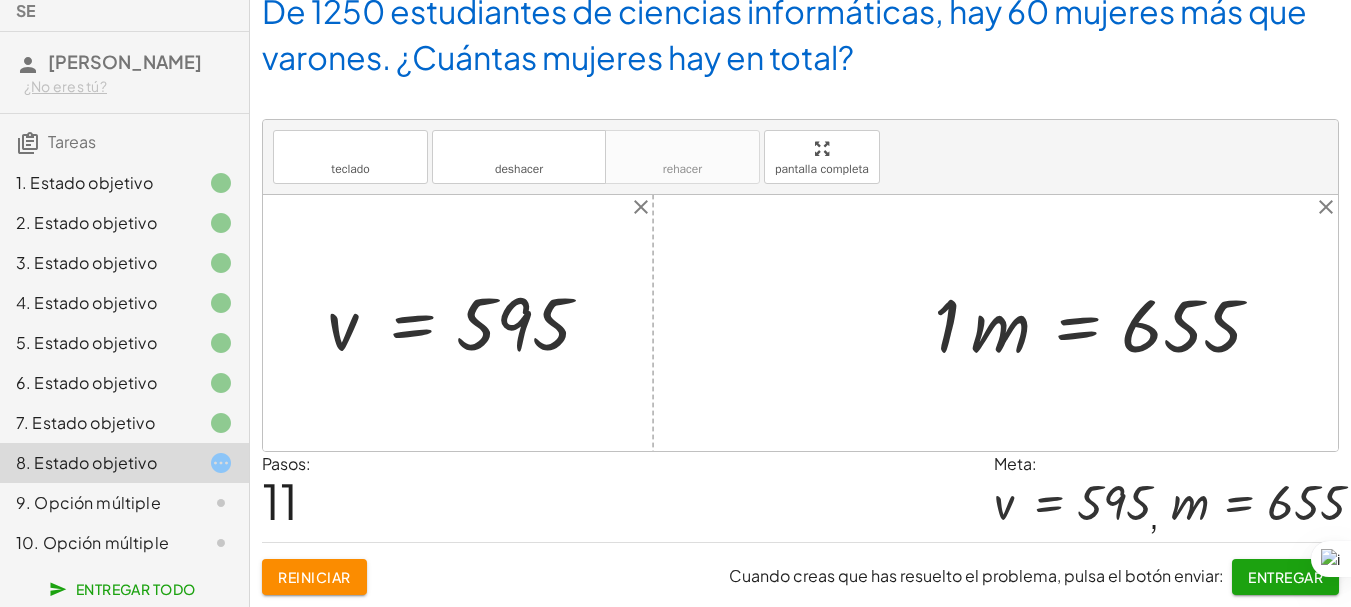 click at bounding box center (1101, 323) 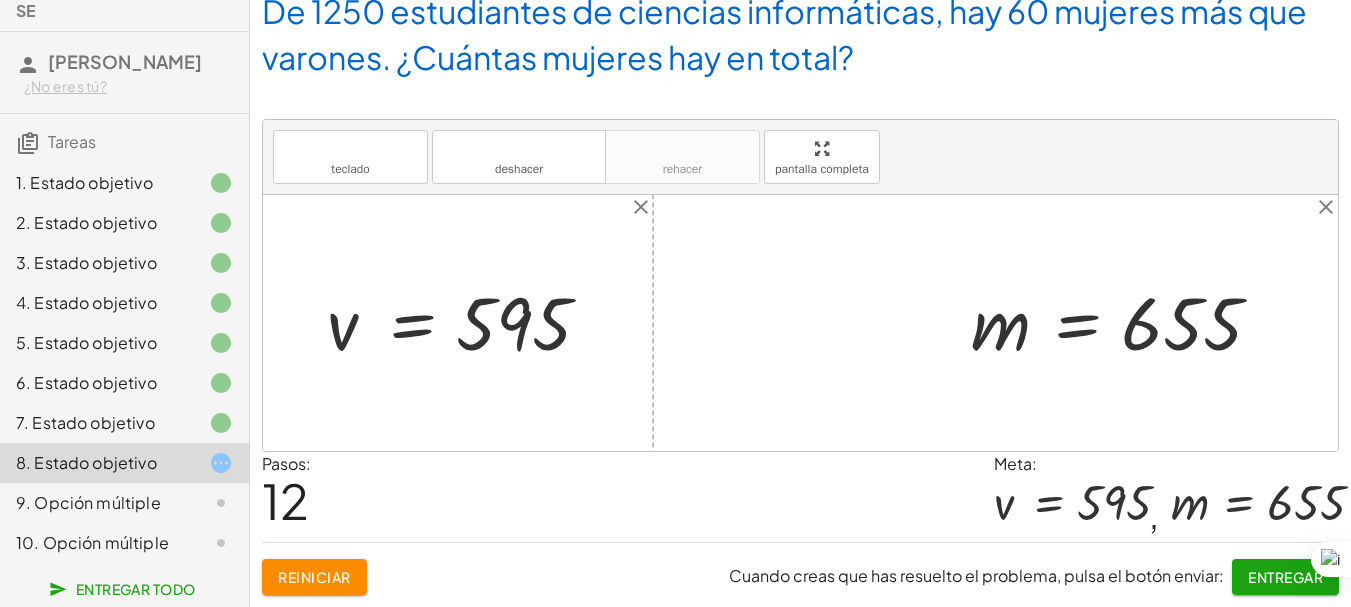 click on "Entregar" at bounding box center (1285, 577) 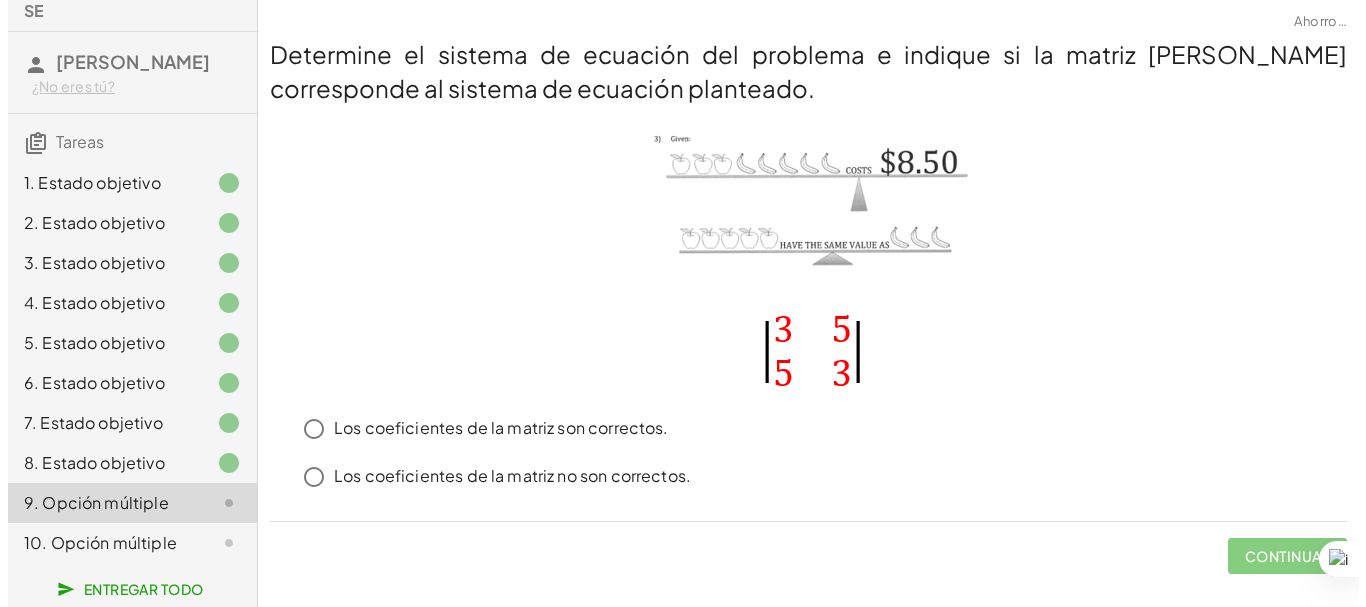 scroll, scrollTop: 0, scrollLeft: 0, axis: both 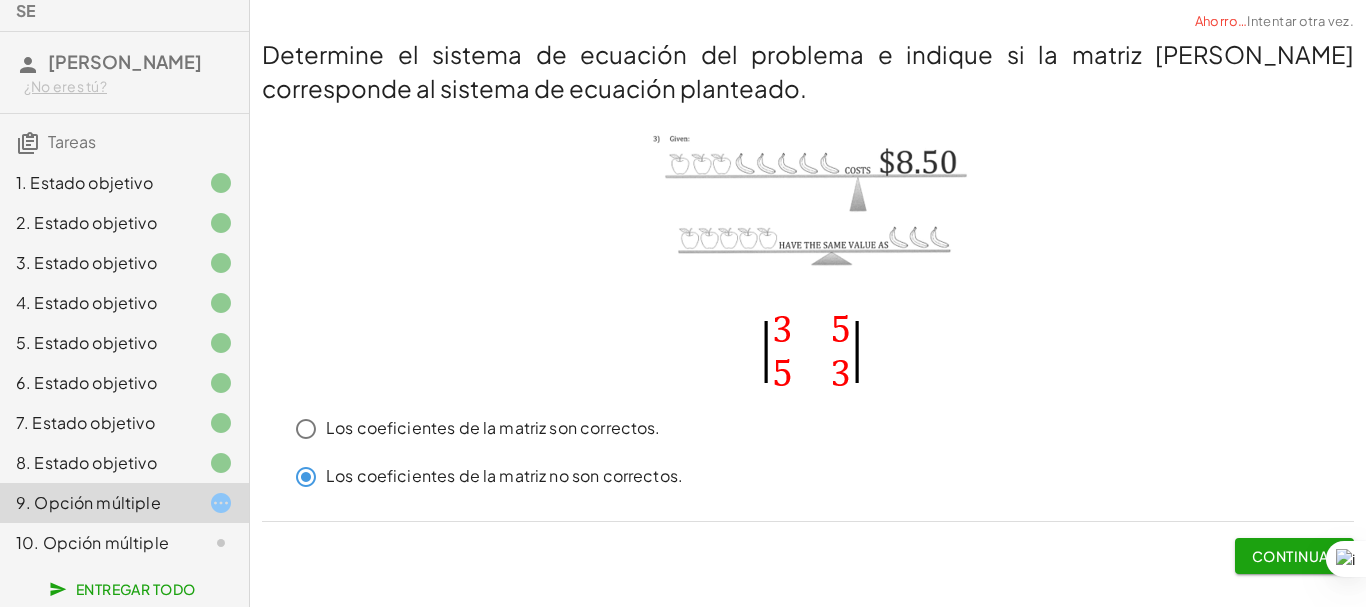 click on "Continuar" at bounding box center (1295, 556) 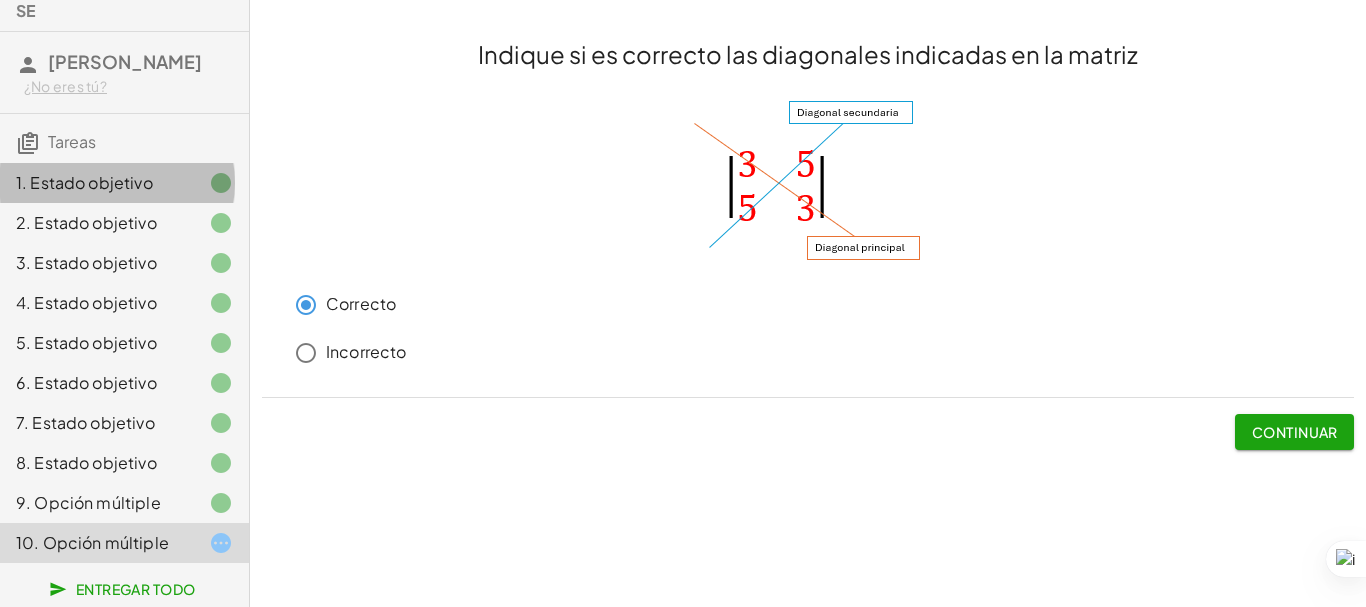 click 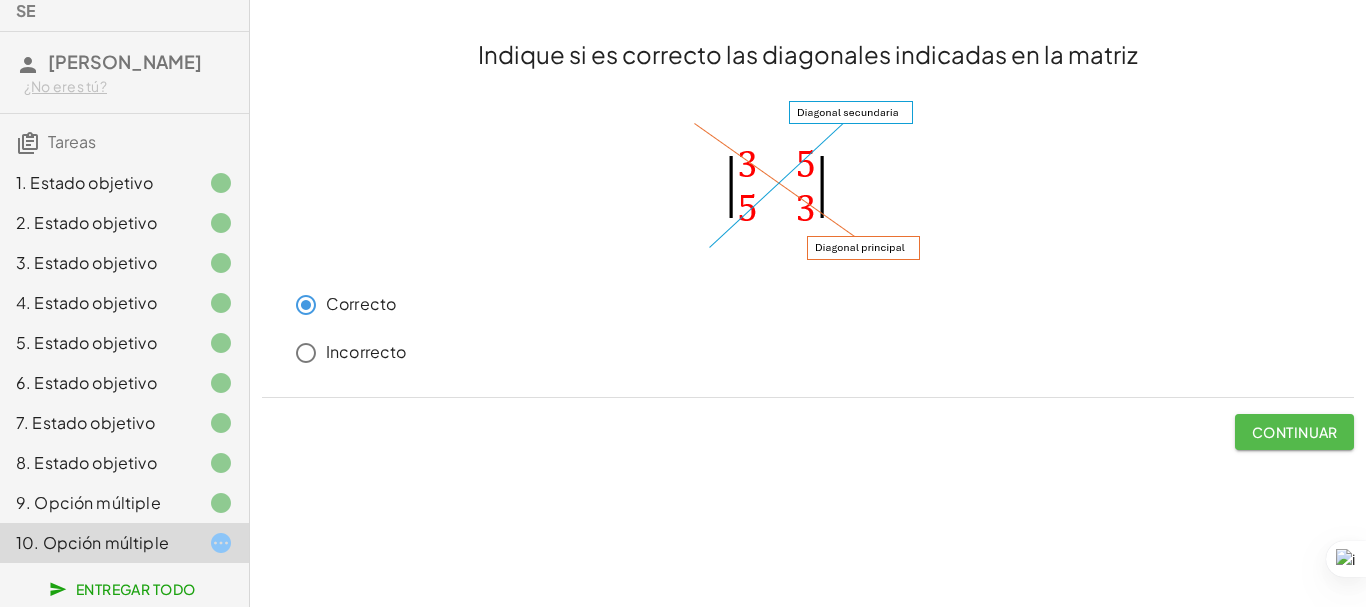 click on "Continuar" at bounding box center [1295, 432] 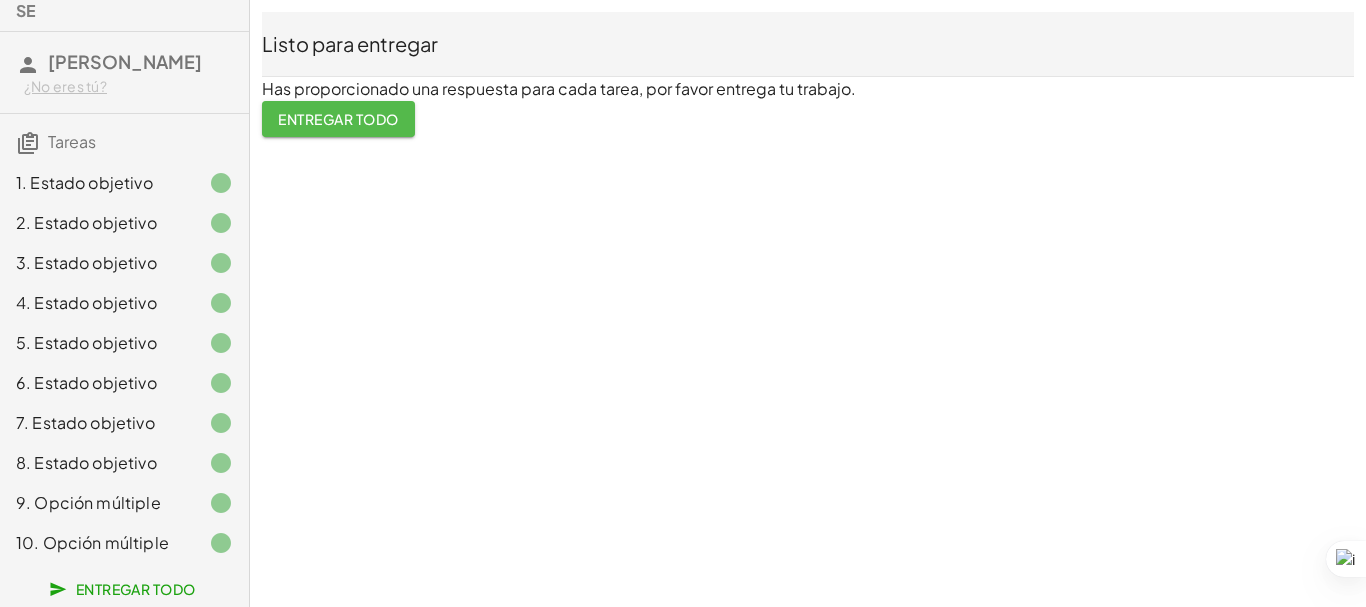 click on "Entregar todo" at bounding box center [338, 119] 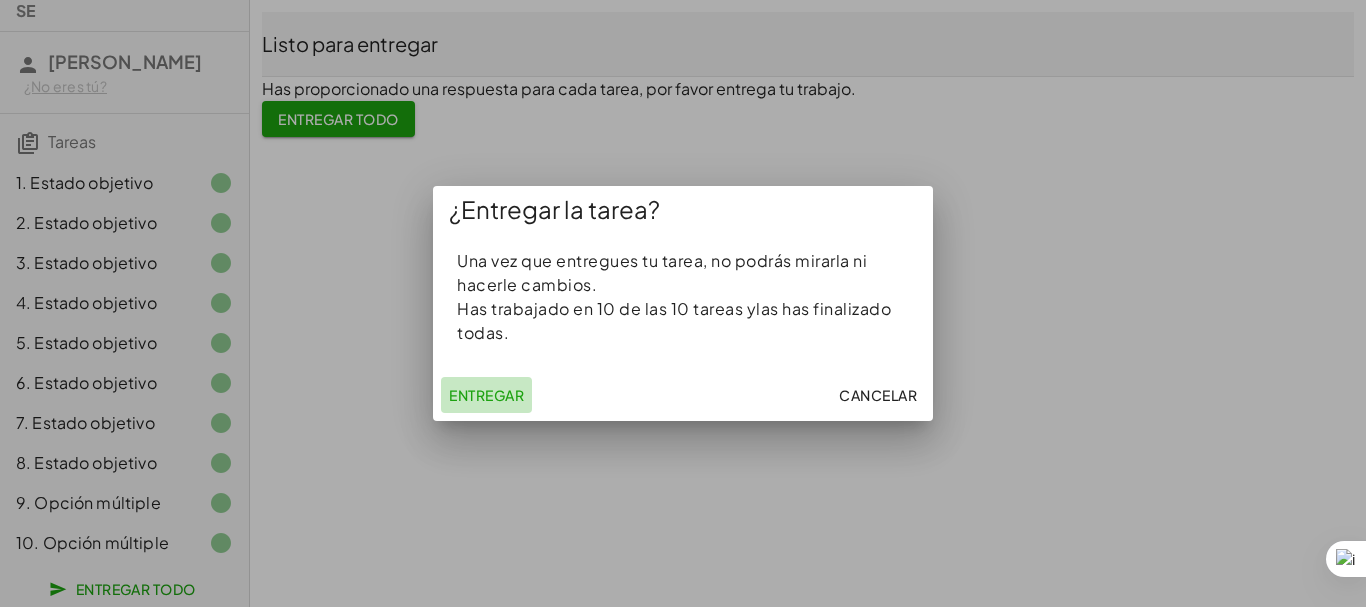 click on "Entregar" at bounding box center [486, 395] 